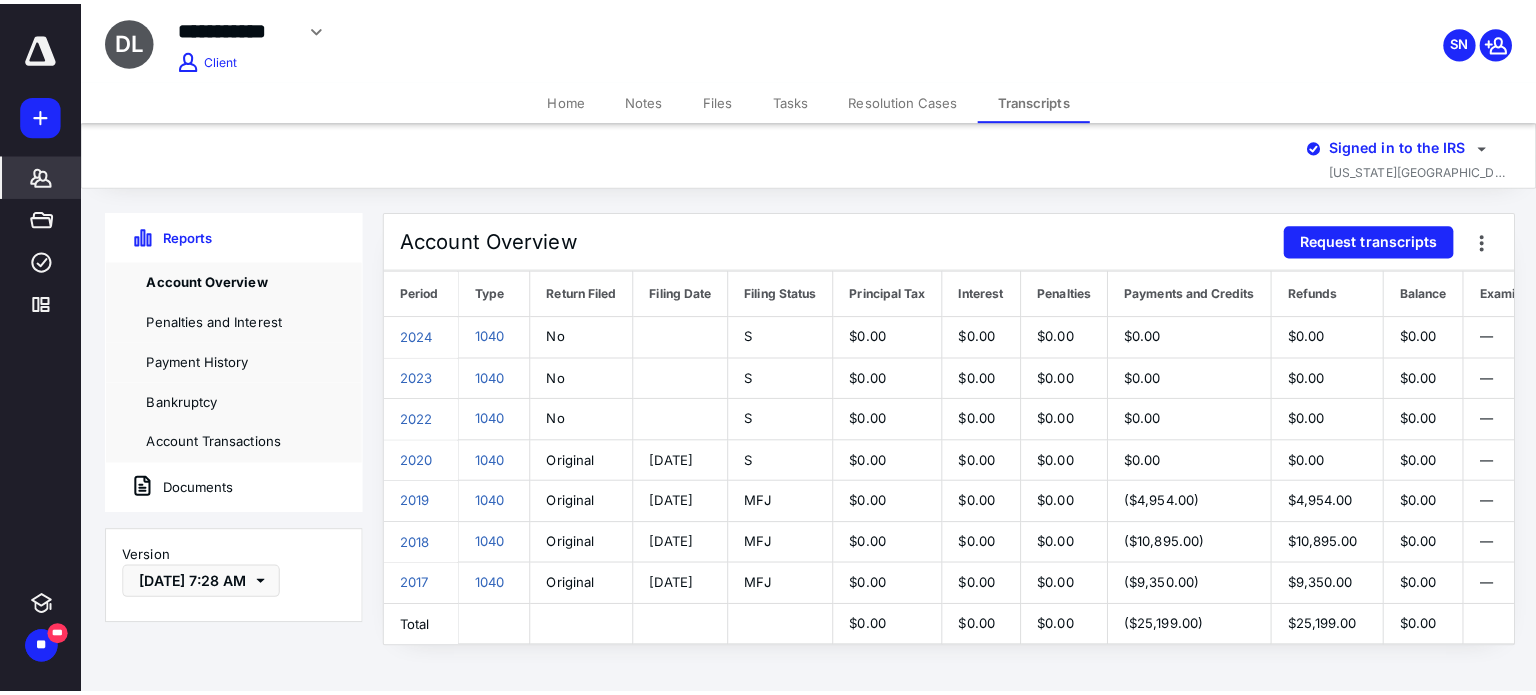 scroll, scrollTop: 0, scrollLeft: 0, axis: both 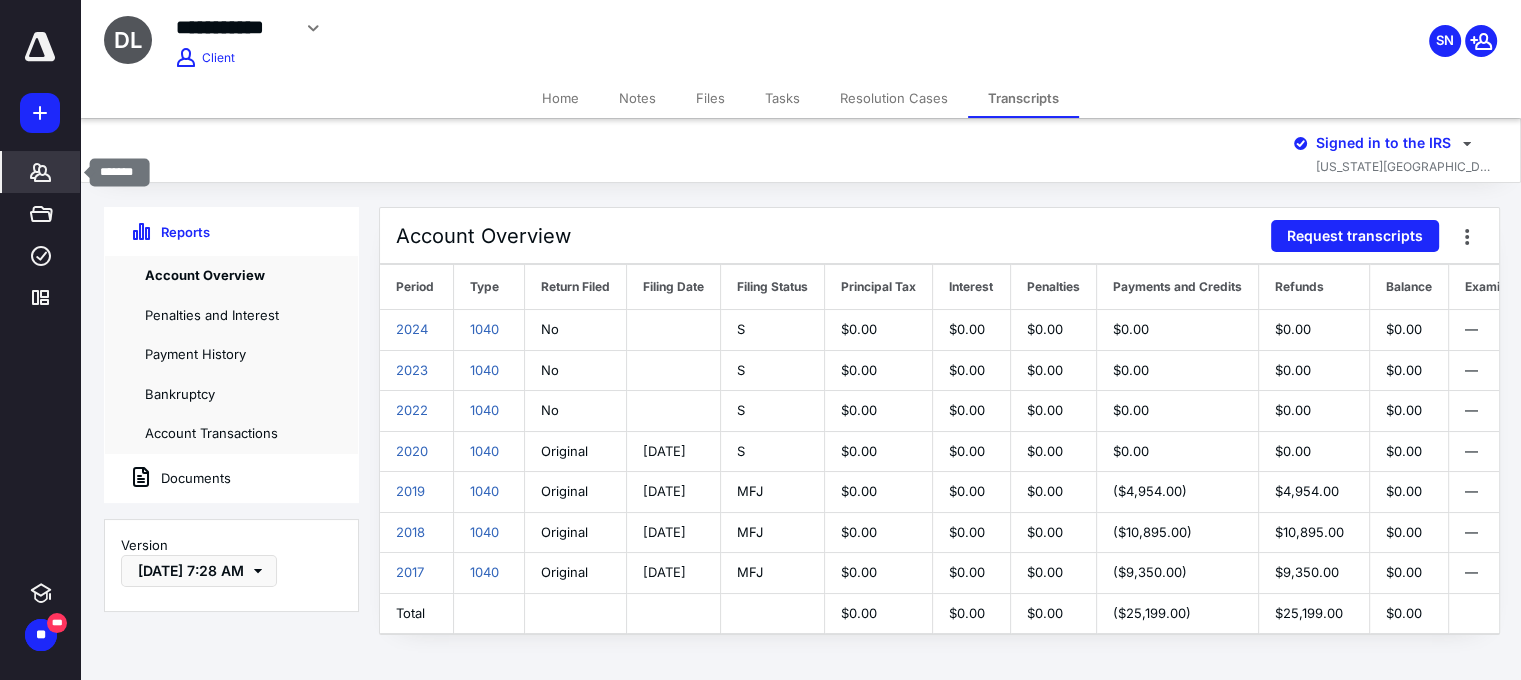 click 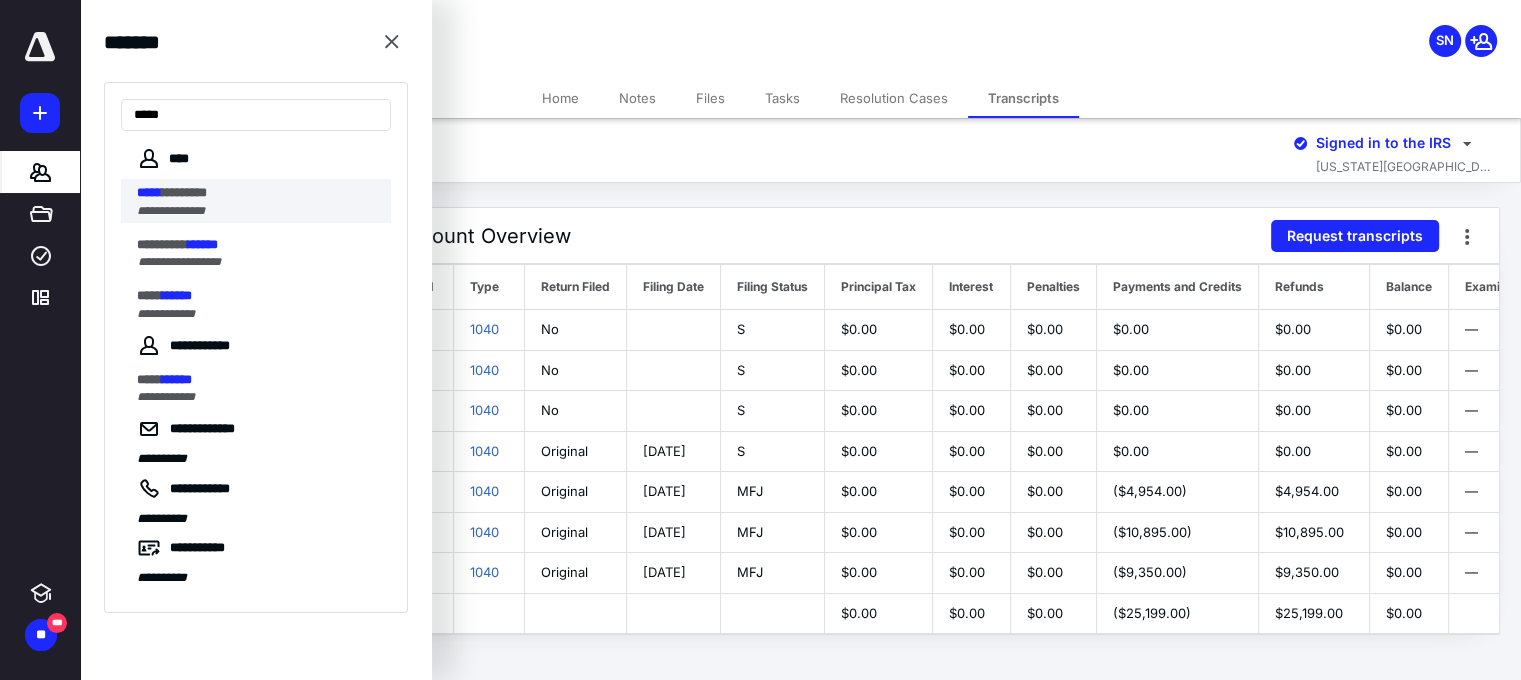 type on "*****" 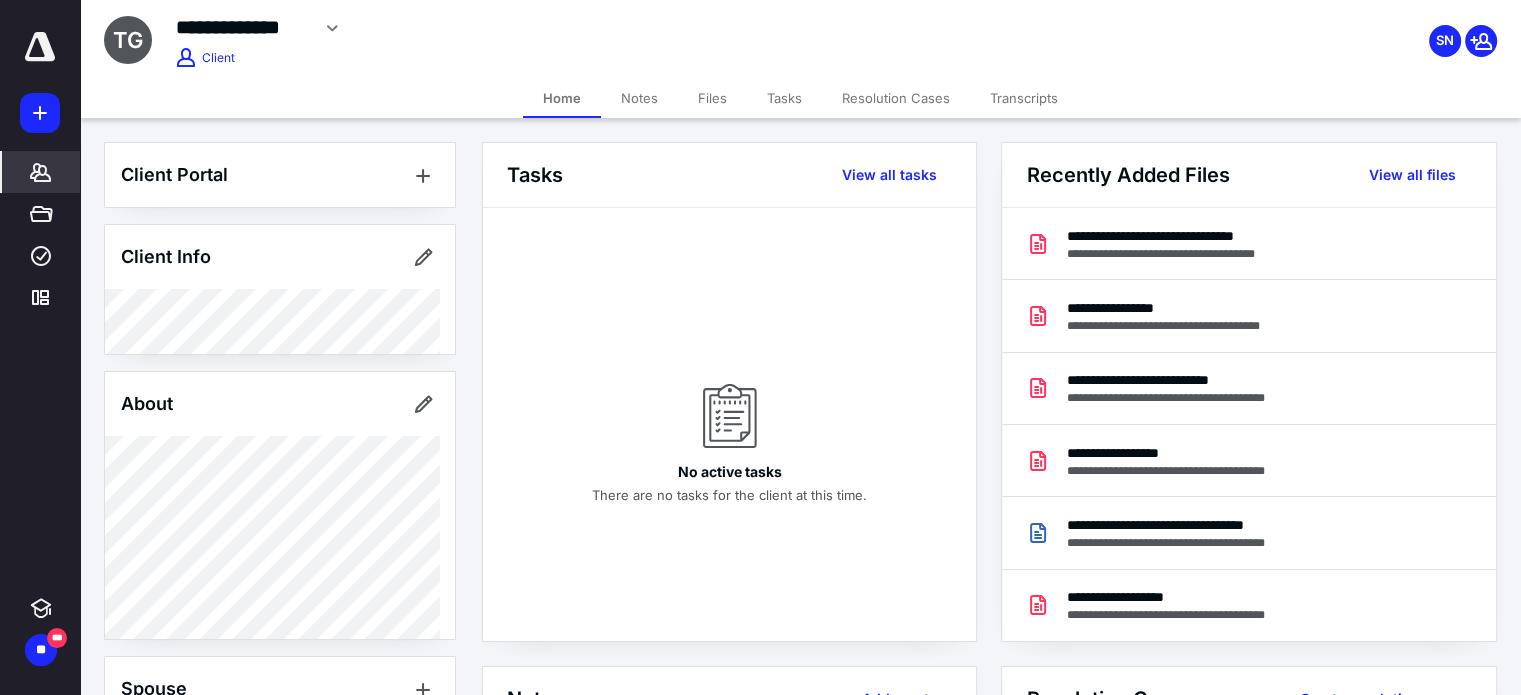 click on "**********" at bounding box center (40, 347) 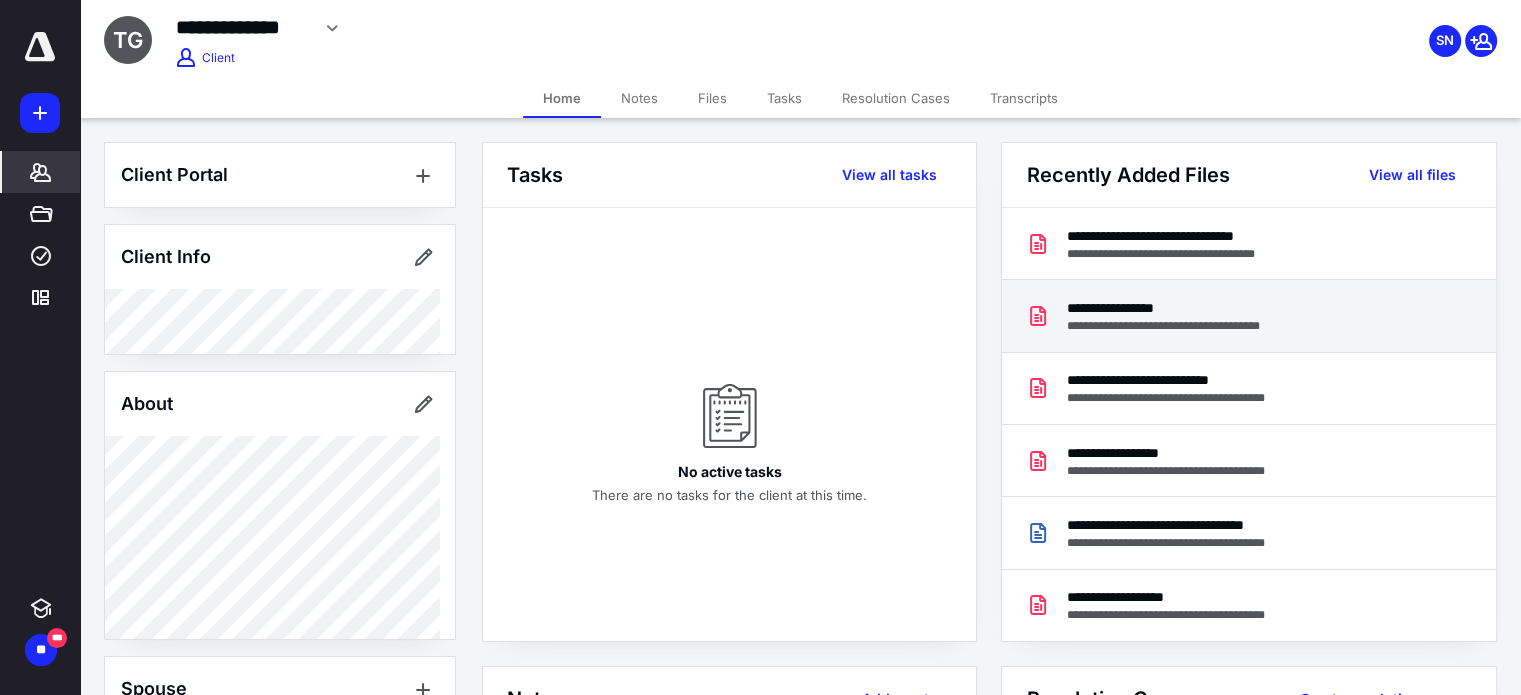 click on "**********" at bounding box center [1183, 308] 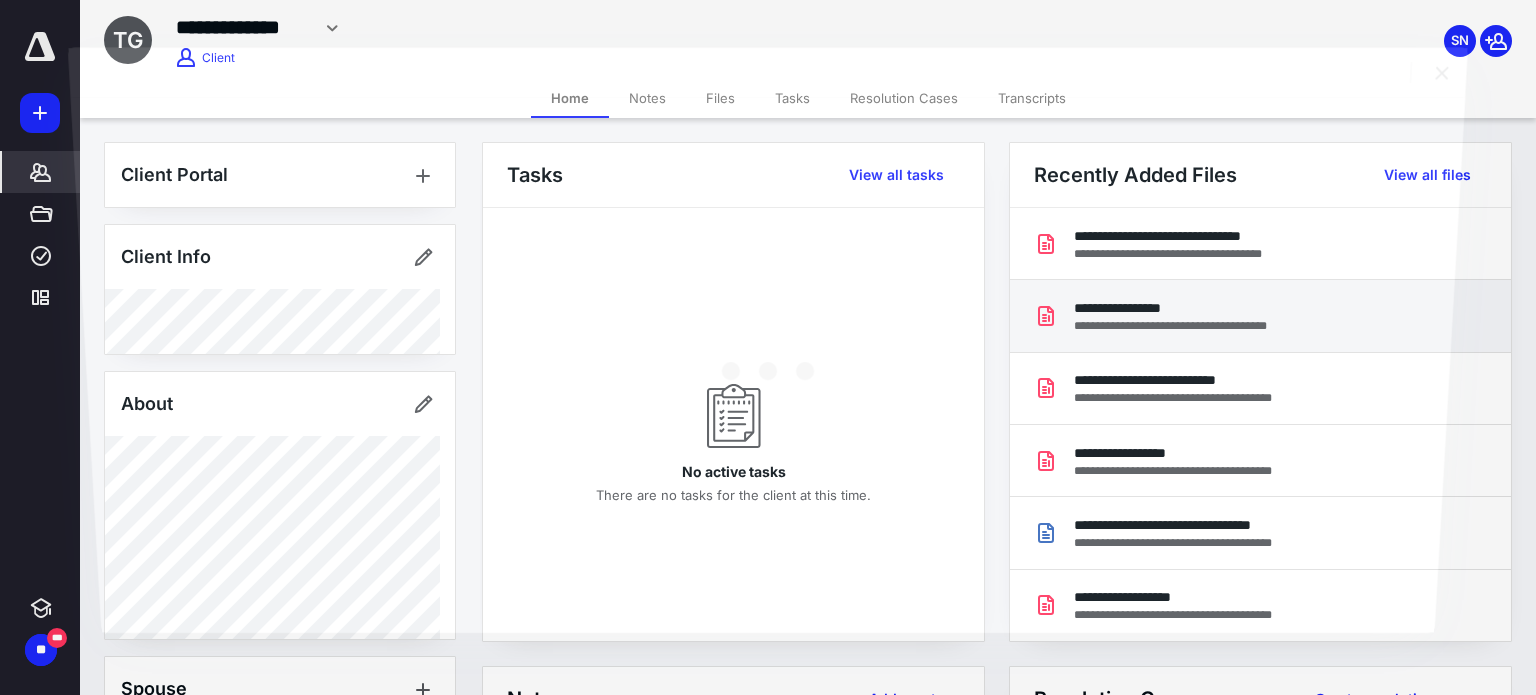 click at bounding box center (767, 365) 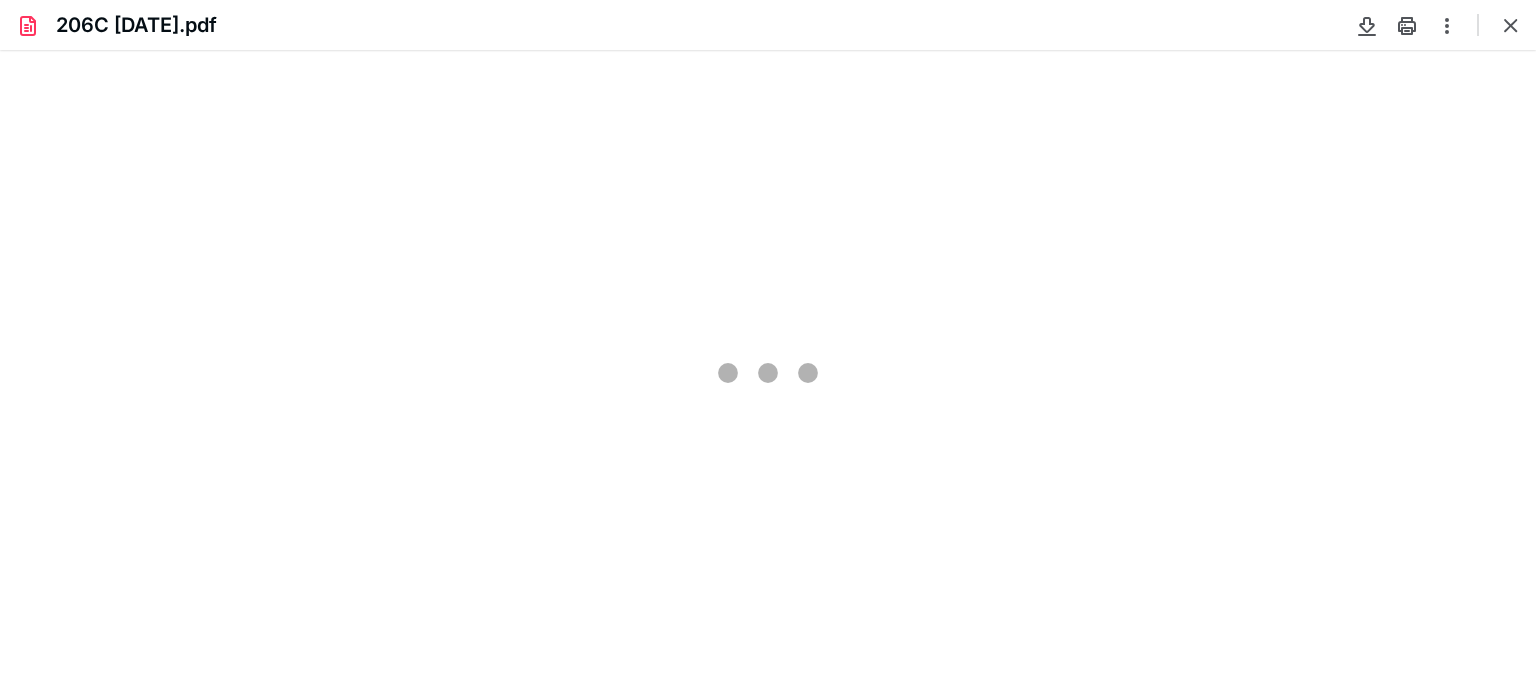 scroll, scrollTop: 0, scrollLeft: 0, axis: both 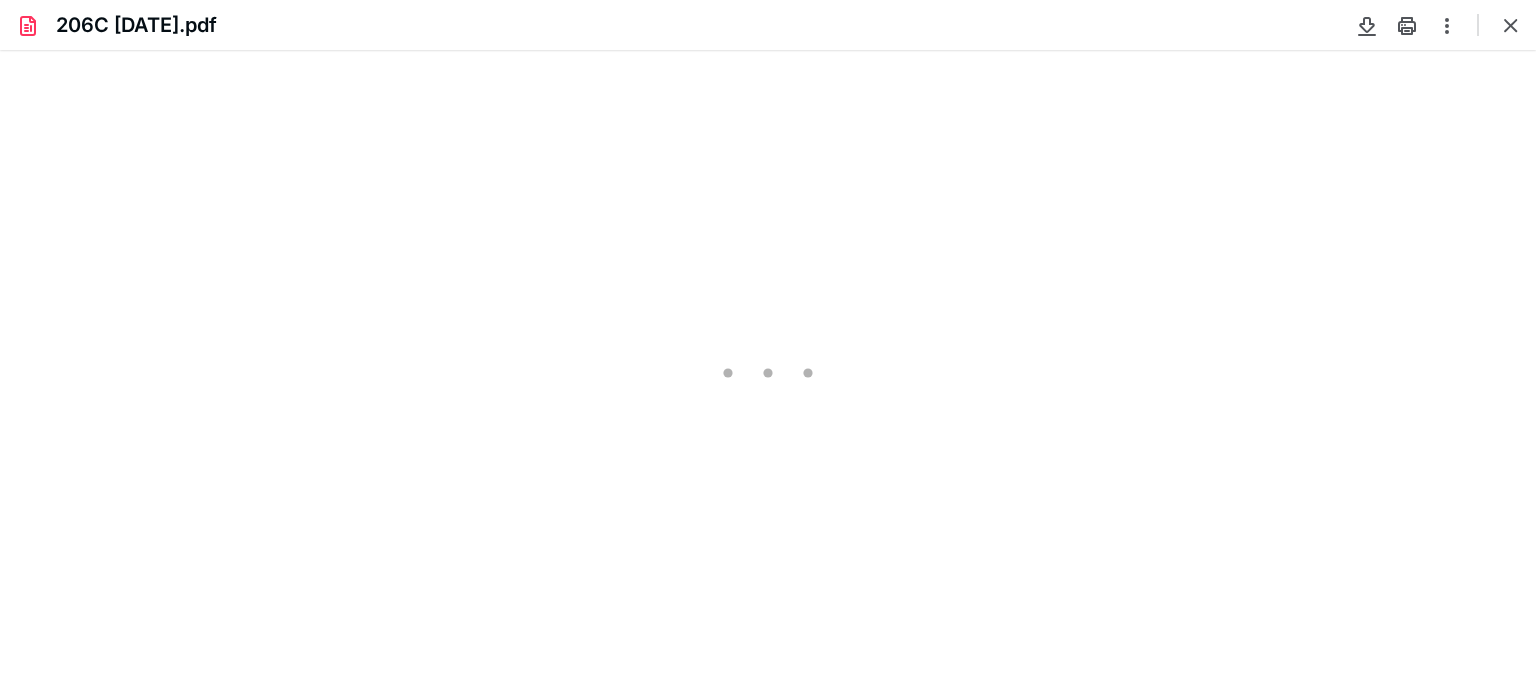 type on "77" 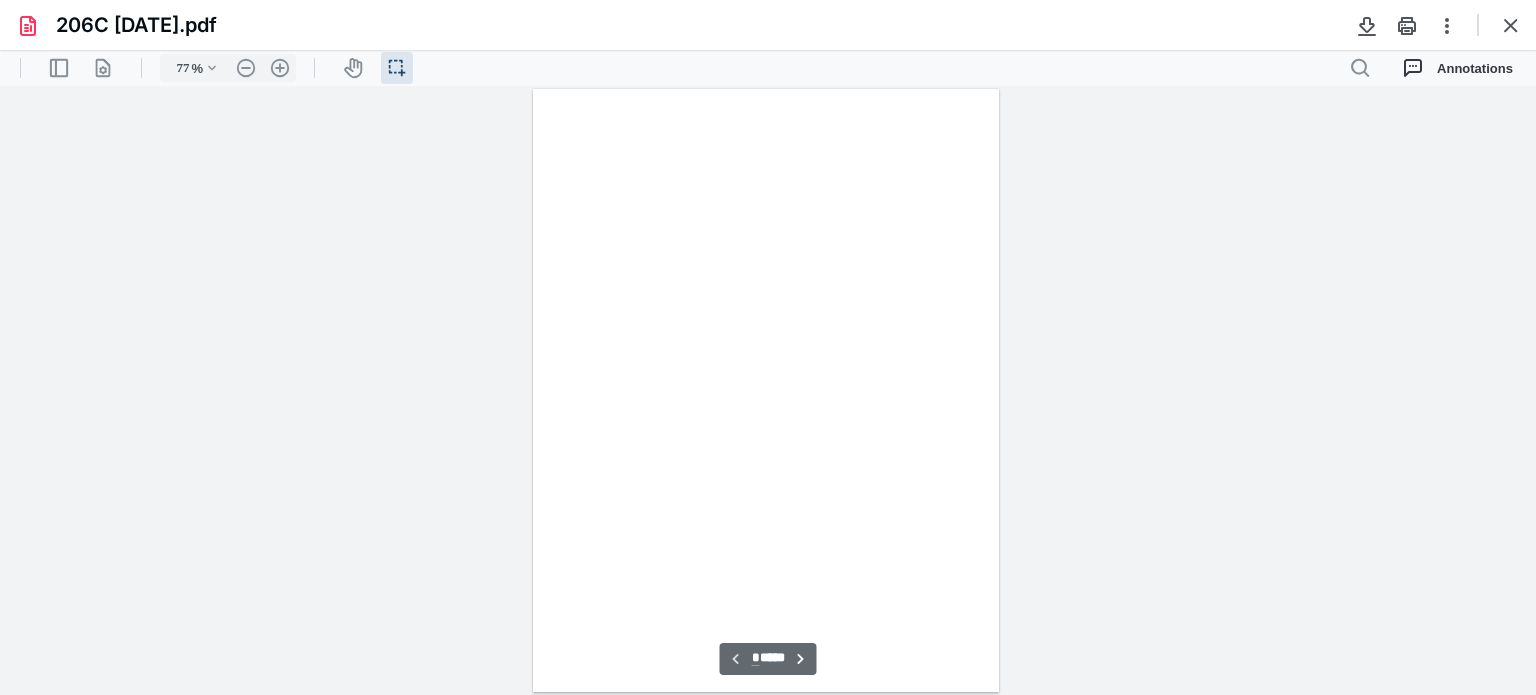 scroll, scrollTop: 39, scrollLeft: 0, axis: vertical 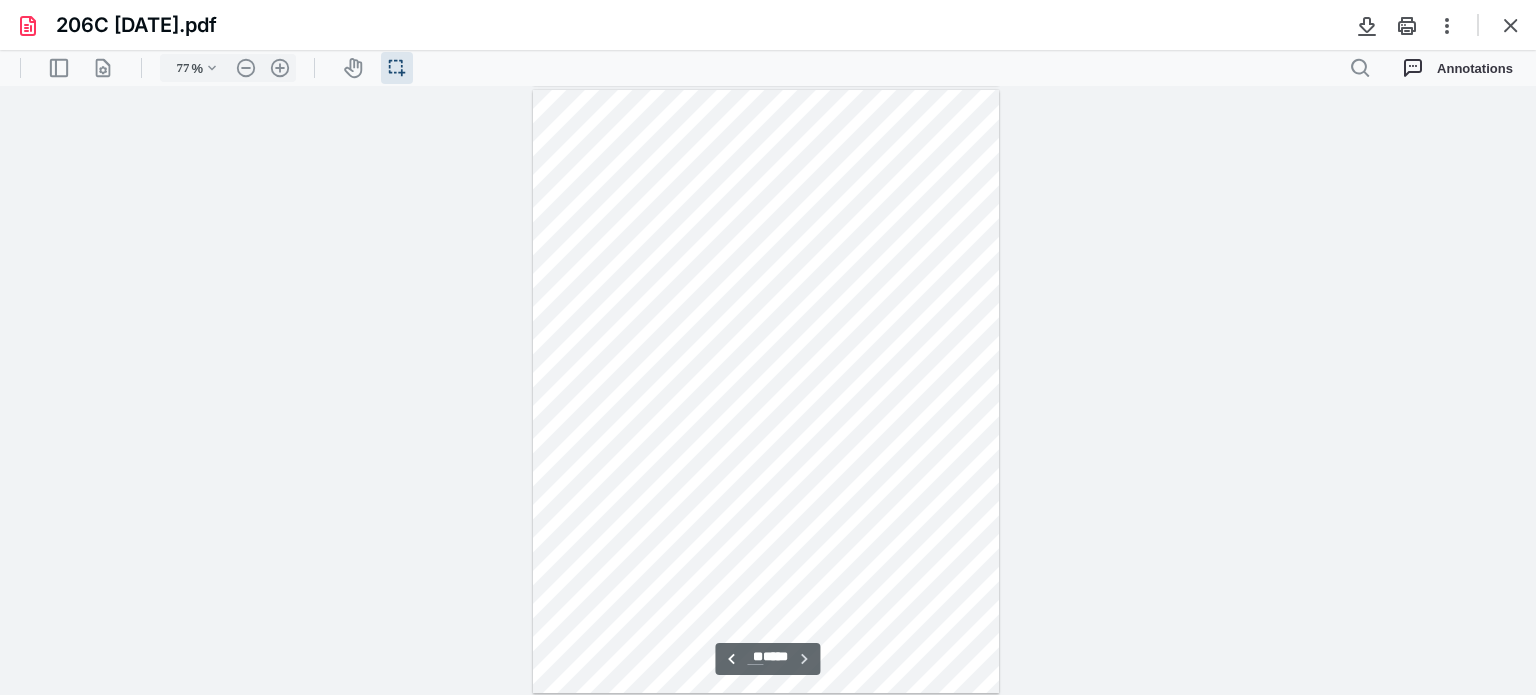 type on "**" 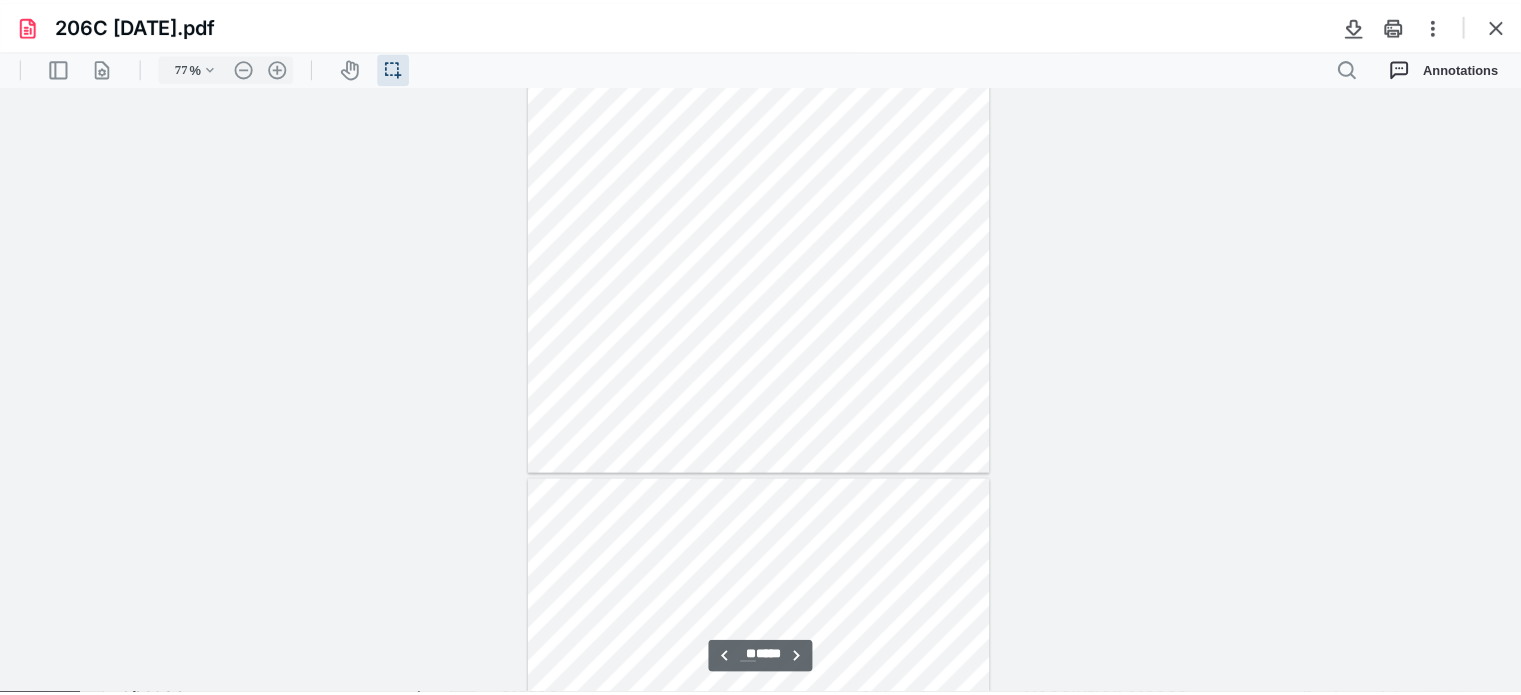 scroll, scrollTop: 6130, scrollLeft: 0, axis: vertical 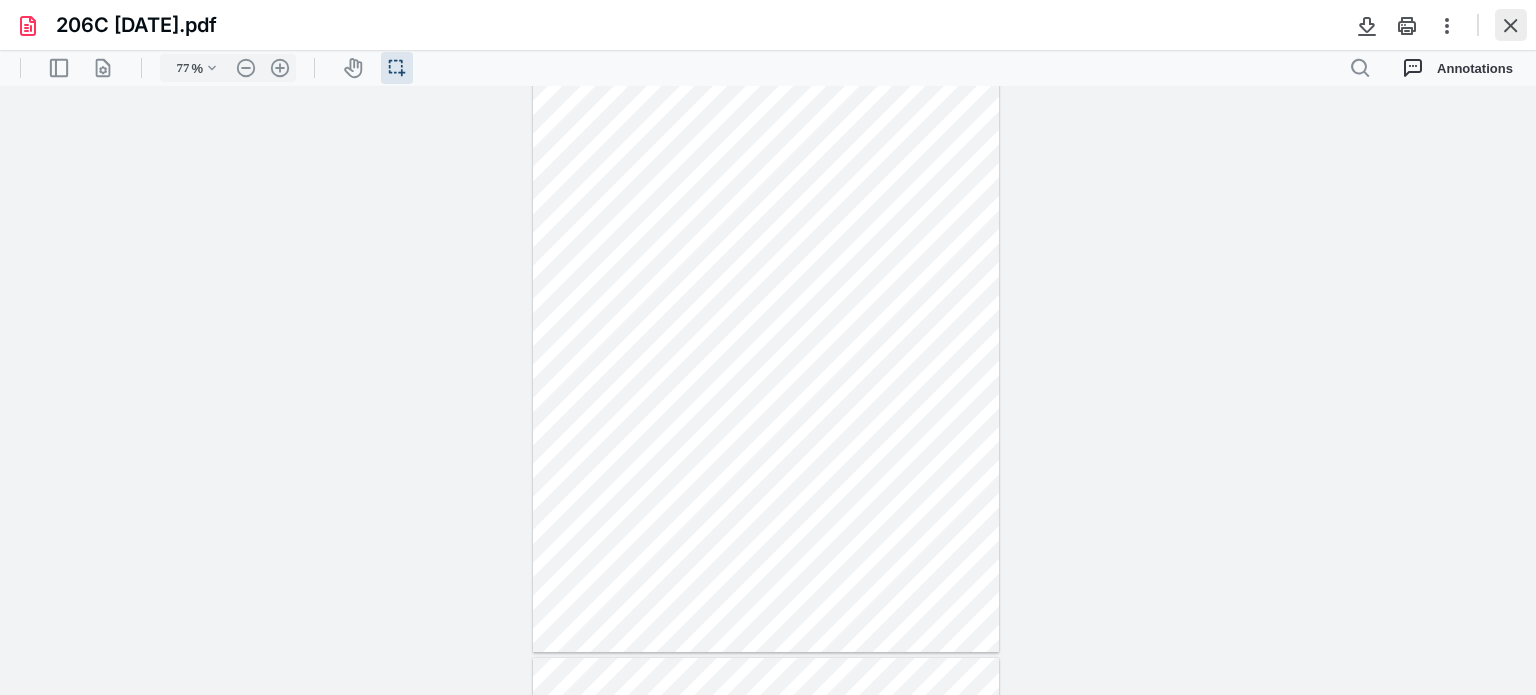 click at bounding box center [1511, 25] 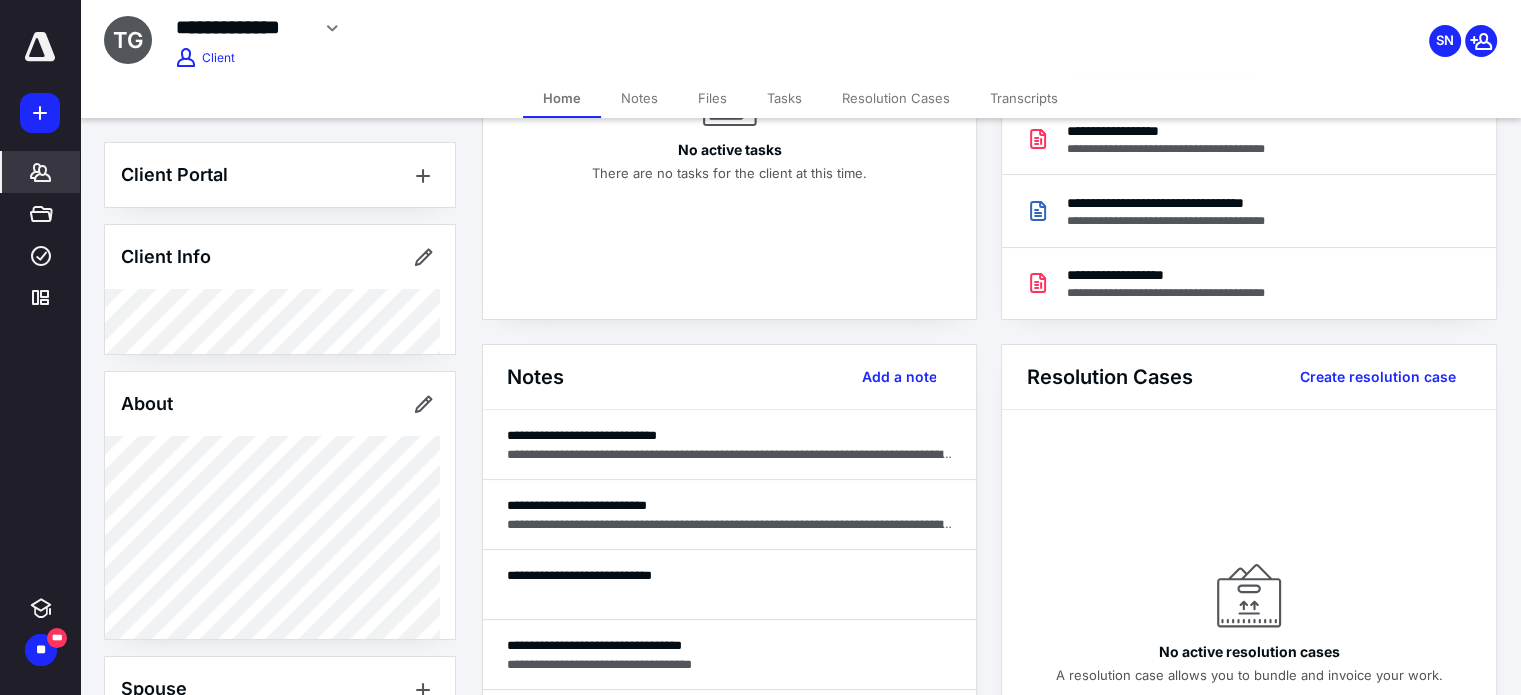 scroll, scrollTop: 323, scrollLeft: 0, axis: vertical 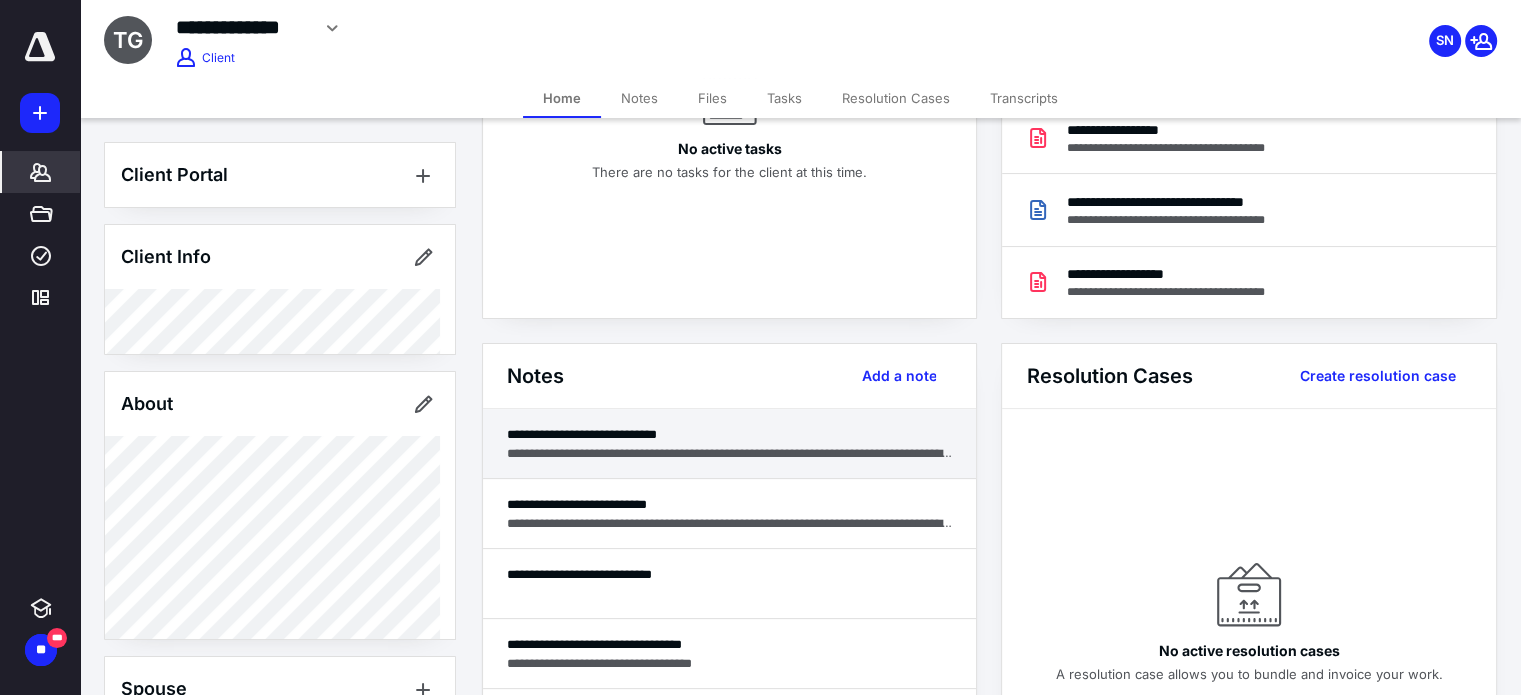 click on "**********" at bounding box center [730, 453] 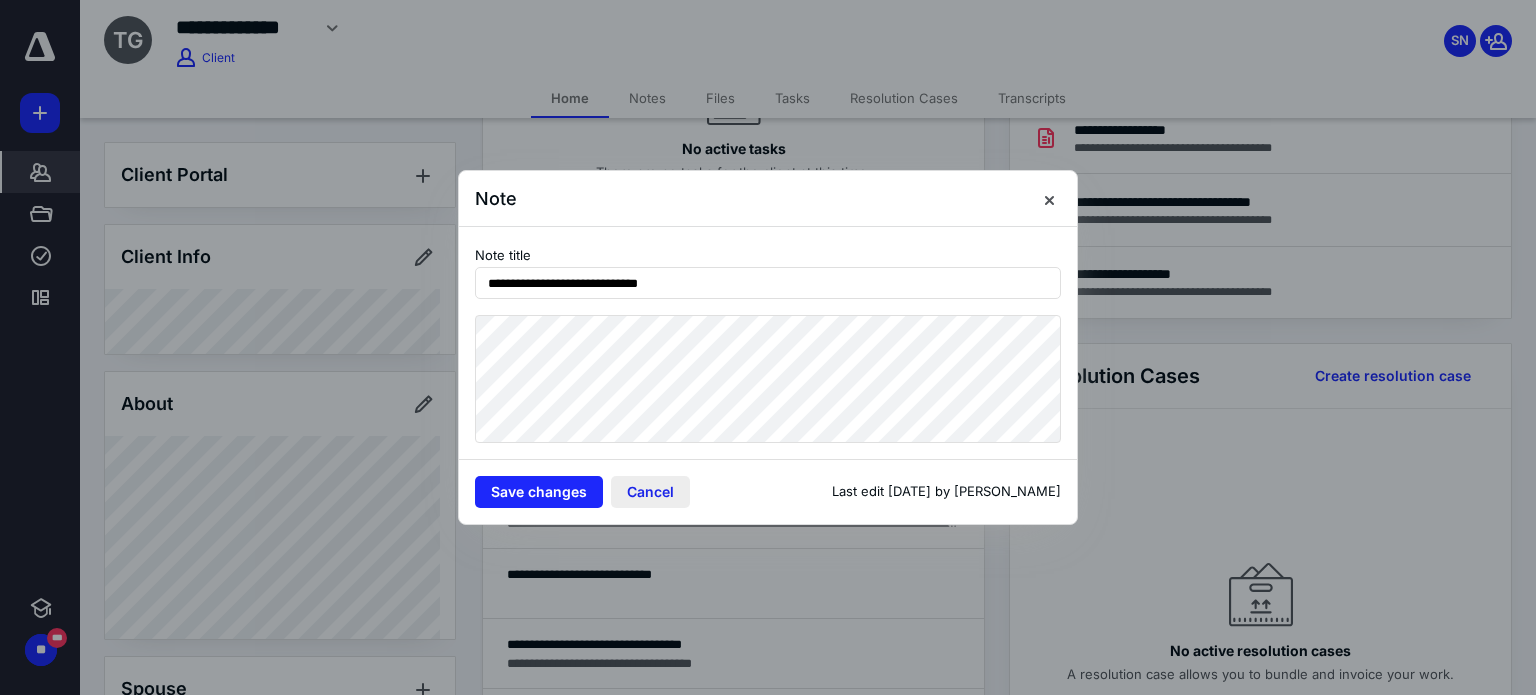 click on "Cancel" at bounding box center (650, 492) 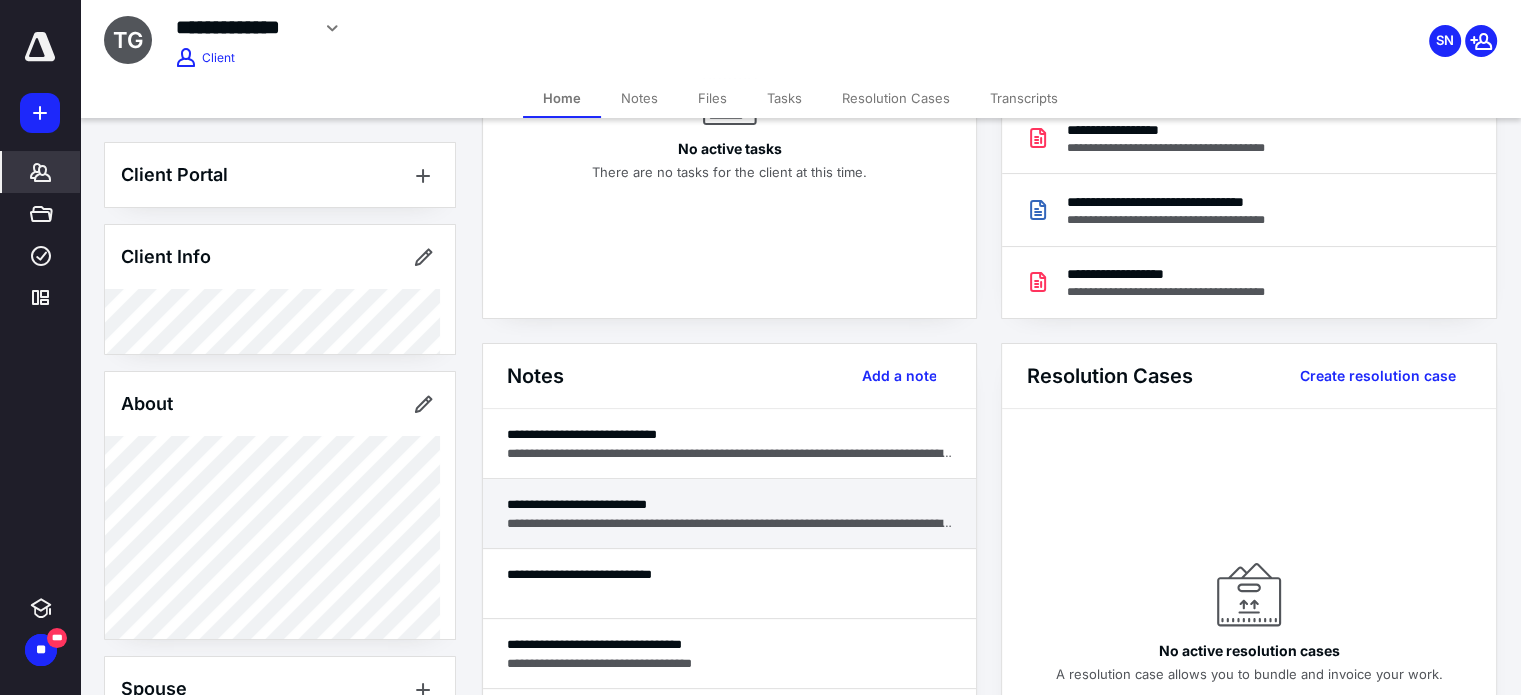 click on "**********" at bounding box center [730, 523] 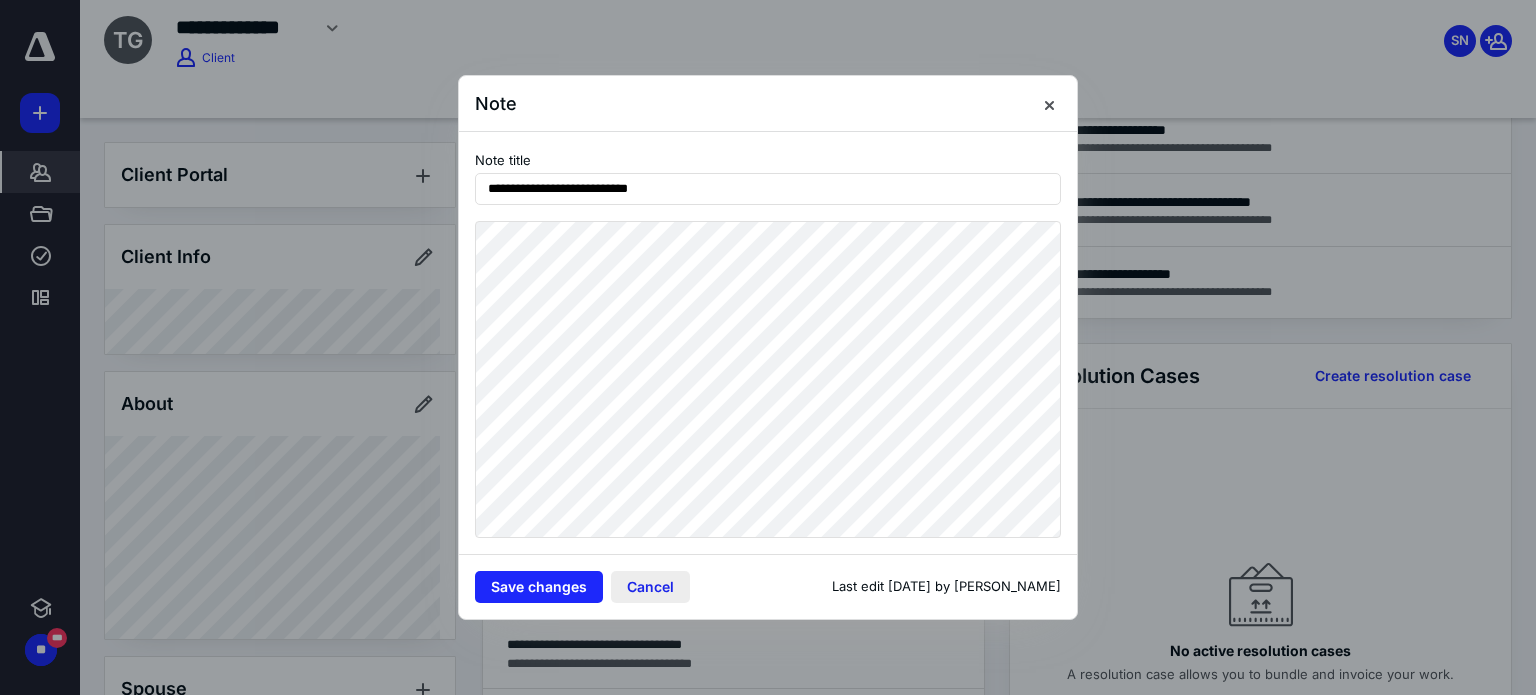 click on "Cancel" at bounding box center (650, 587) 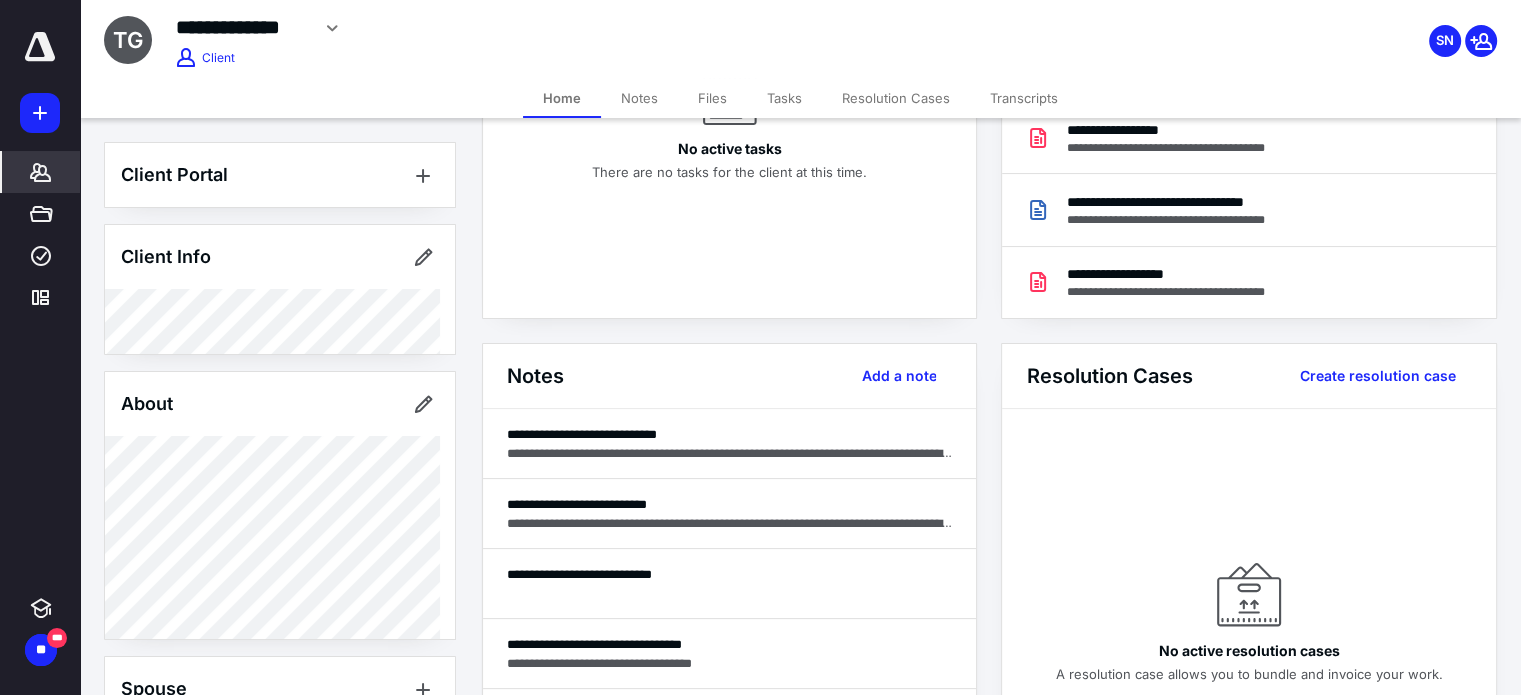 click on "Transcripts" at bounding box center [1024, 98] 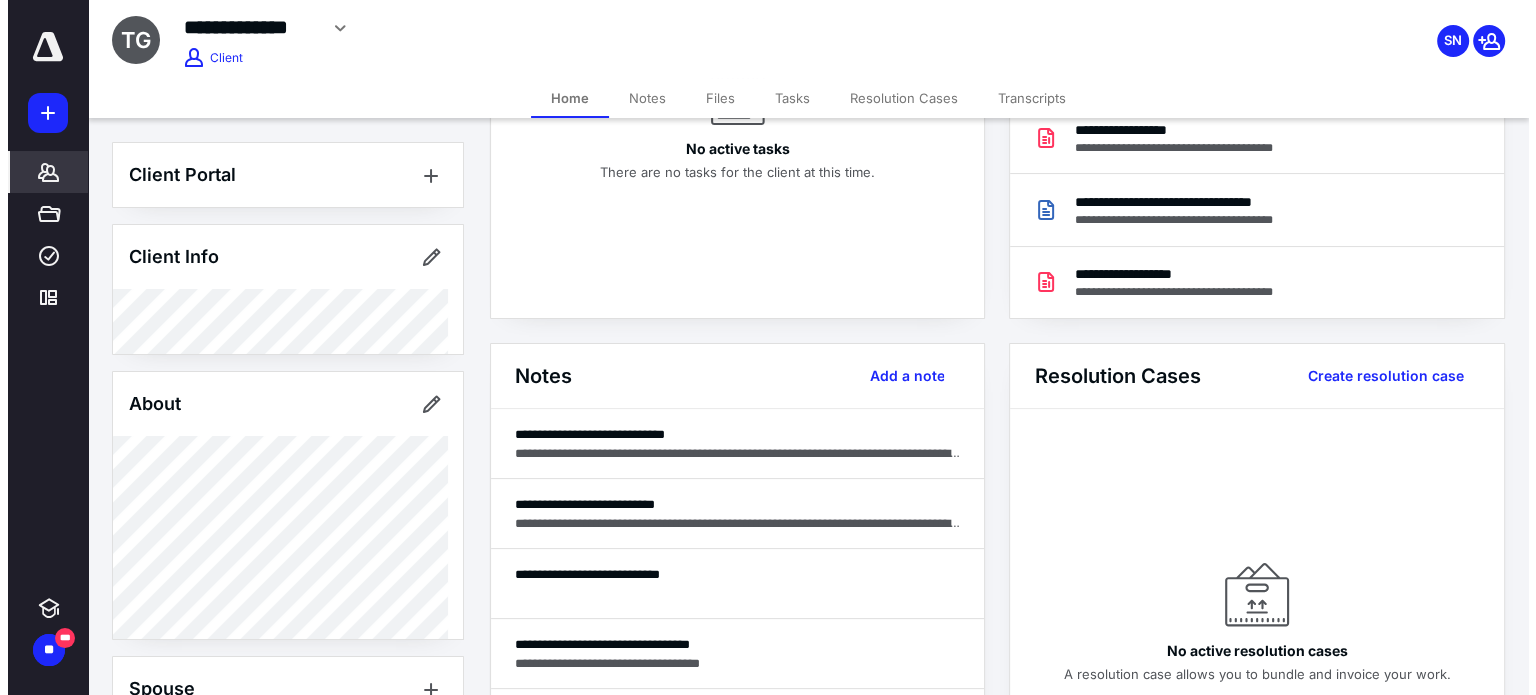 scroll, scrollTop: 0, scrollLeft: 0, axis: both 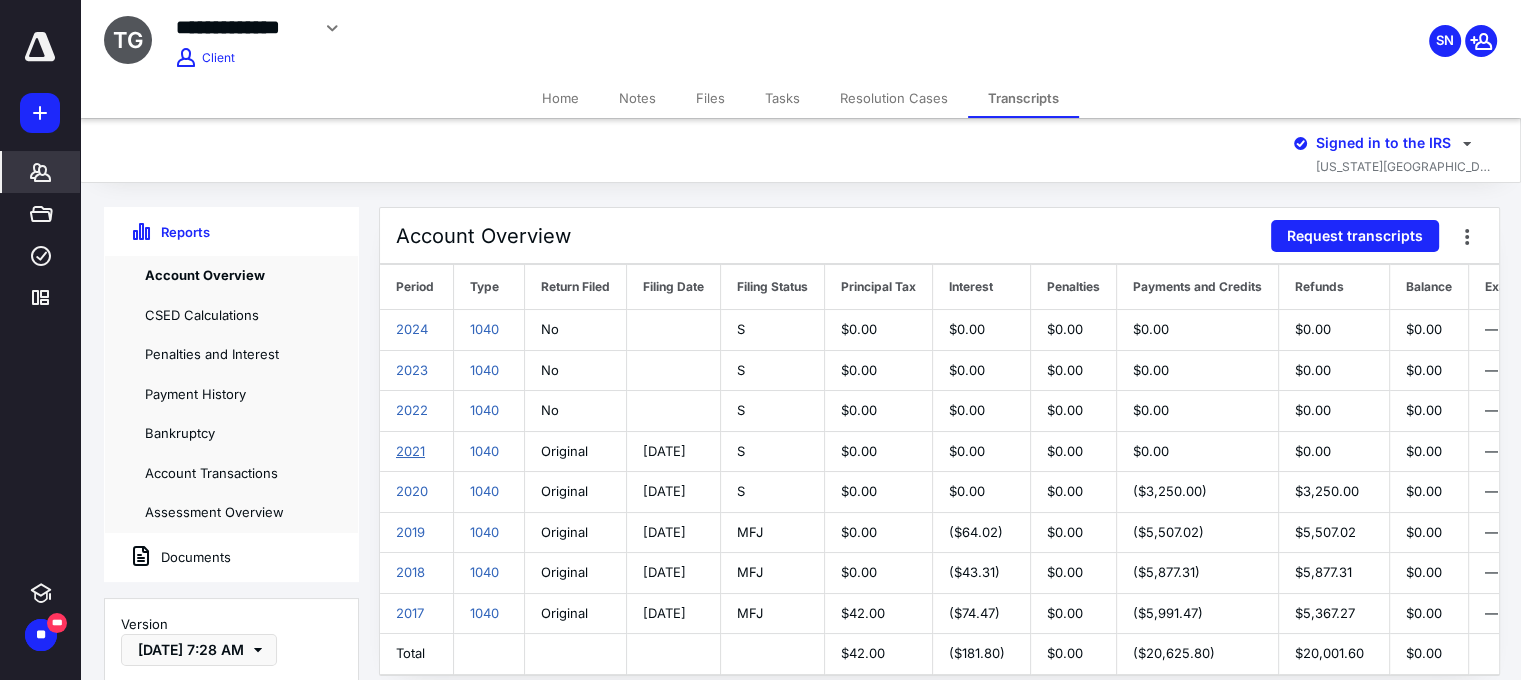 click on "2021" at bounding box center (410, 451) 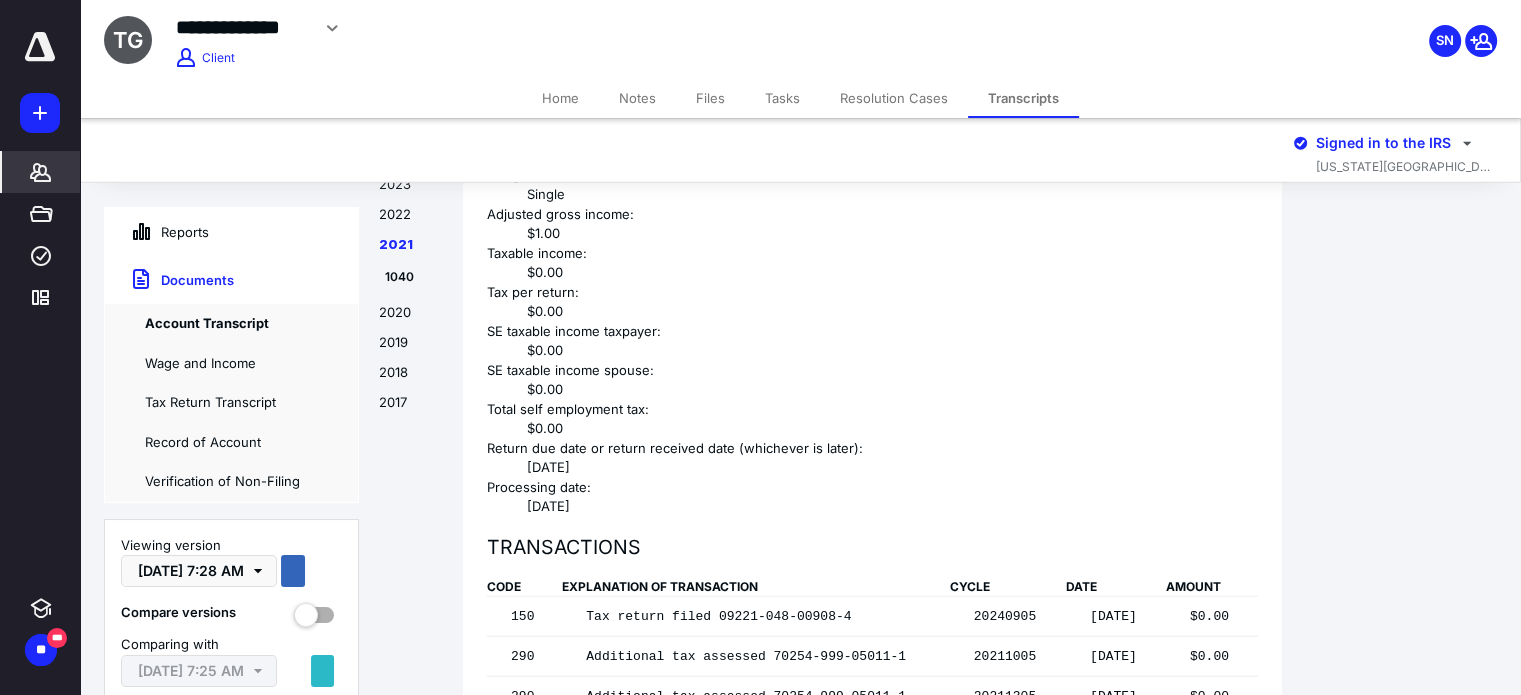 scroll, scrollTop: 5340, scrollLeft: 0, axis: vertical 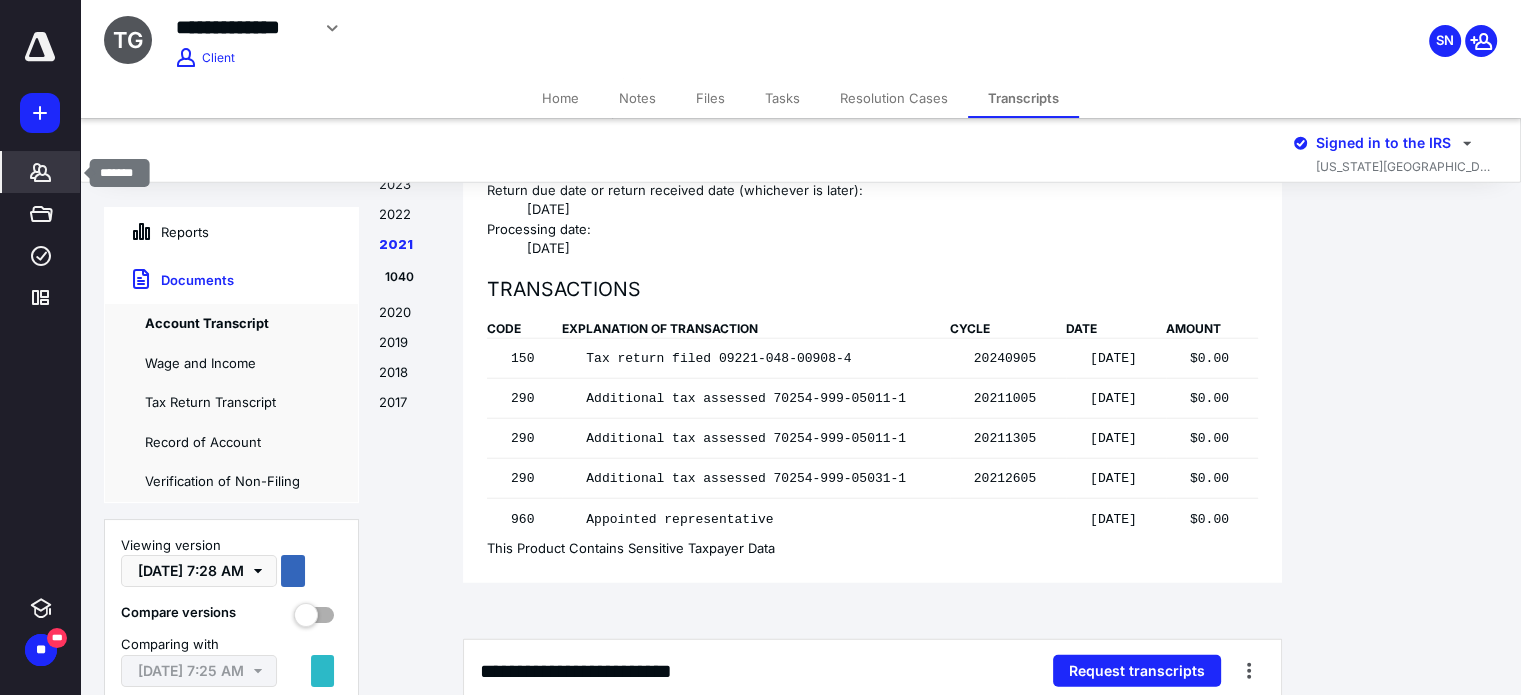 click on "*******" at bounding box center (41, 172) 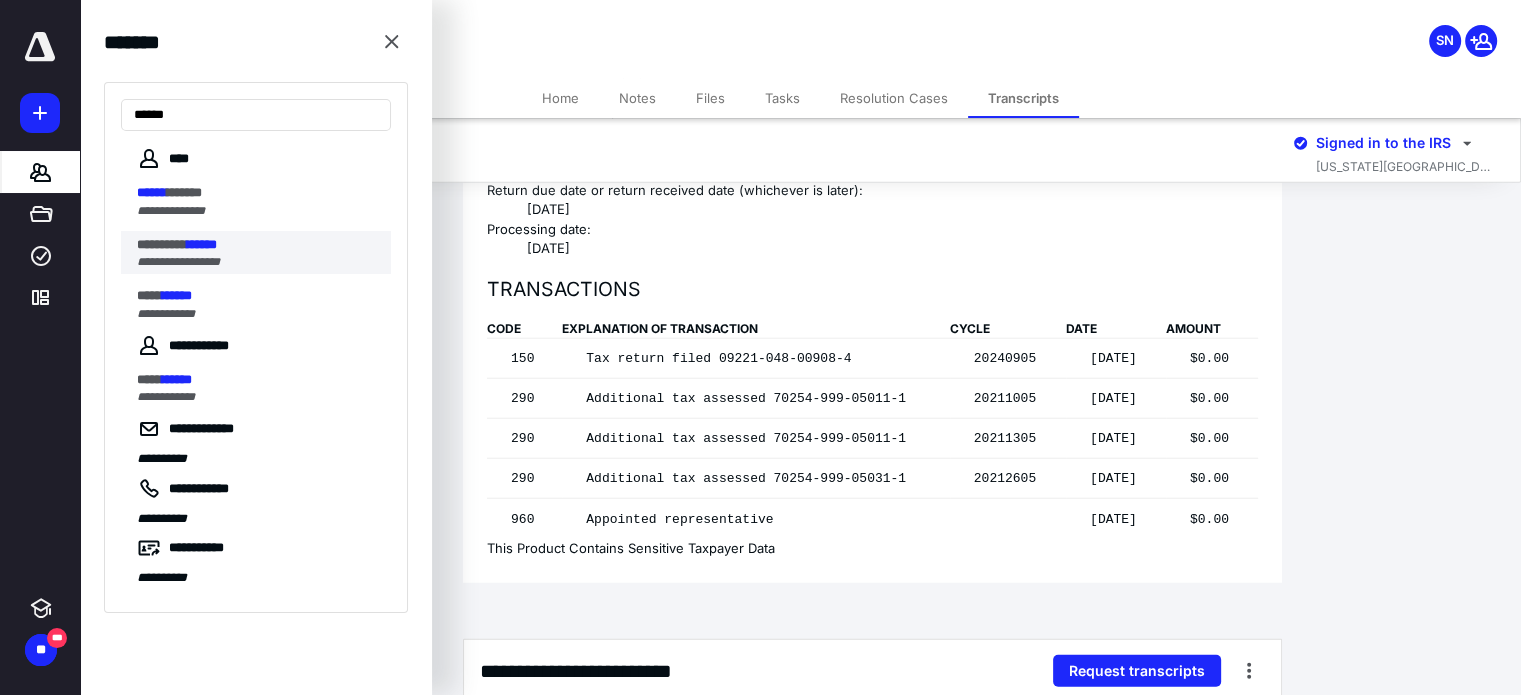 type on "******" 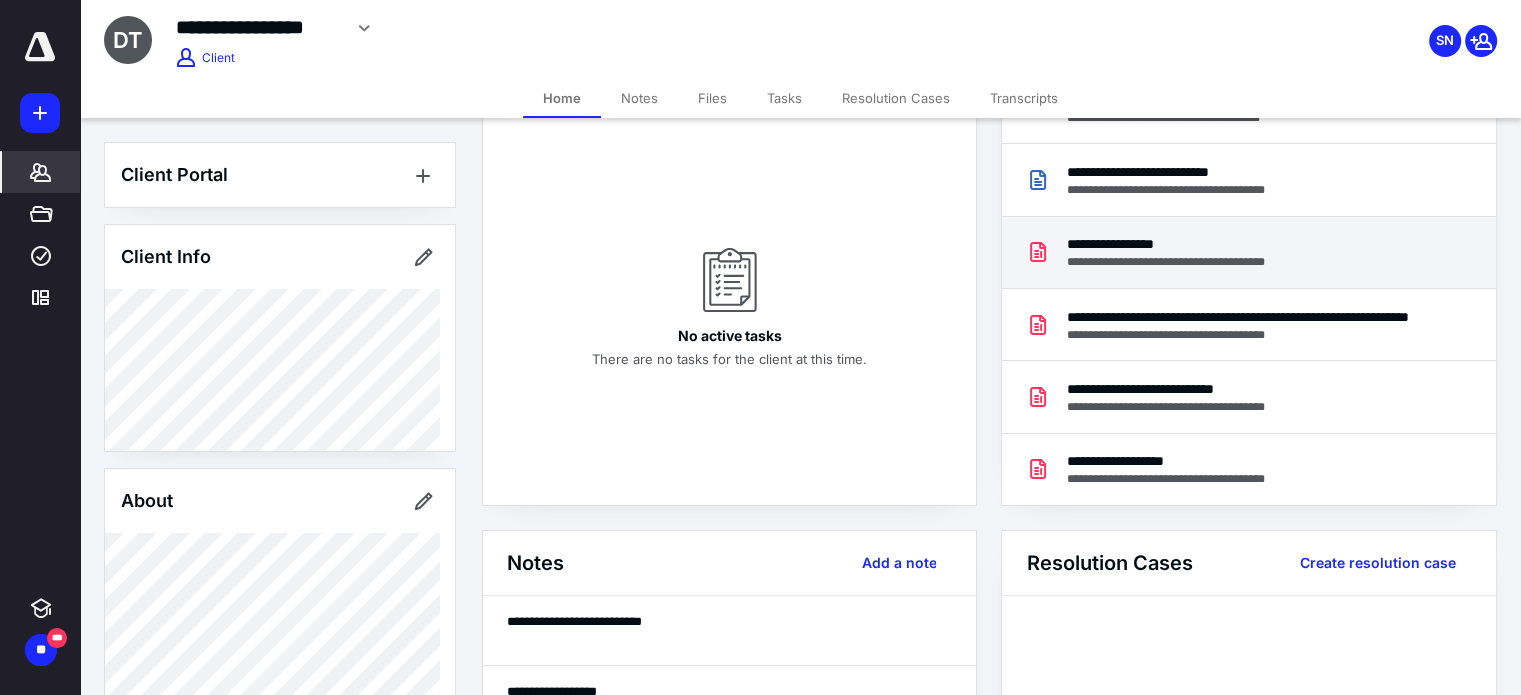 scroll, scrollTop: 198, scrollLeft: 0, axis: vertical 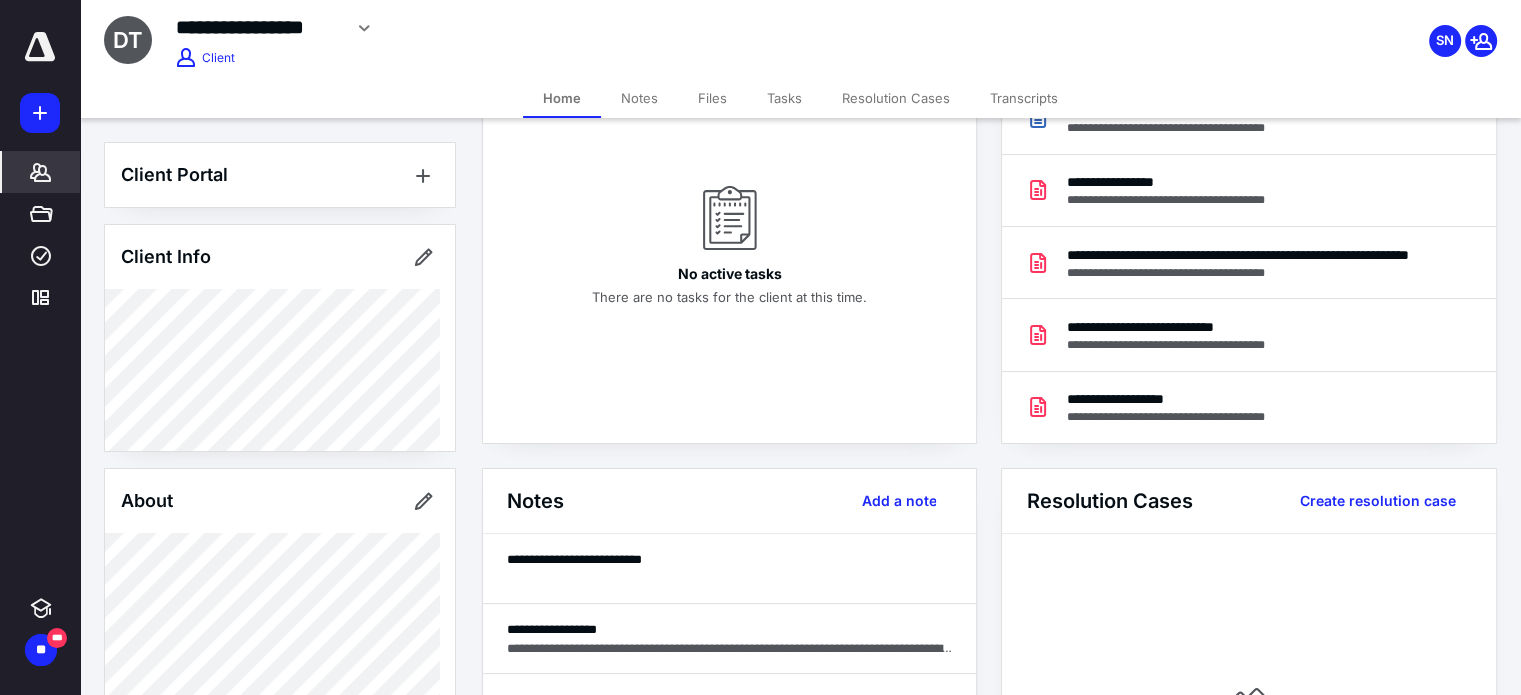 click on "Files" at bounding box center [712, 98] 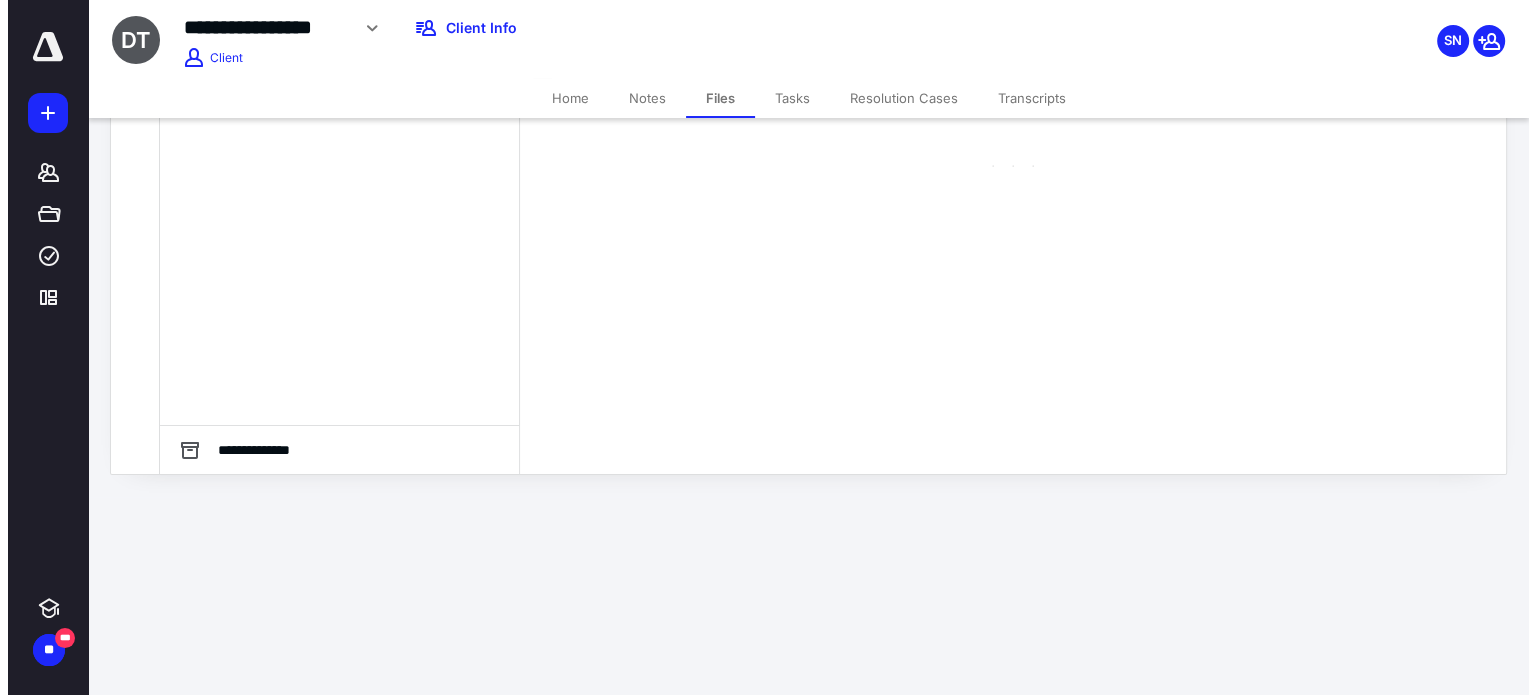 scroll, scrollTop: 0, scrollLeft: 0, axis: both 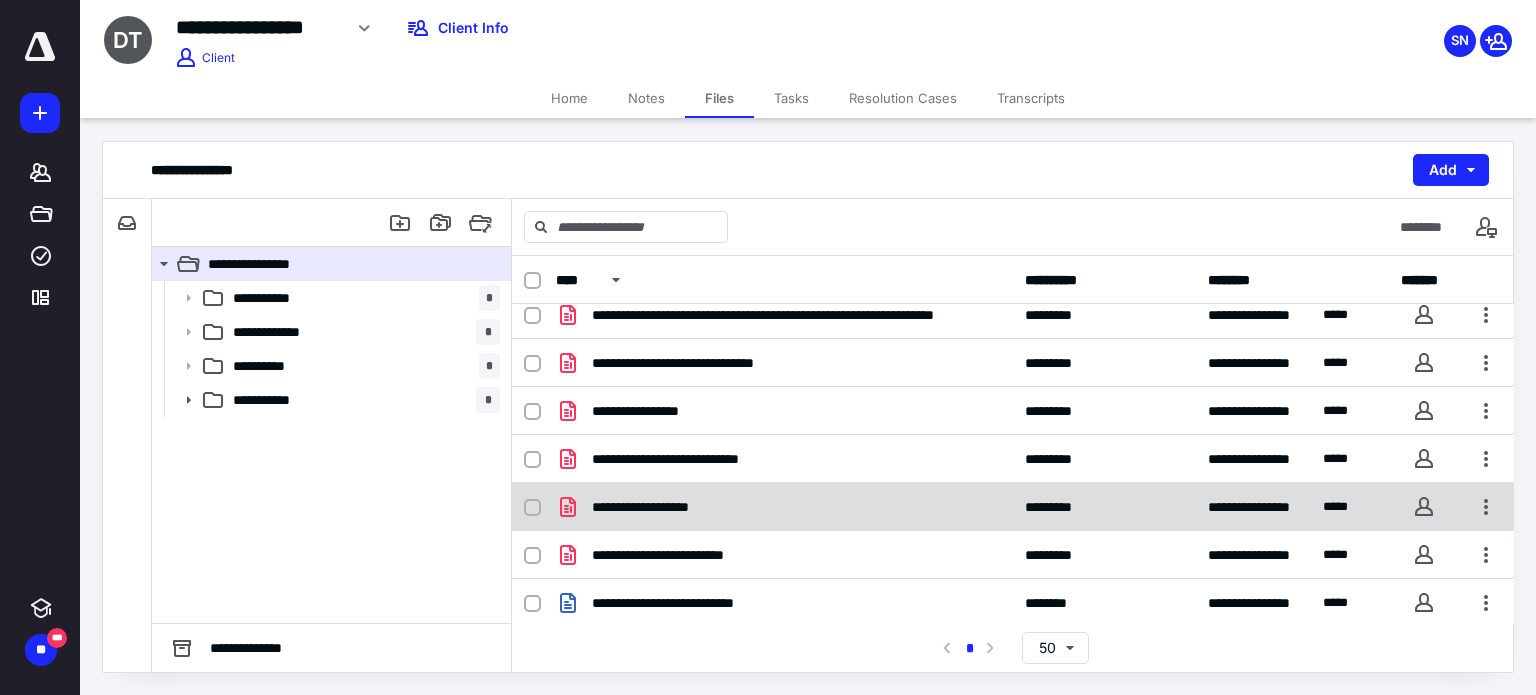 click on "**********" at bounding box center [784, 507] 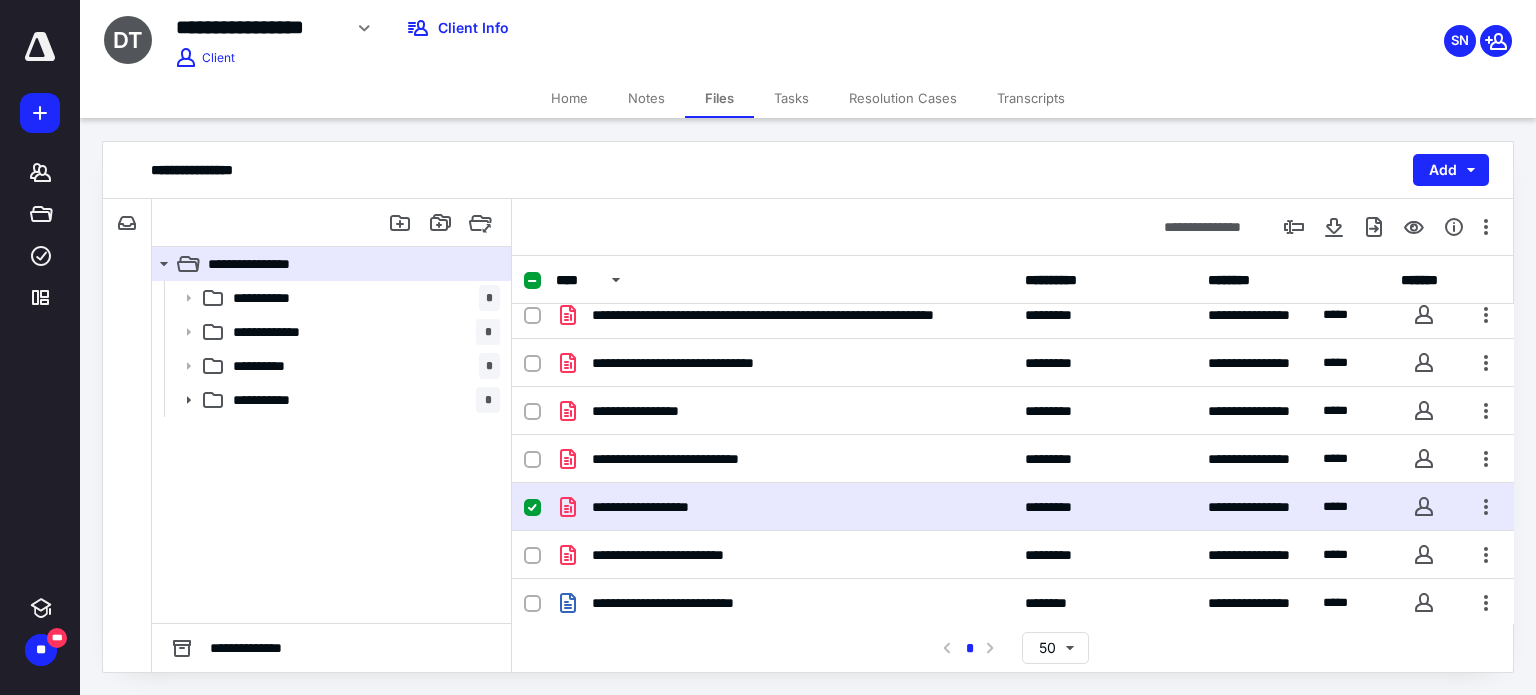 click on "**********" at bounding box center (784, 507) 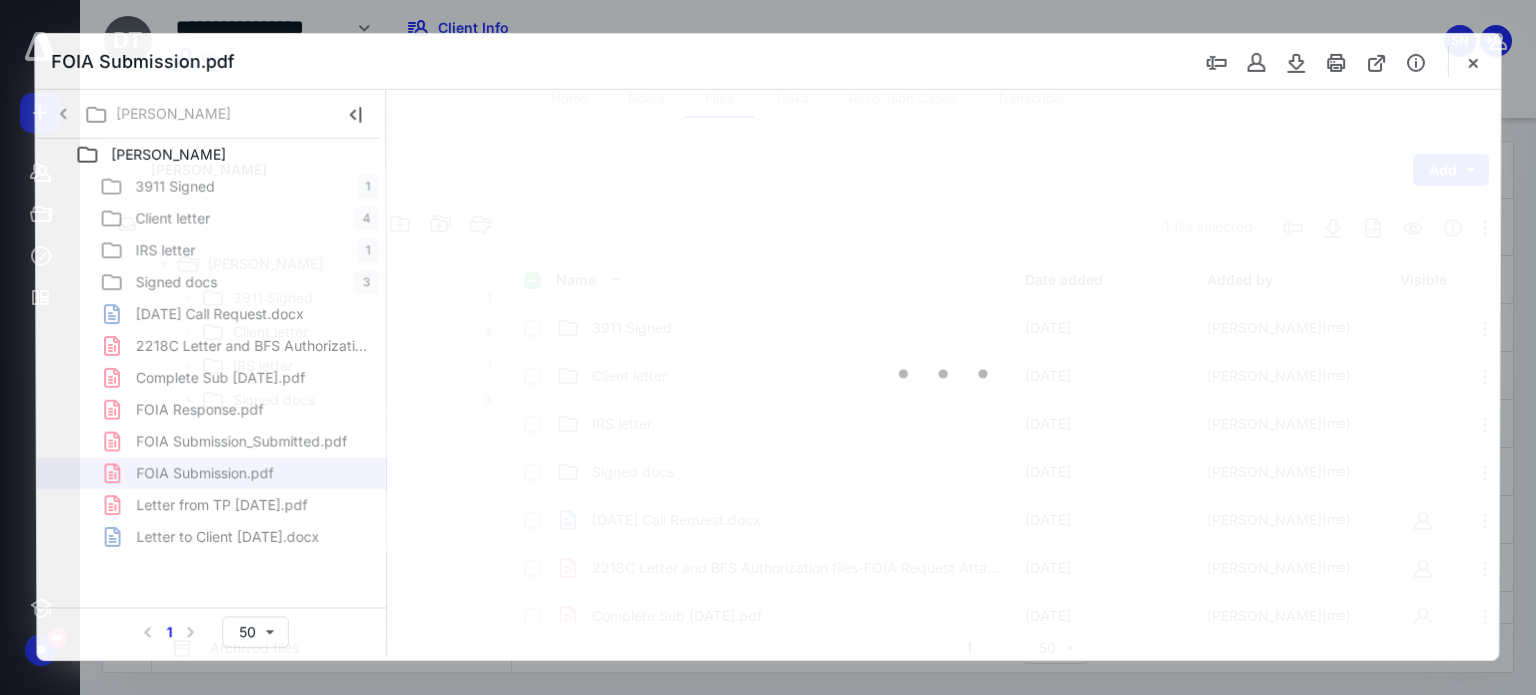 scroll, scrollTop: 253, scrollLeft: 0, axis: vertical 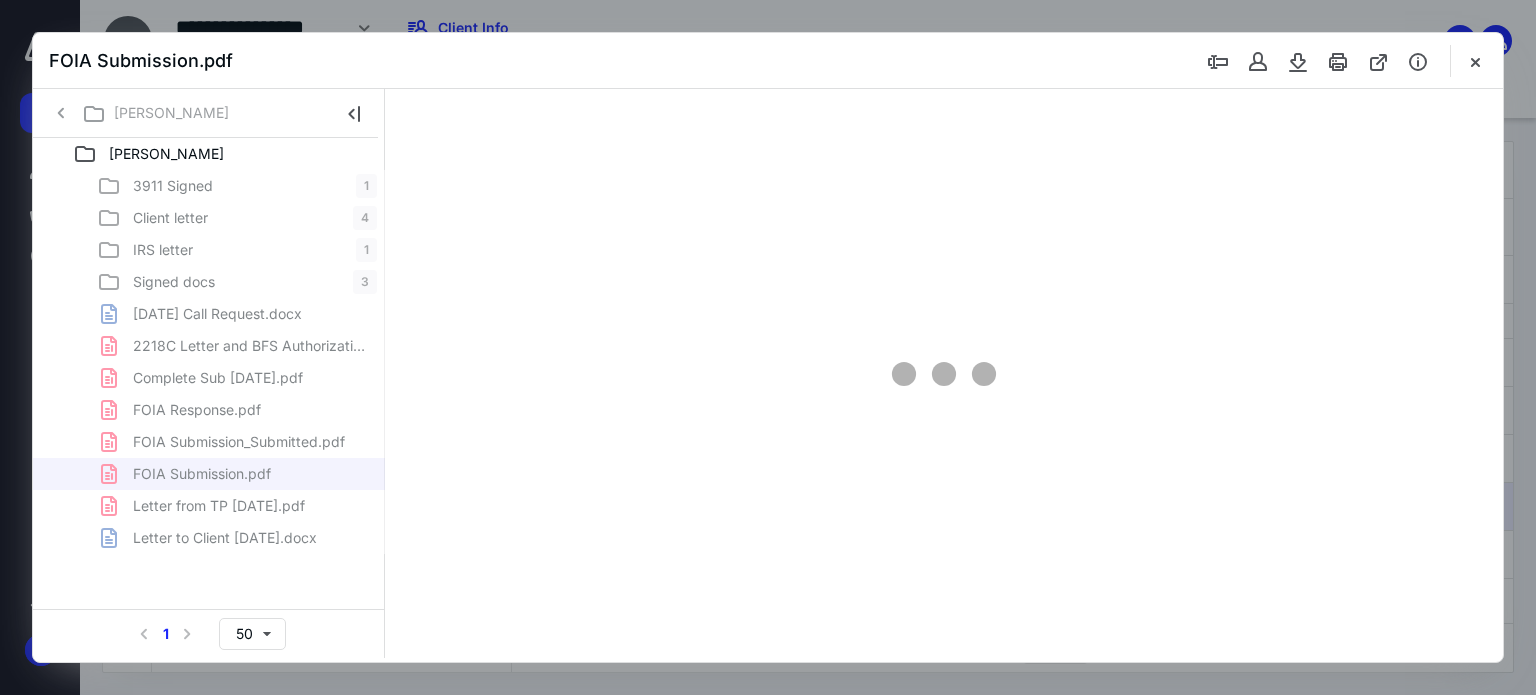 type on "67" 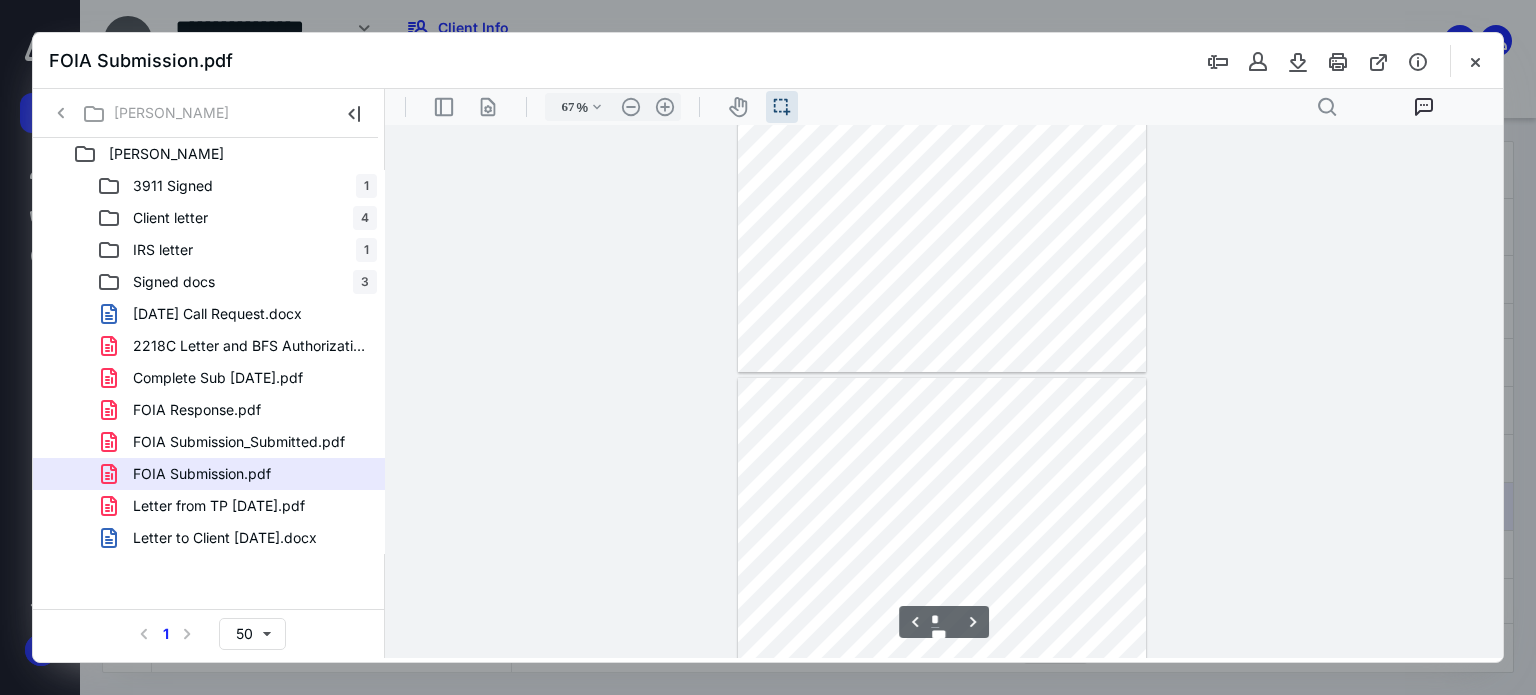 scroll, scrollTop: 0, scrollLeft: 0, axis: both 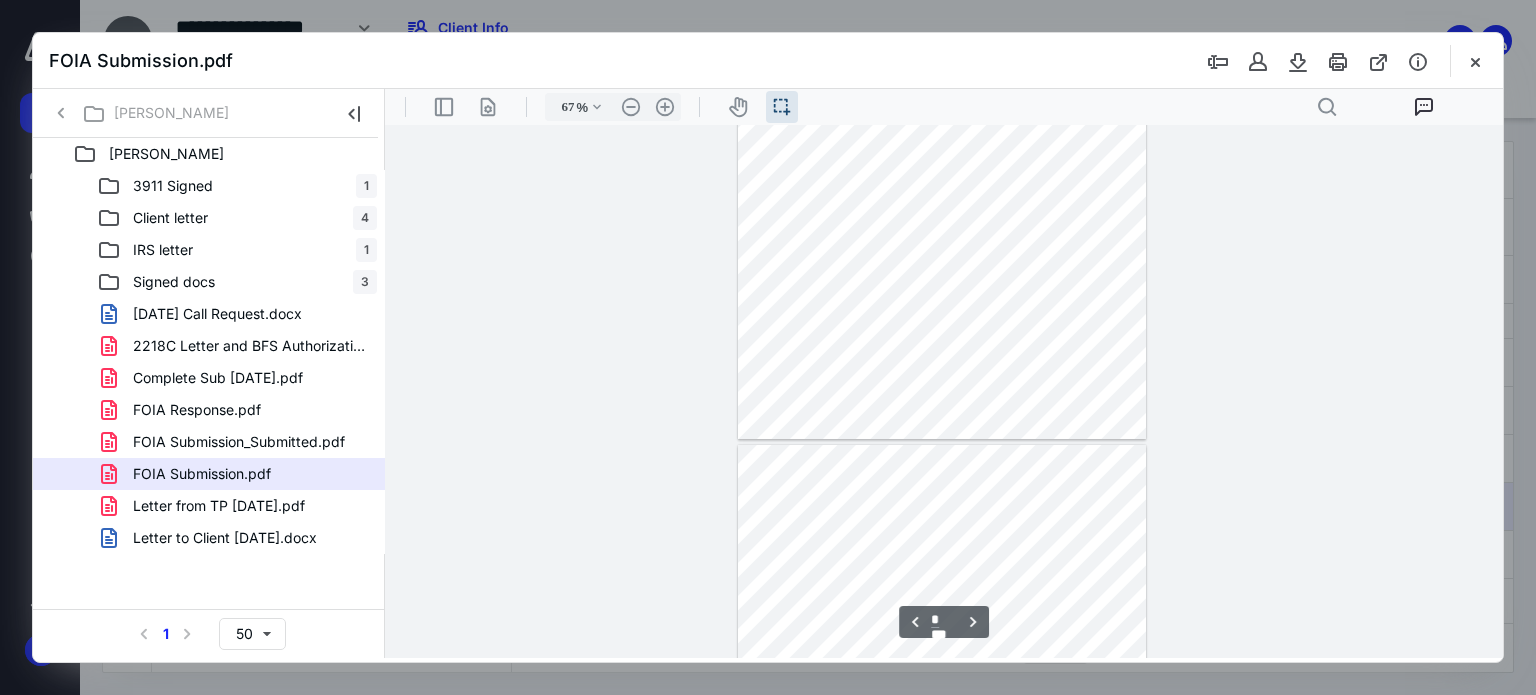 type on "*" 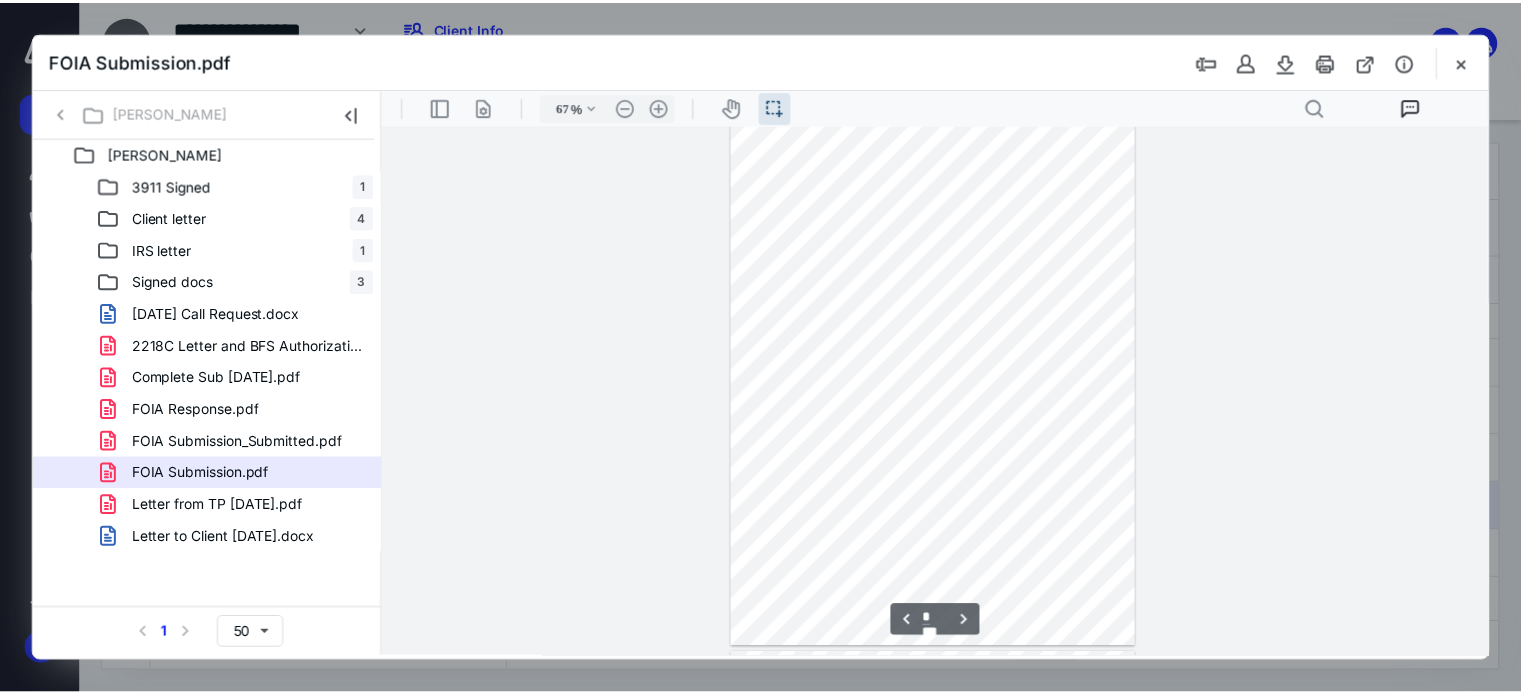 scroll, scrollTop: 2168, scrollLeft: 0, axis: vertical 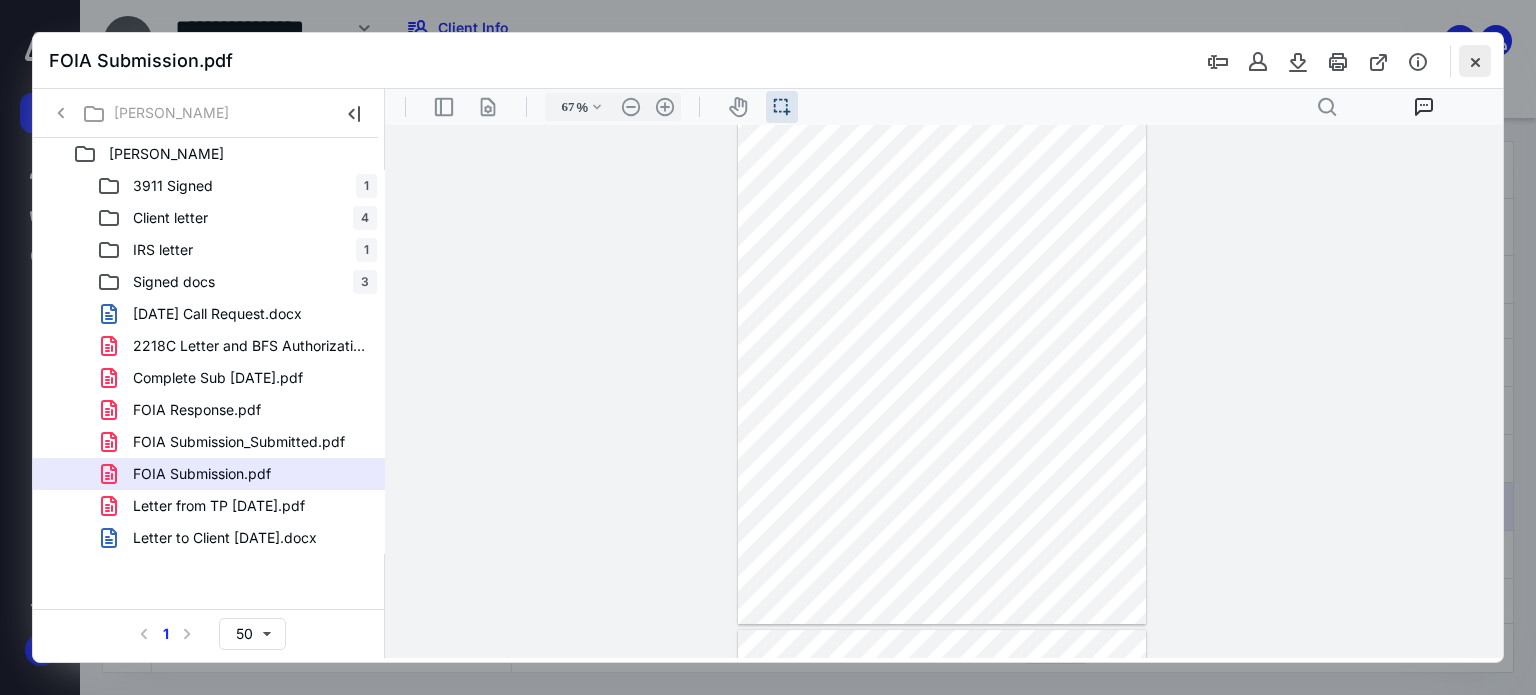 click at bounding box center (1475, 61) 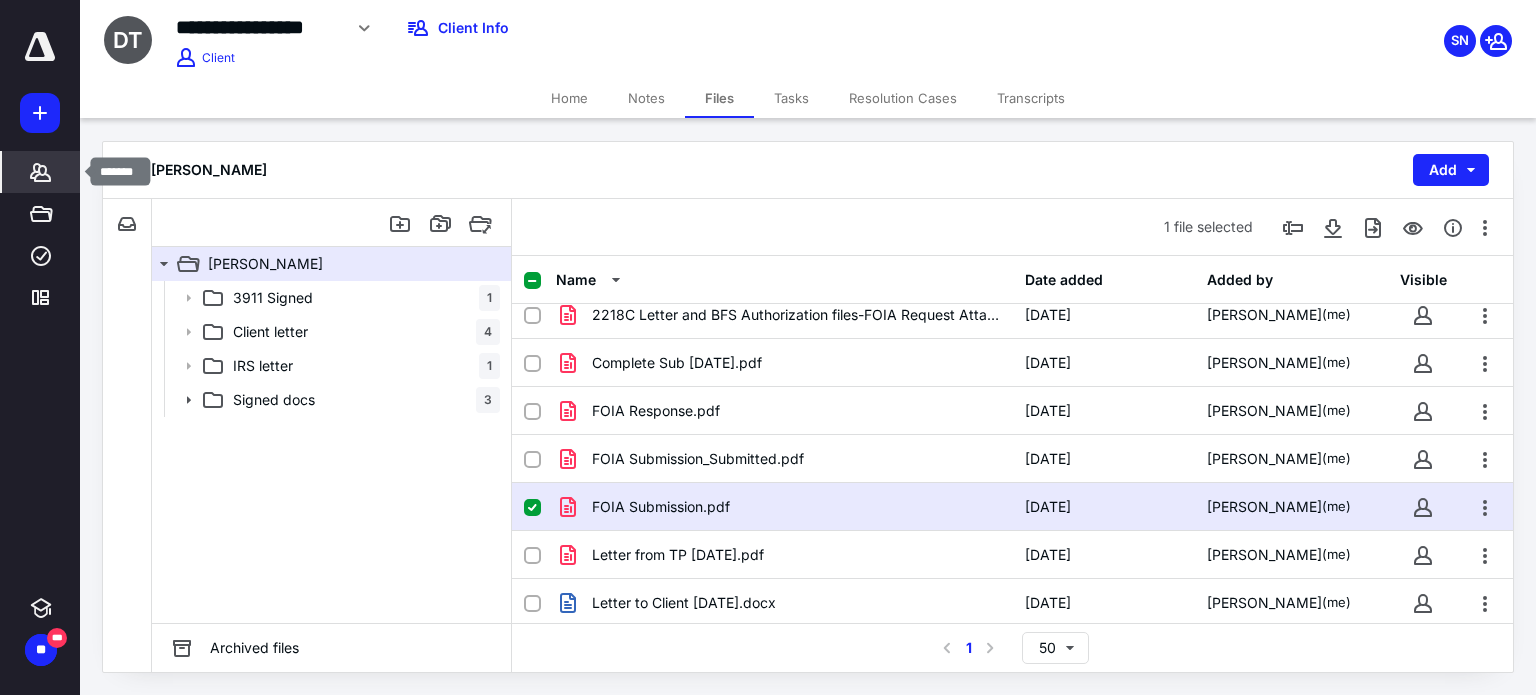 click 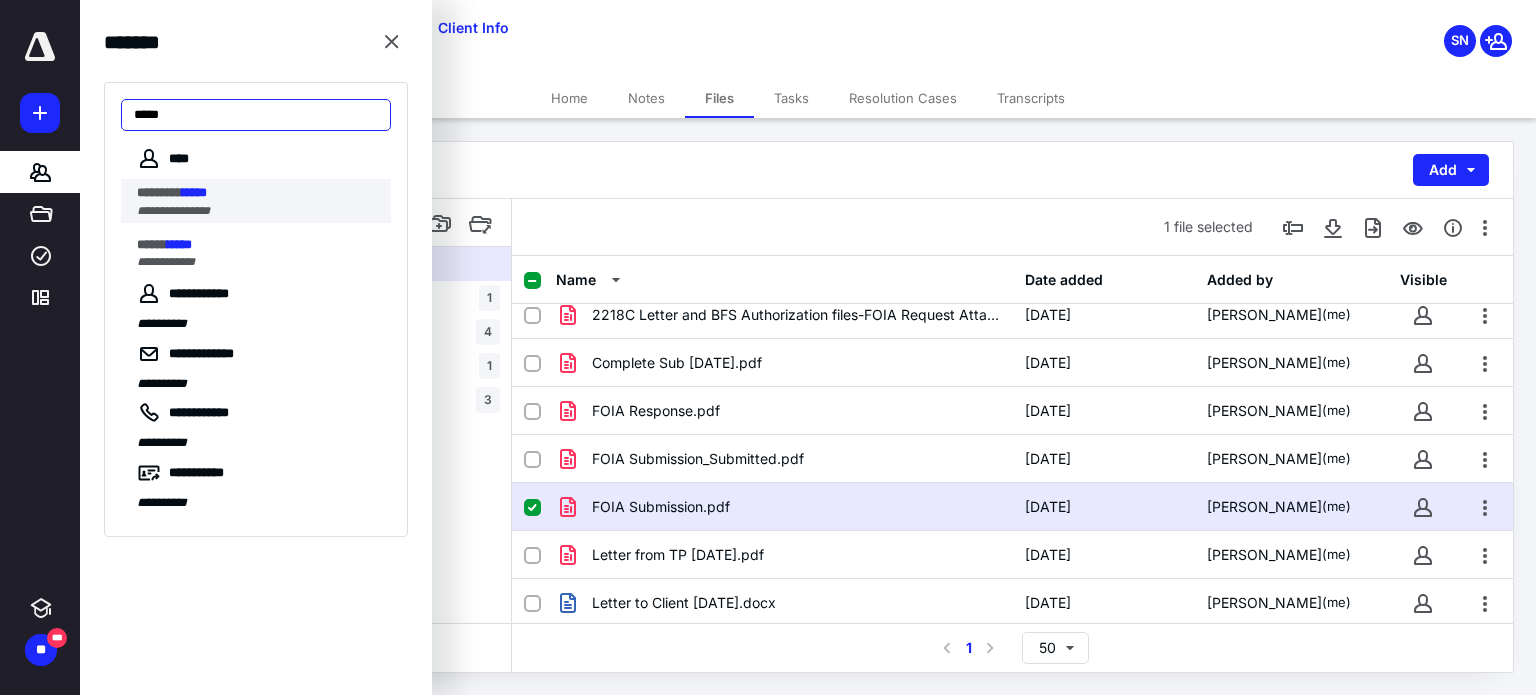 type on "*****" 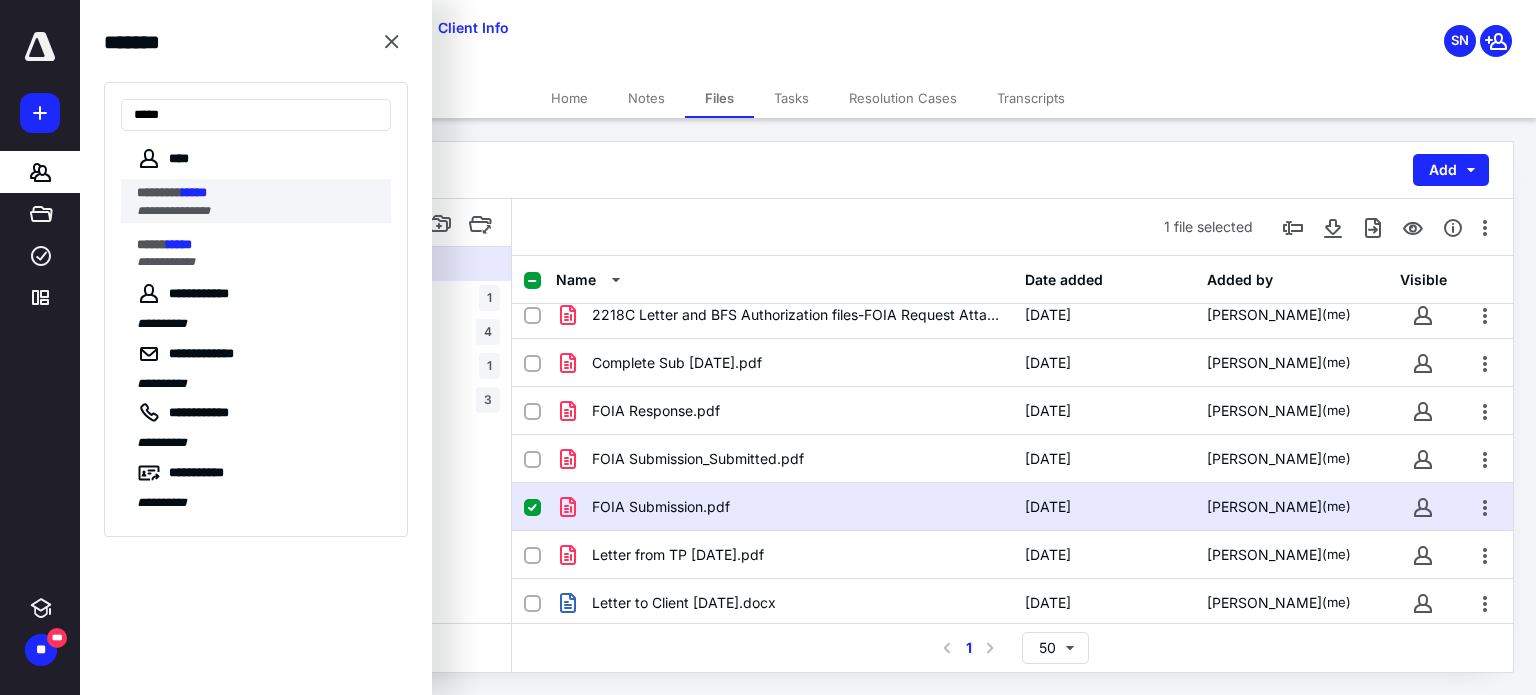 click on "*****" at bounding box center (194, 192) 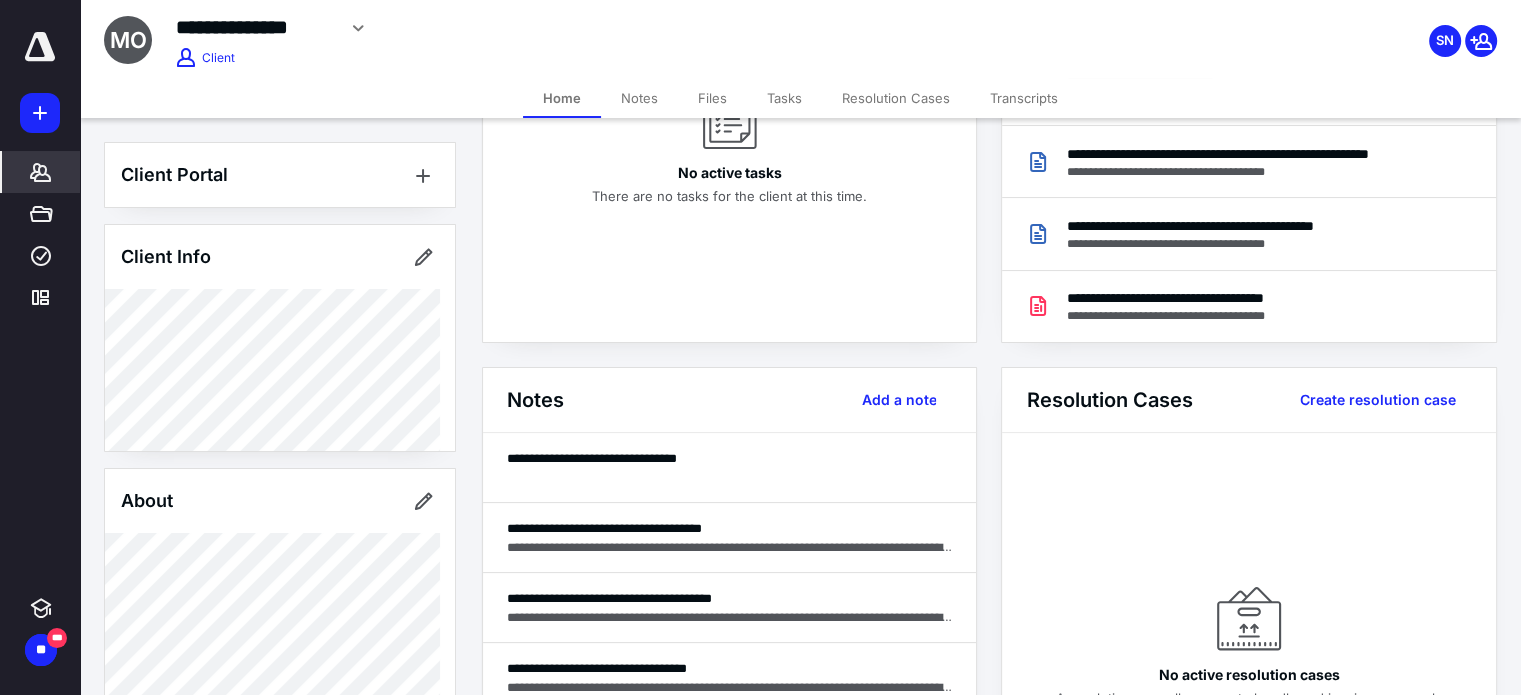 scroll, scrollTop: 300, scrollLeft: 0, axis: vertical 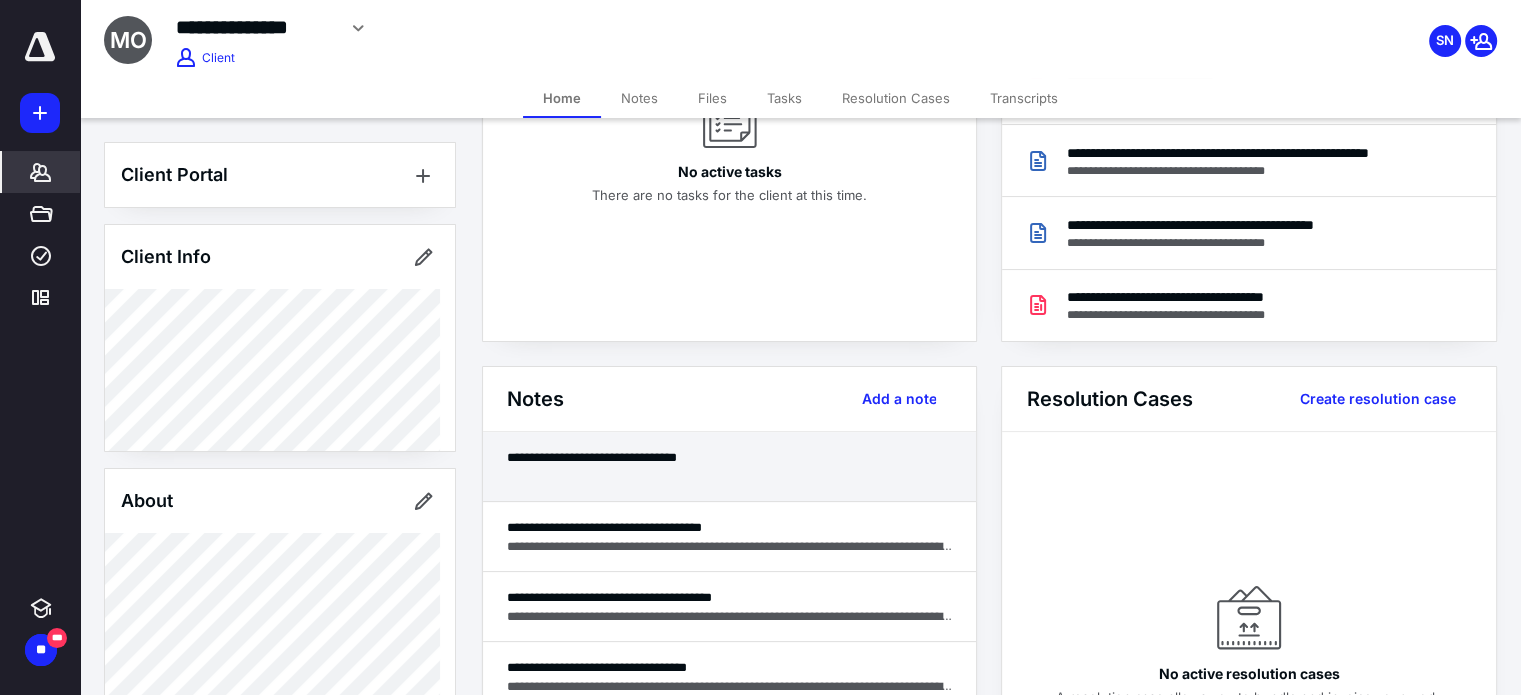 click at bounding box center (730, 476) 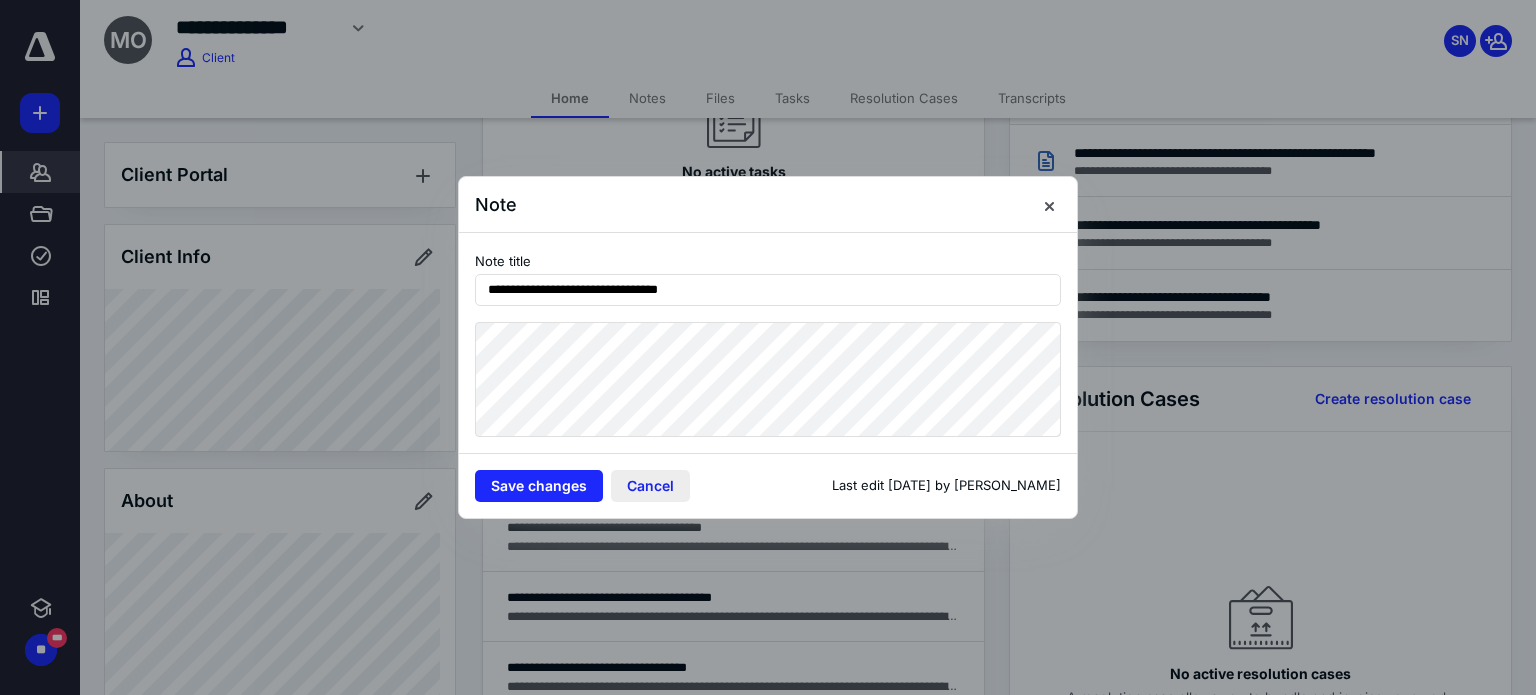 click on "Cancel" at bounding box center (650, 486) 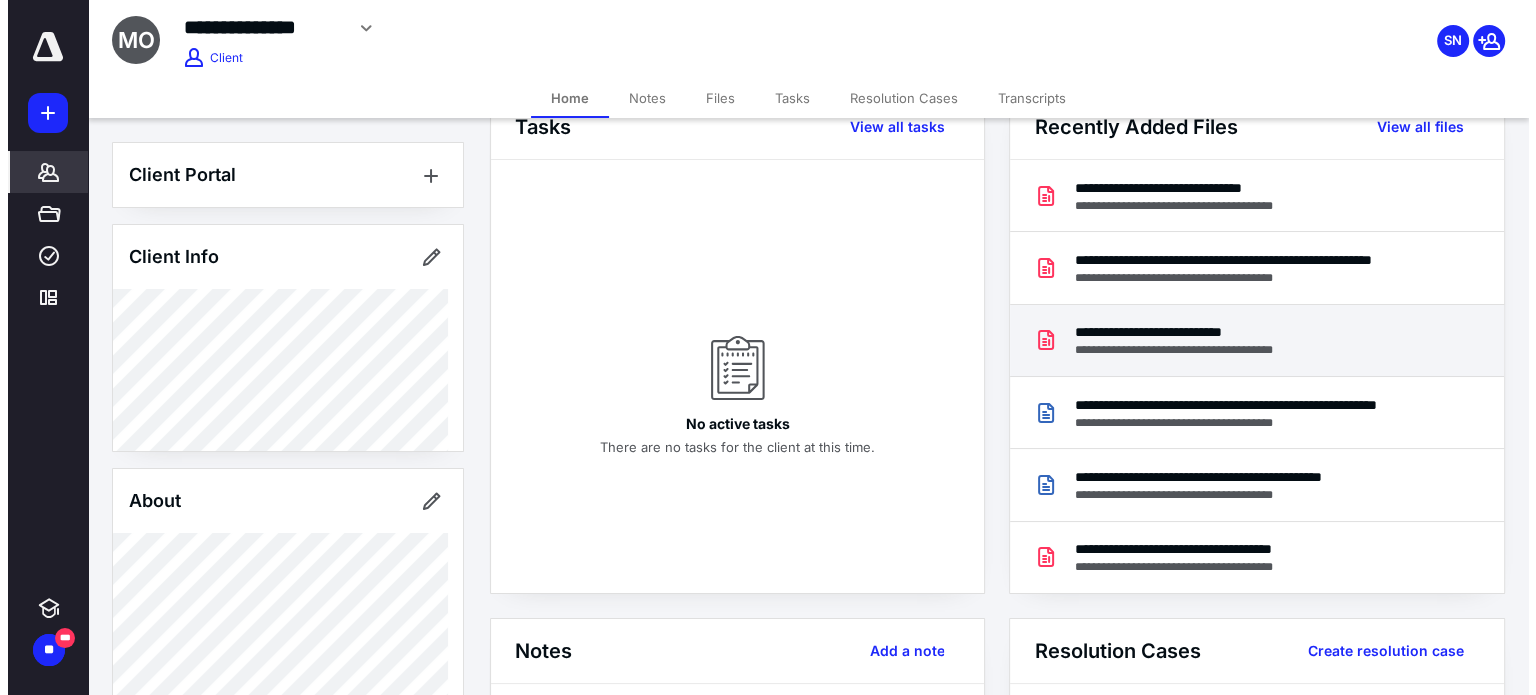 scroll, scrollTop: 0, scrollLeft: 0, axis: both 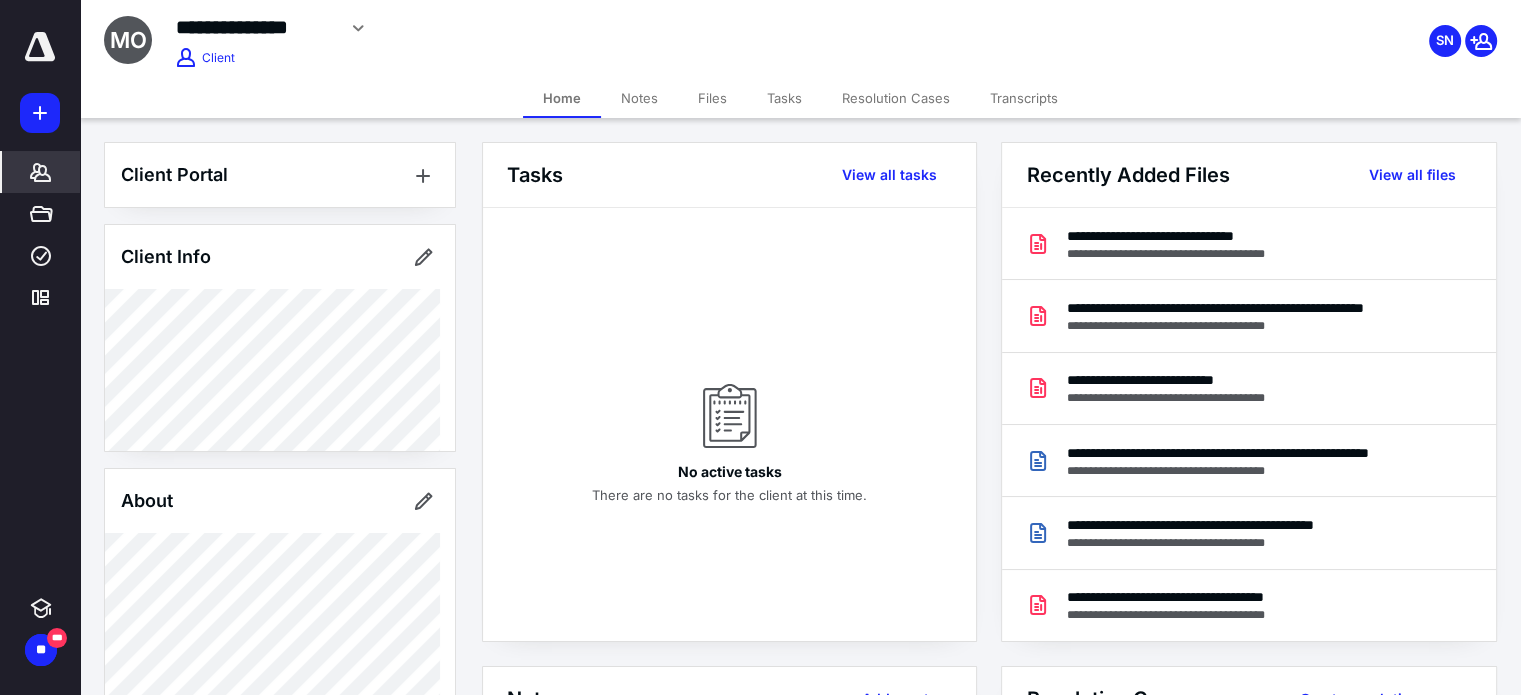 click on "Files" at bounding box center [712, 98] 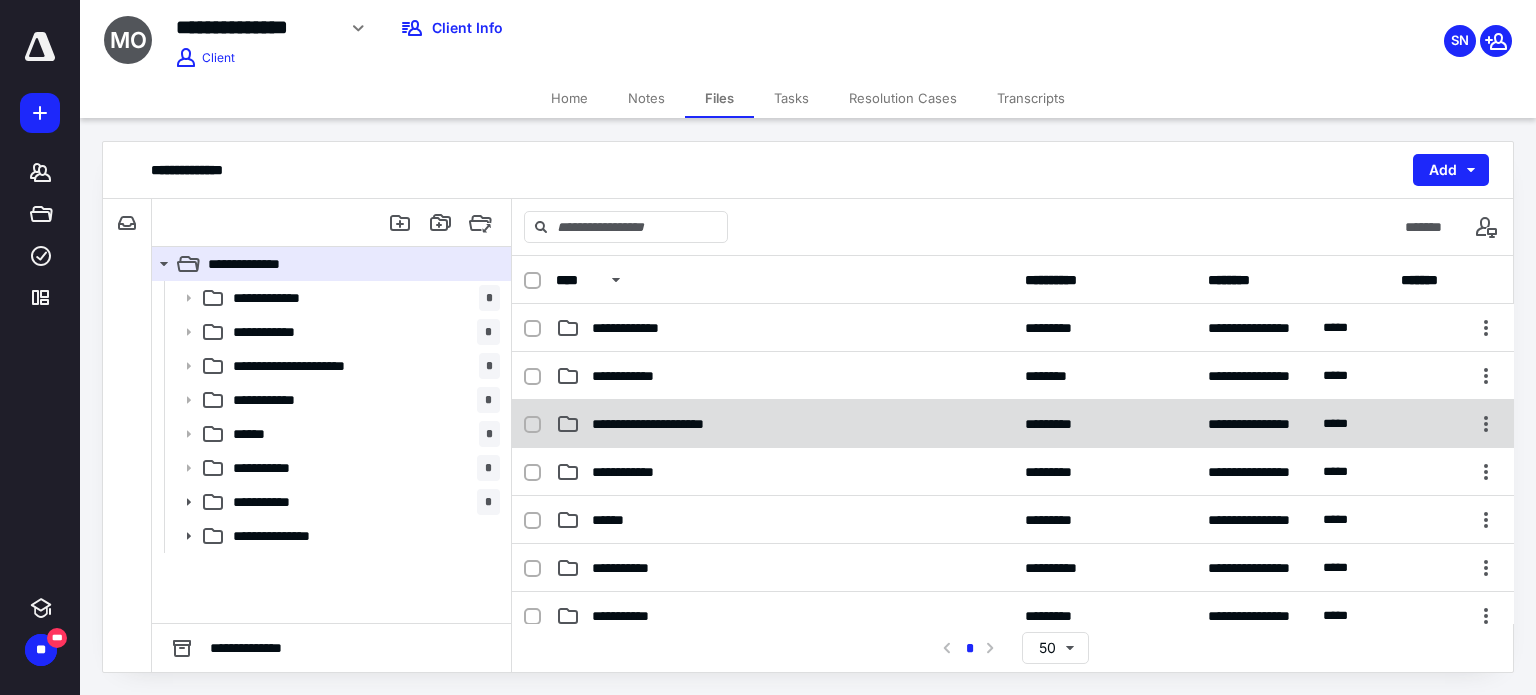 scroll, scrollTop: 0, scrollLeft: 0, axis: both 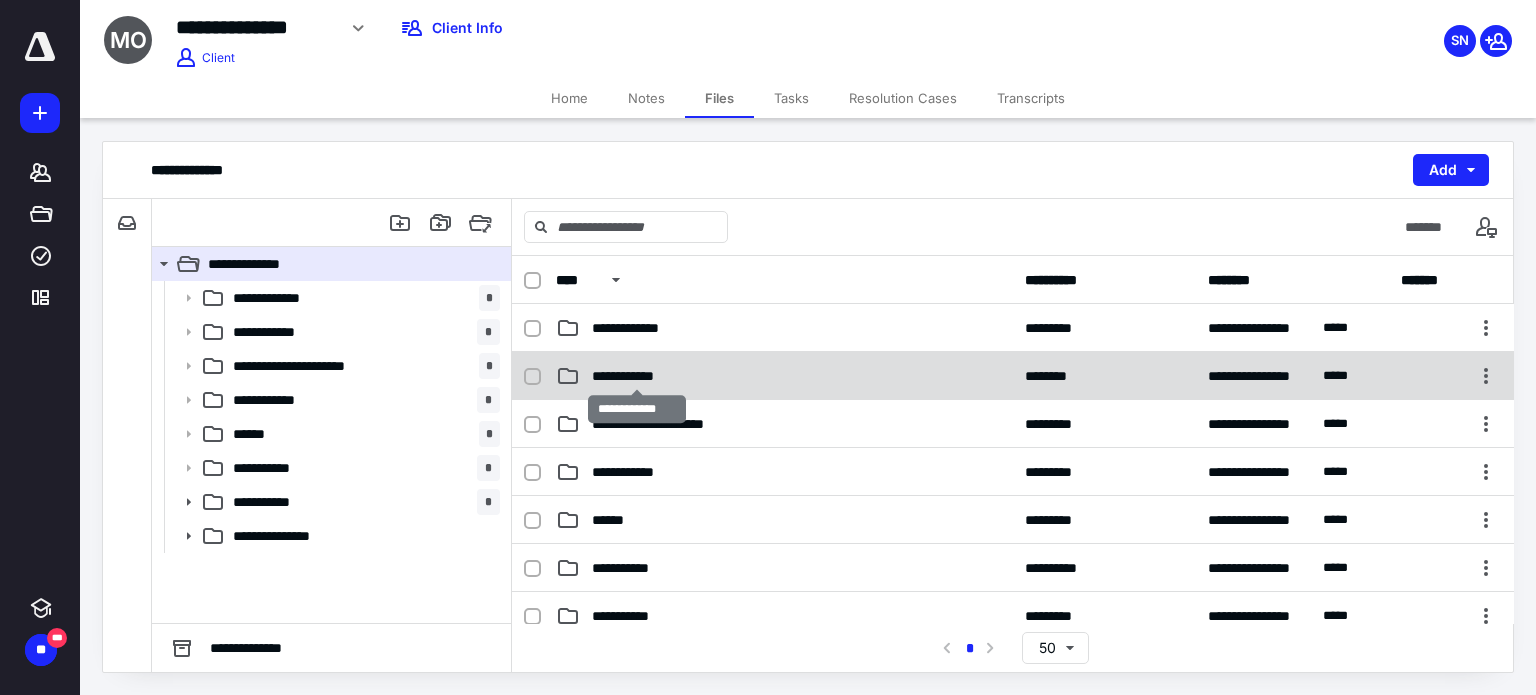 click on "**********" at bounding box center (637, 376) 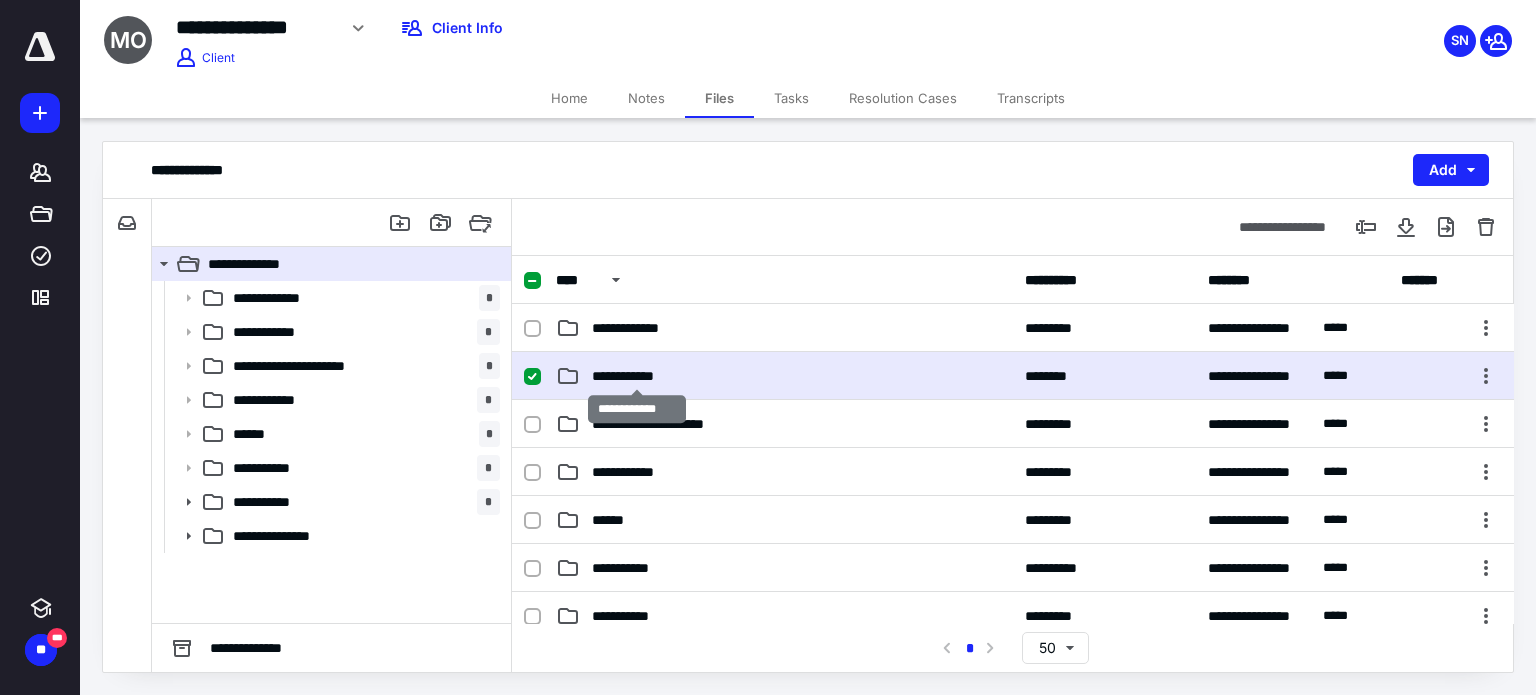 click on "**********" at bounding box center (637, 376) 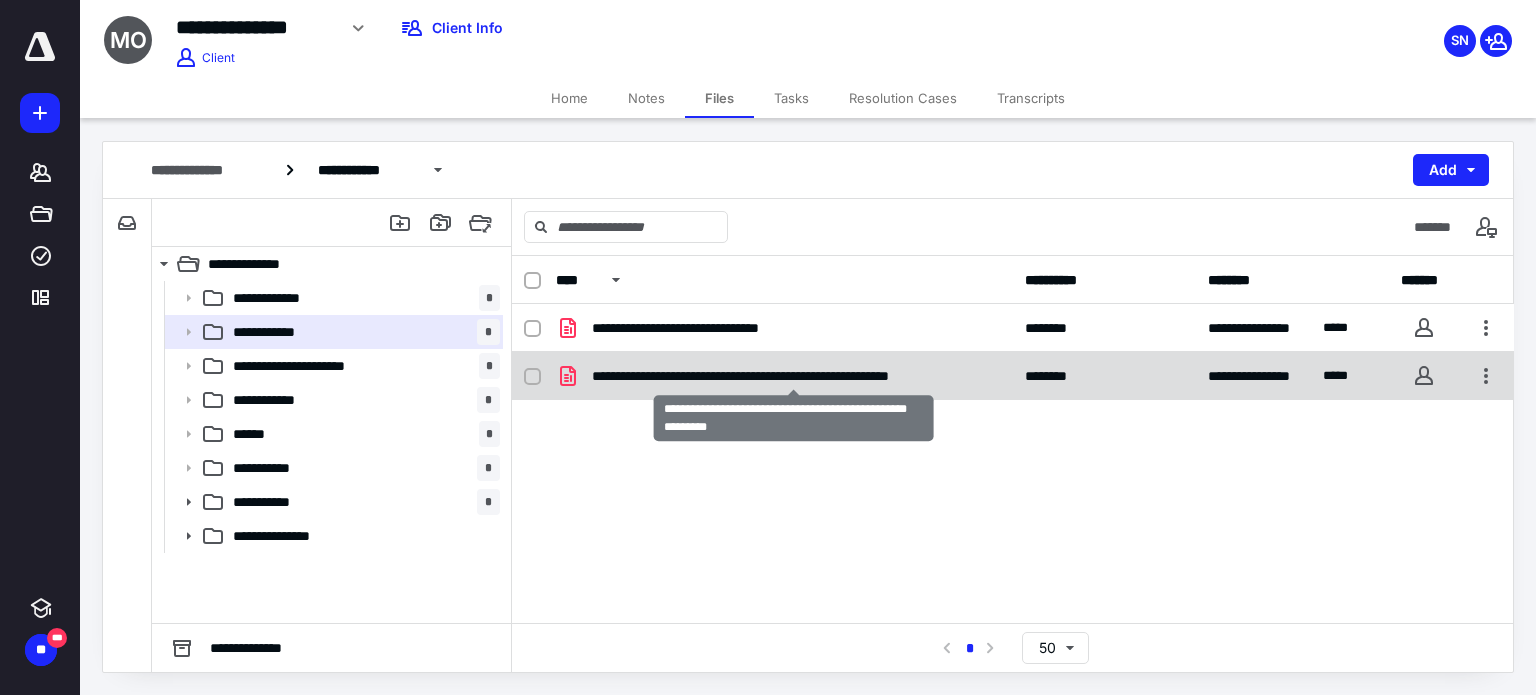 click on "**********" at bounding box center (793, 376) 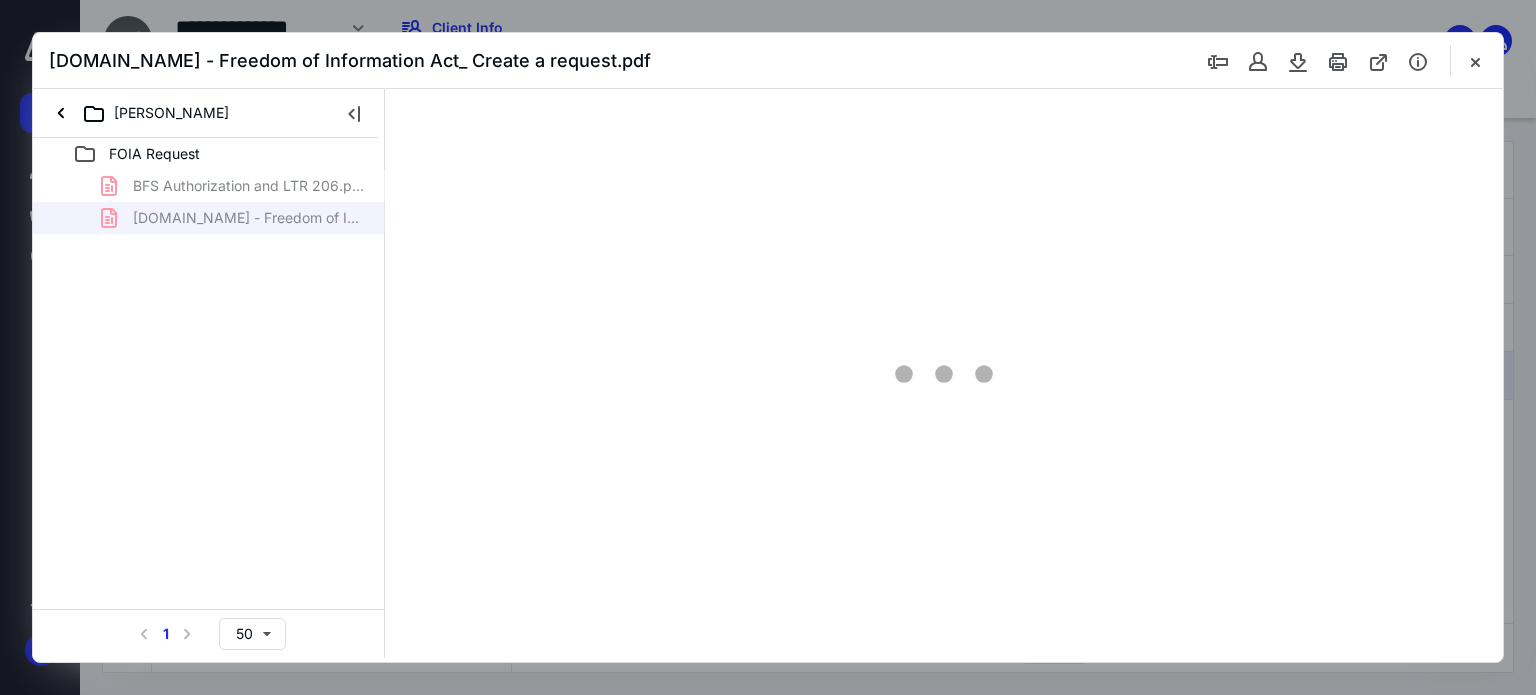 scroll, scrollTop: 0, scrollLeft: 0, axis: both 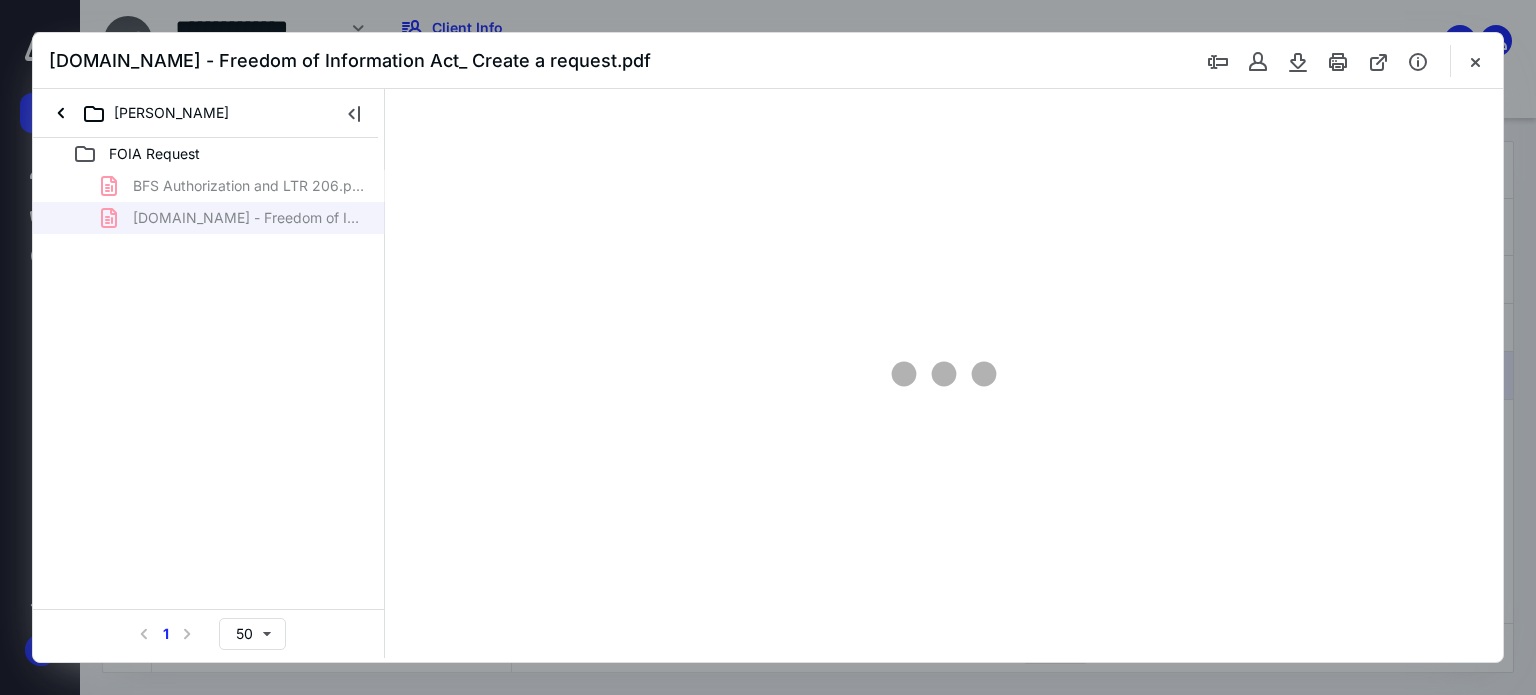 type on "67" 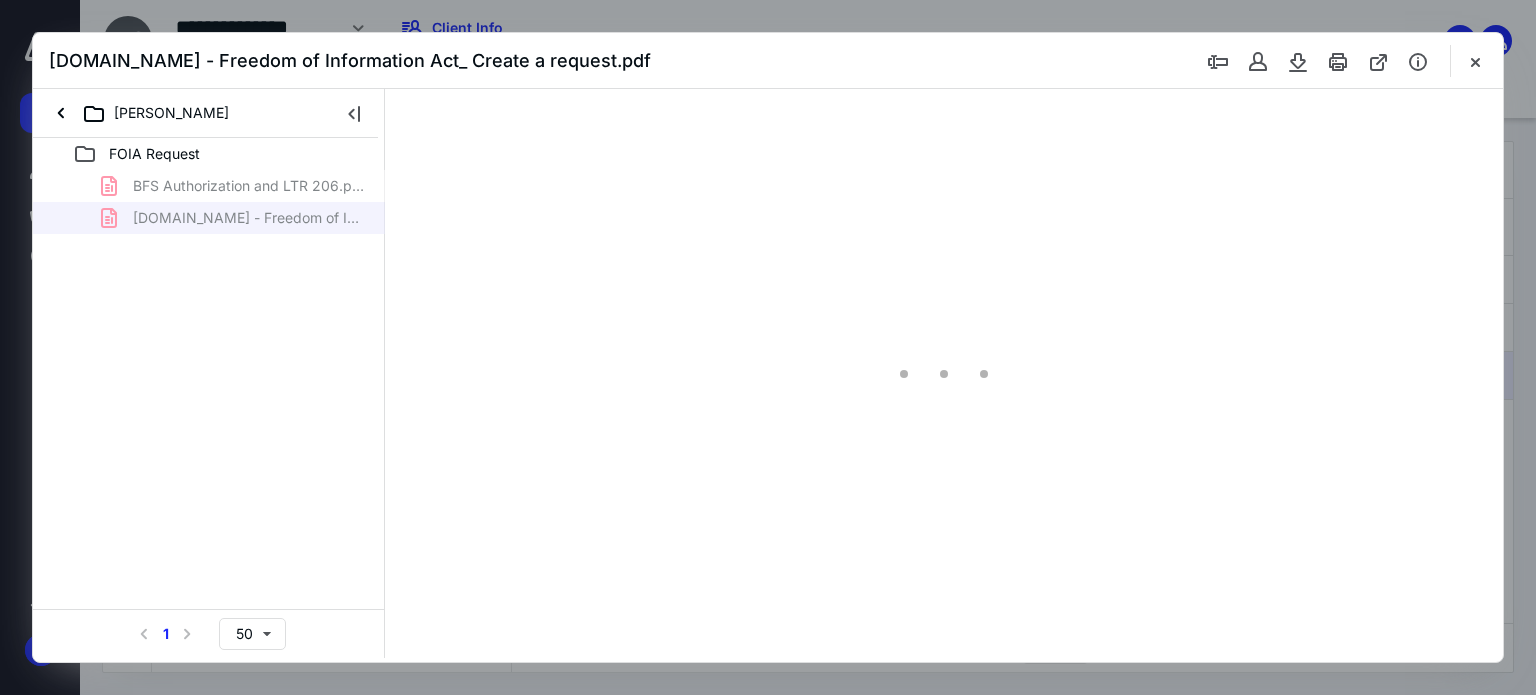 scroll, scrollTop: 39, scrollLeft: 0, axis: vertical 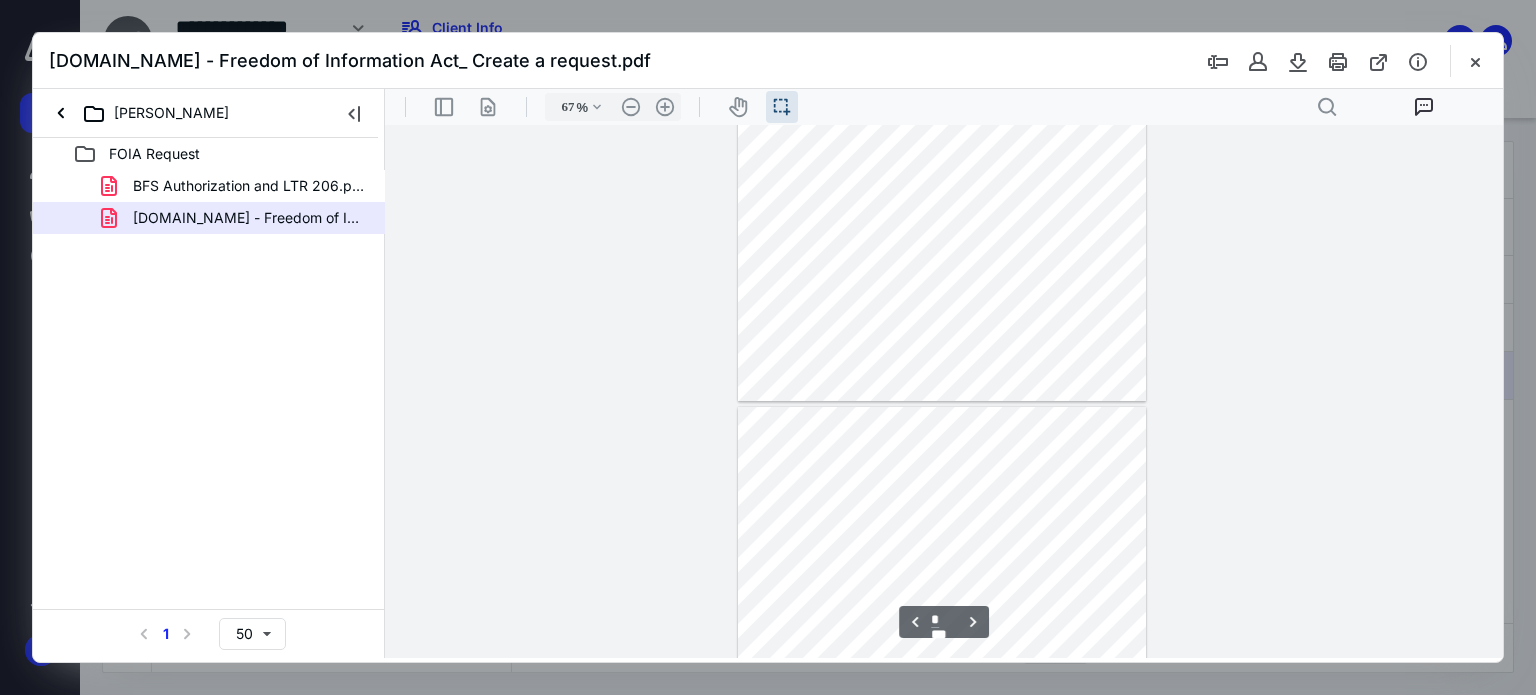 type on "*" 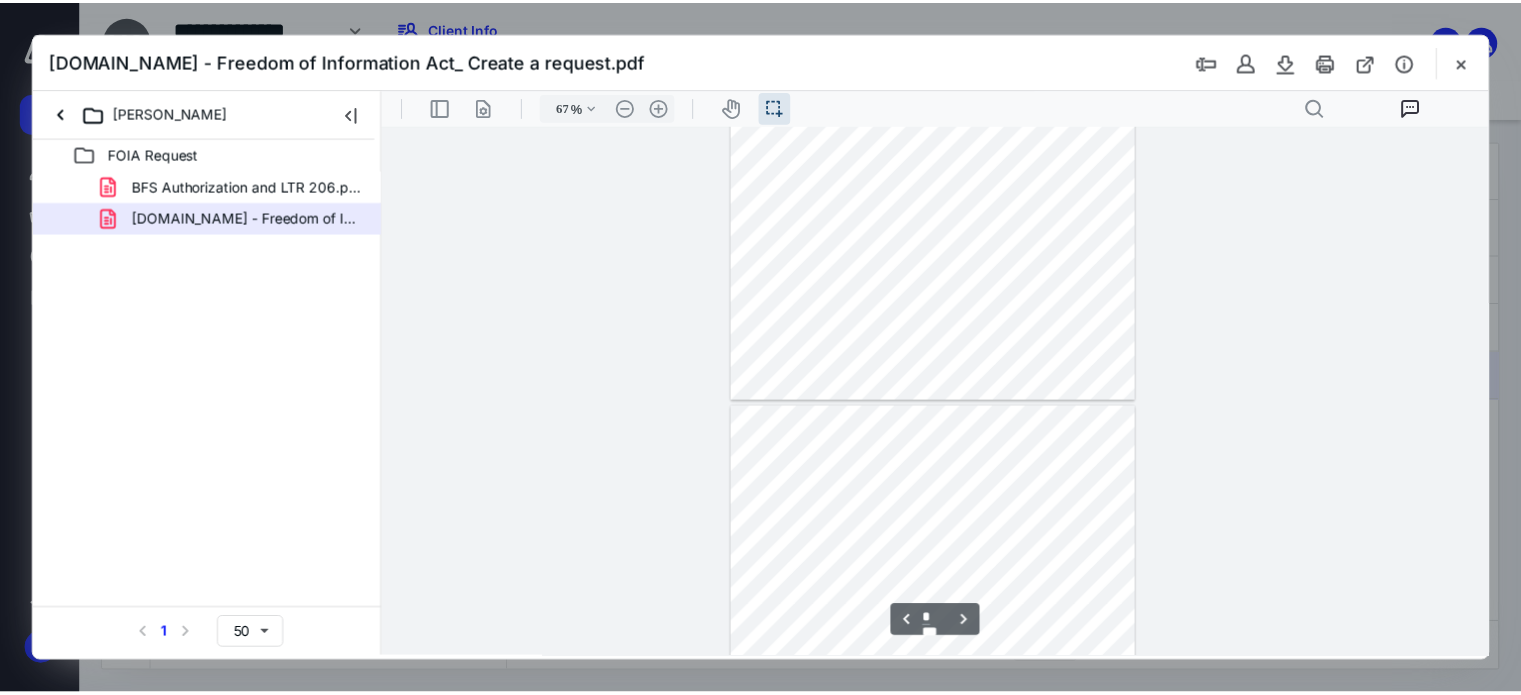 scroll, scrollTop: 970, scrollLeft: 0, axis: vertical 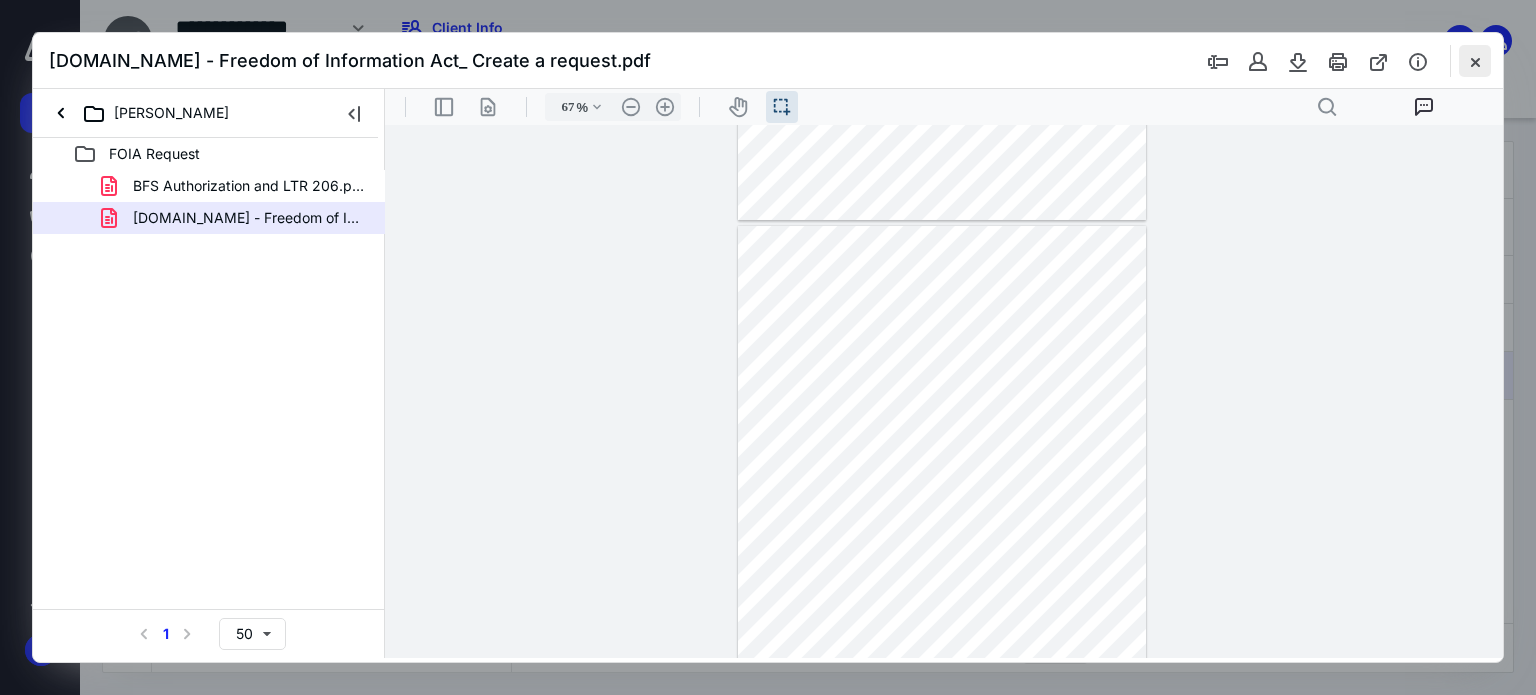 click at bounding box center (1475, 61) 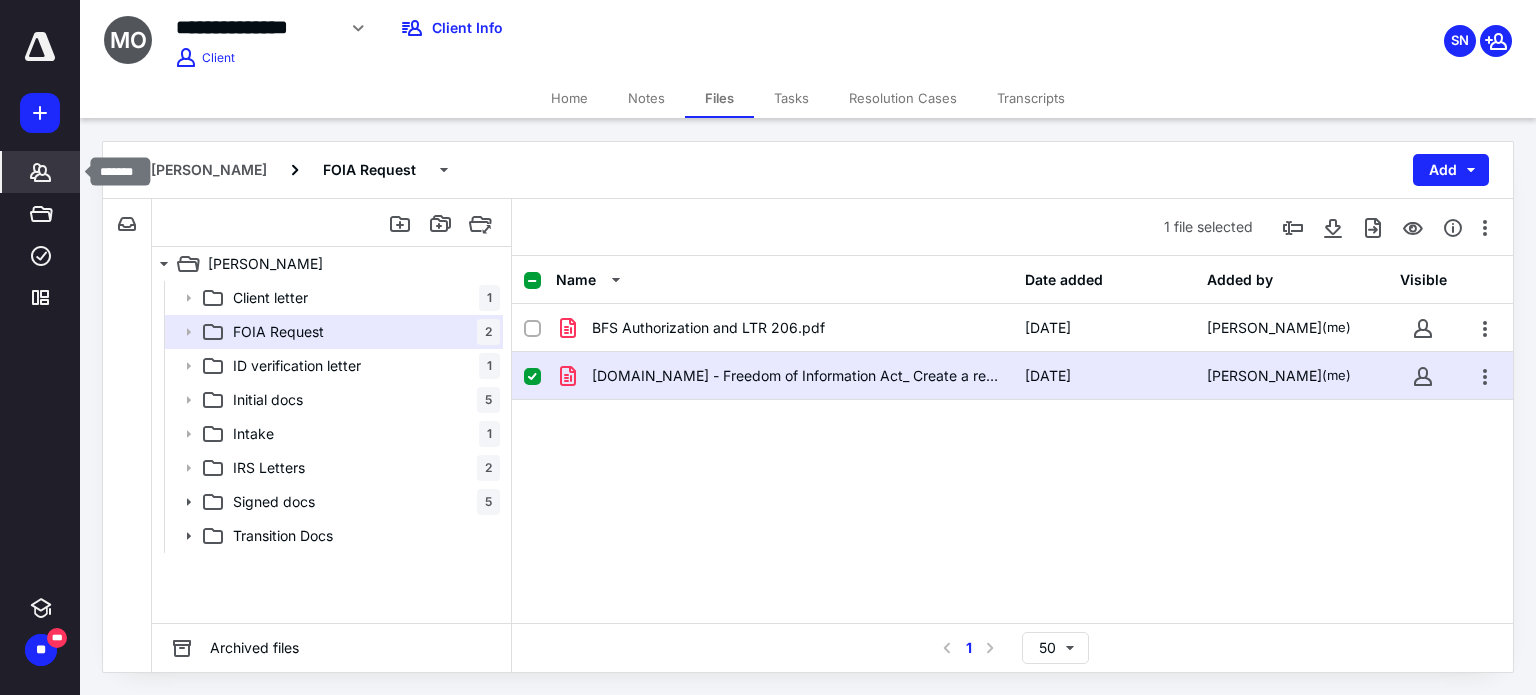 click 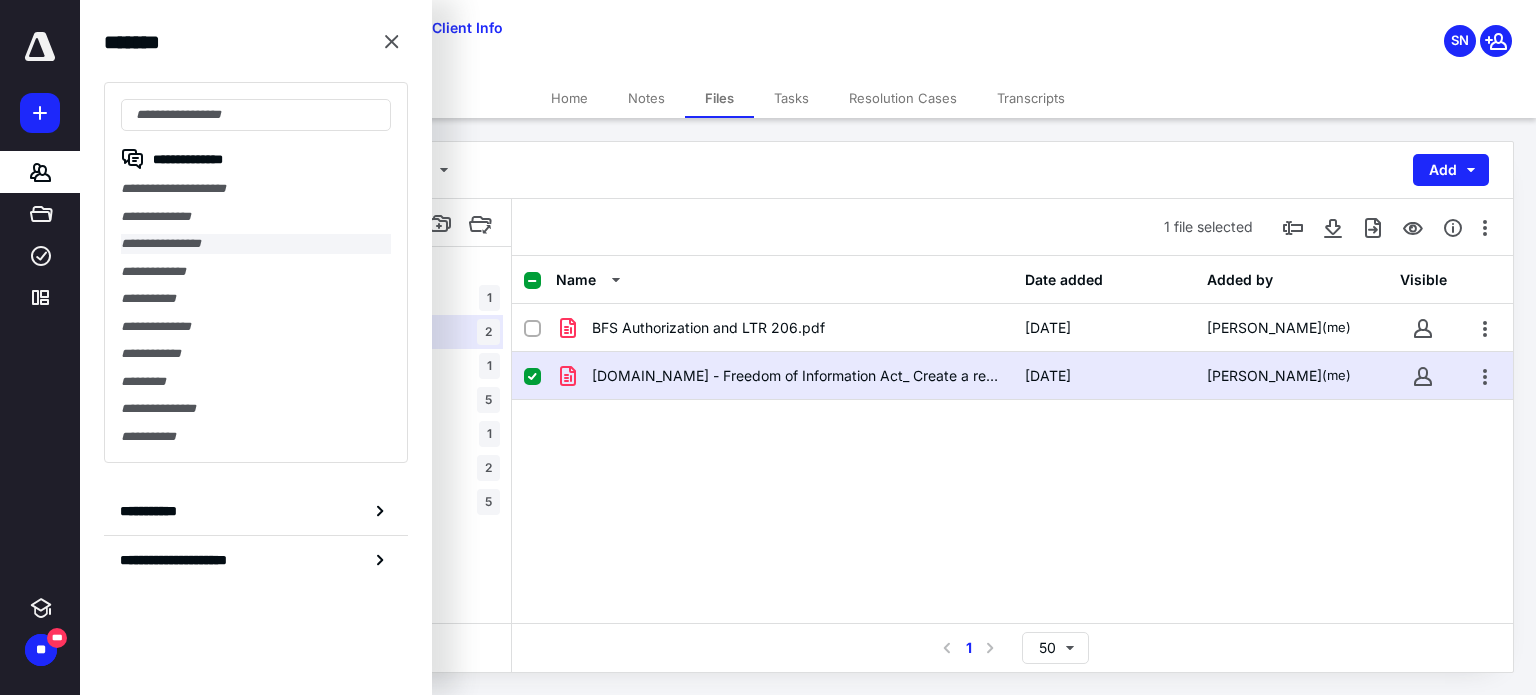 click on "**********" at bounding box center [256, 244] 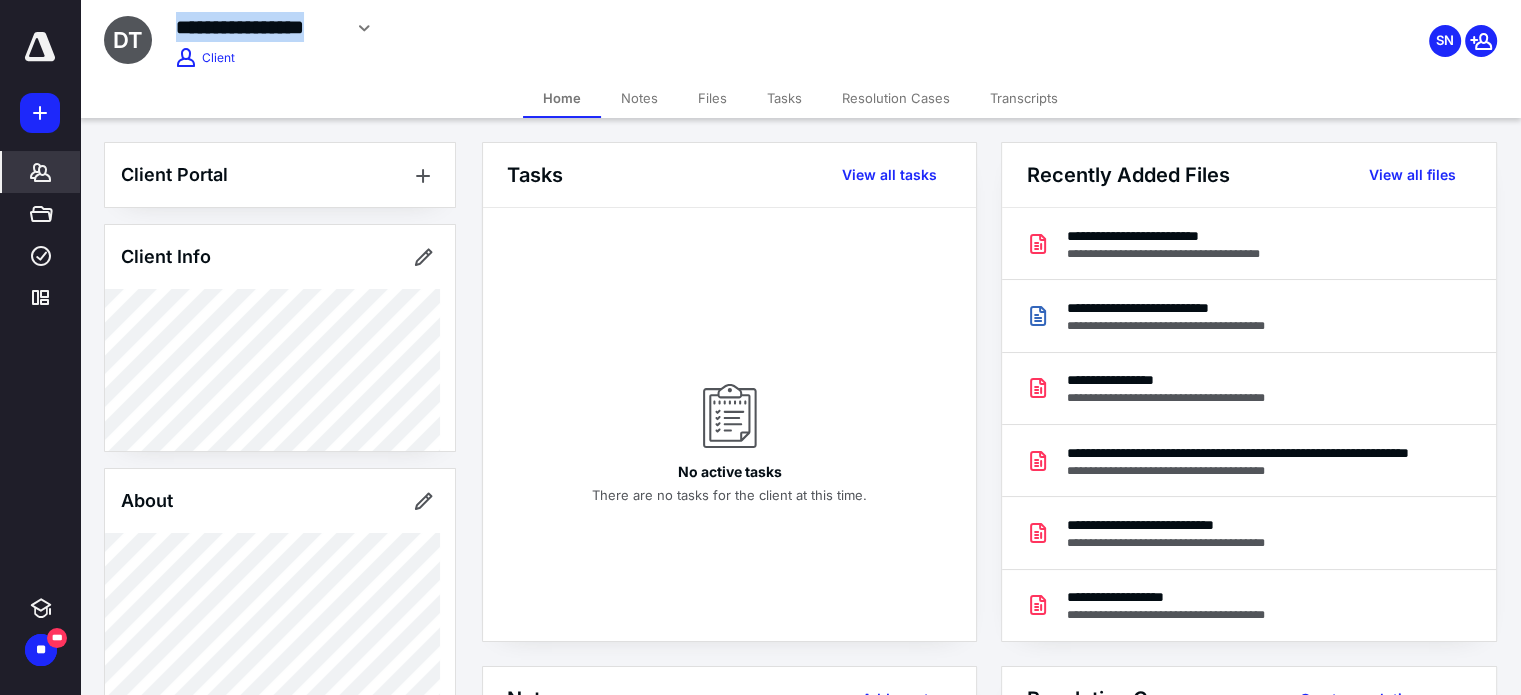 drag, startPoint x: 340, startPoint y: 27, endPoint x: 168, endPoint y: 41, distance: 172.56883 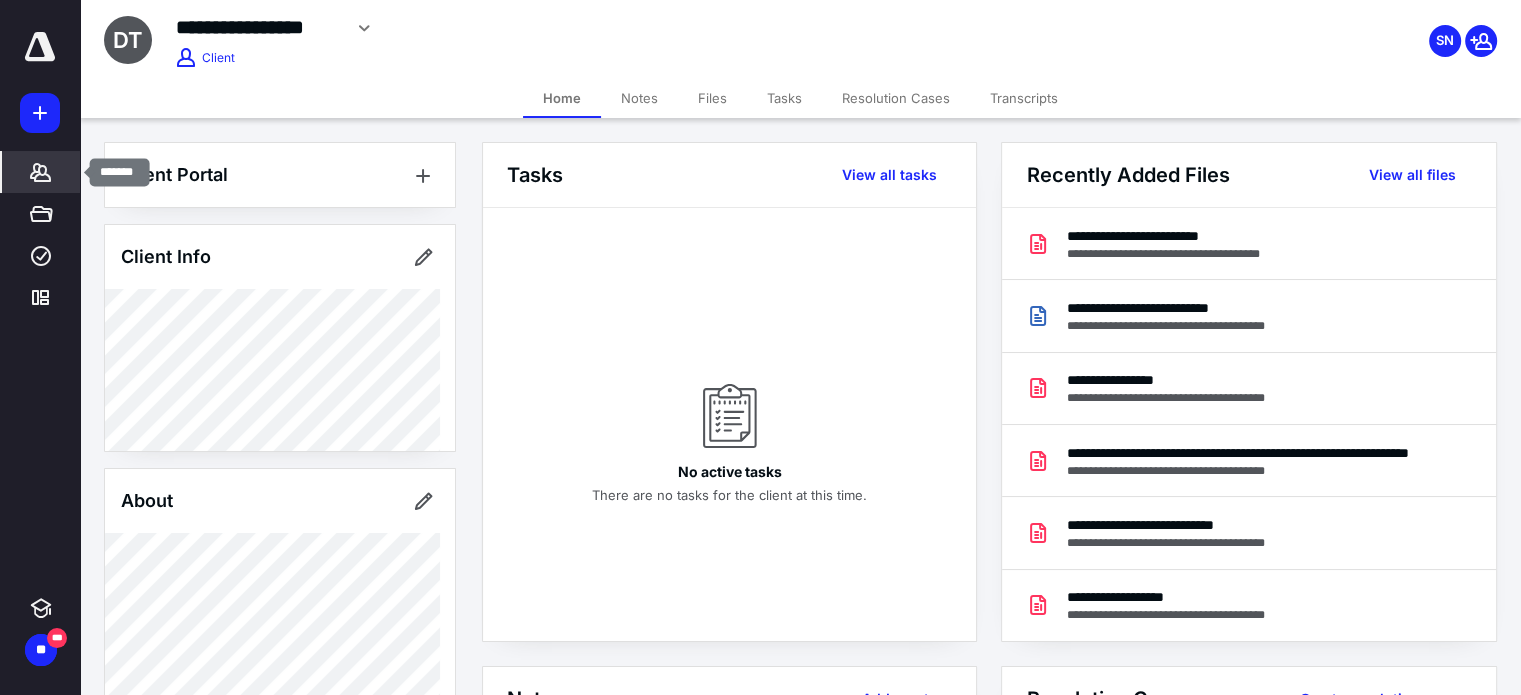 click 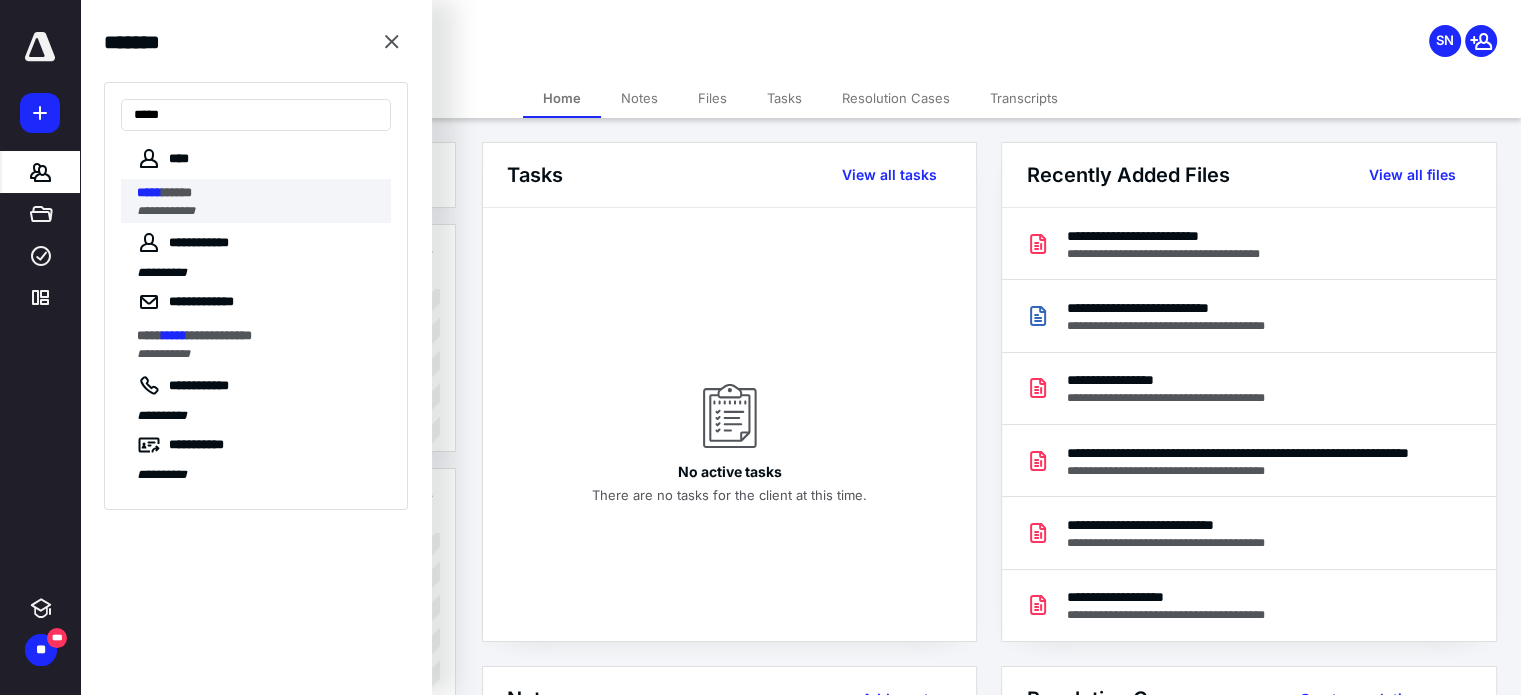 type on "*****" 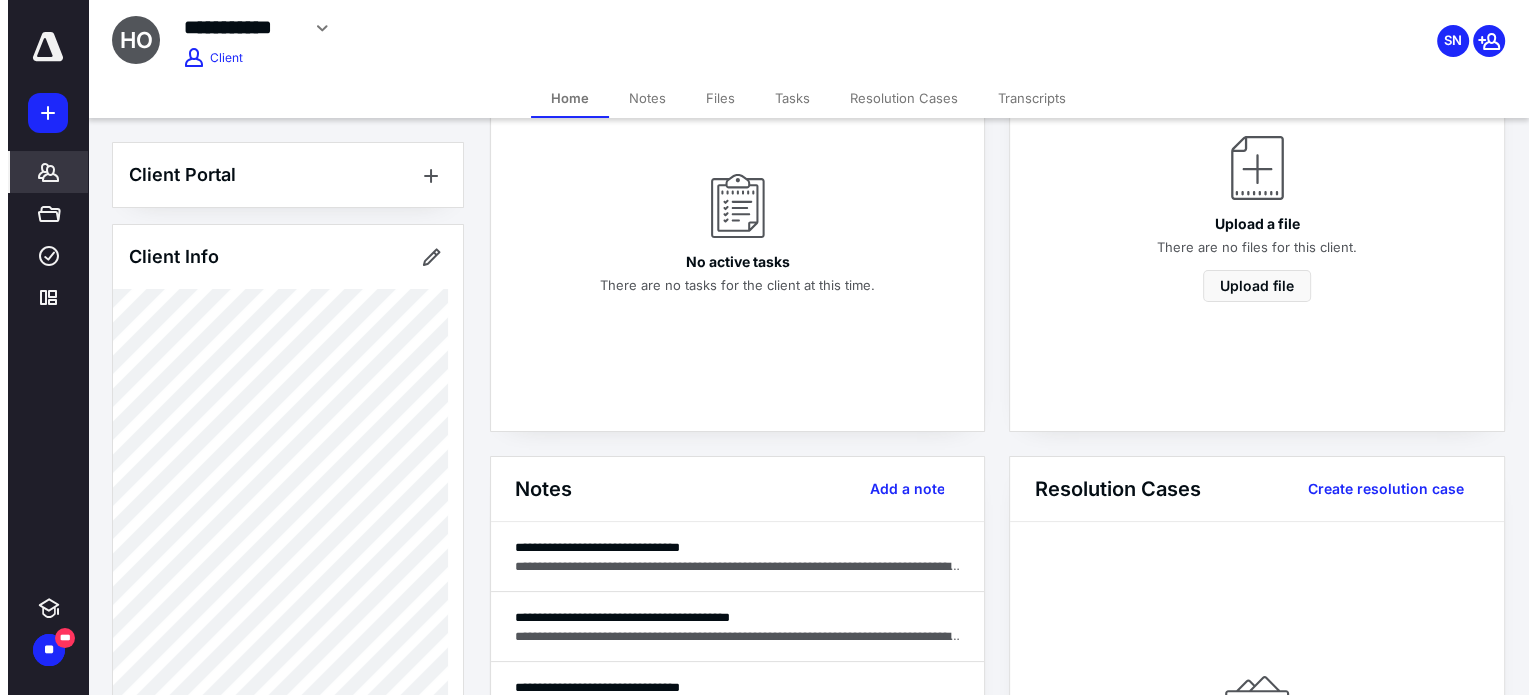 scroll, scrollTop: 218, scrollLeft: 0, axis: vertical 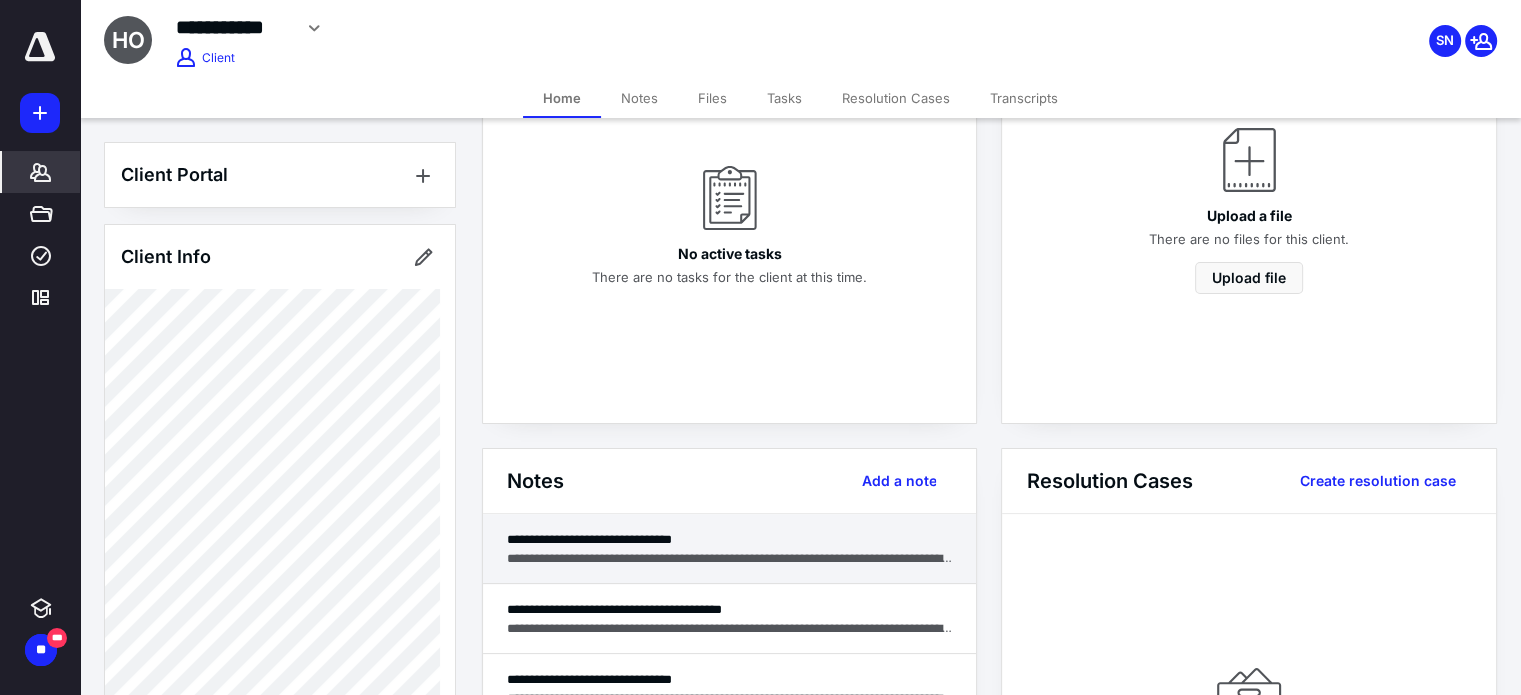 click on "**********" at bounding box center (729, 549) 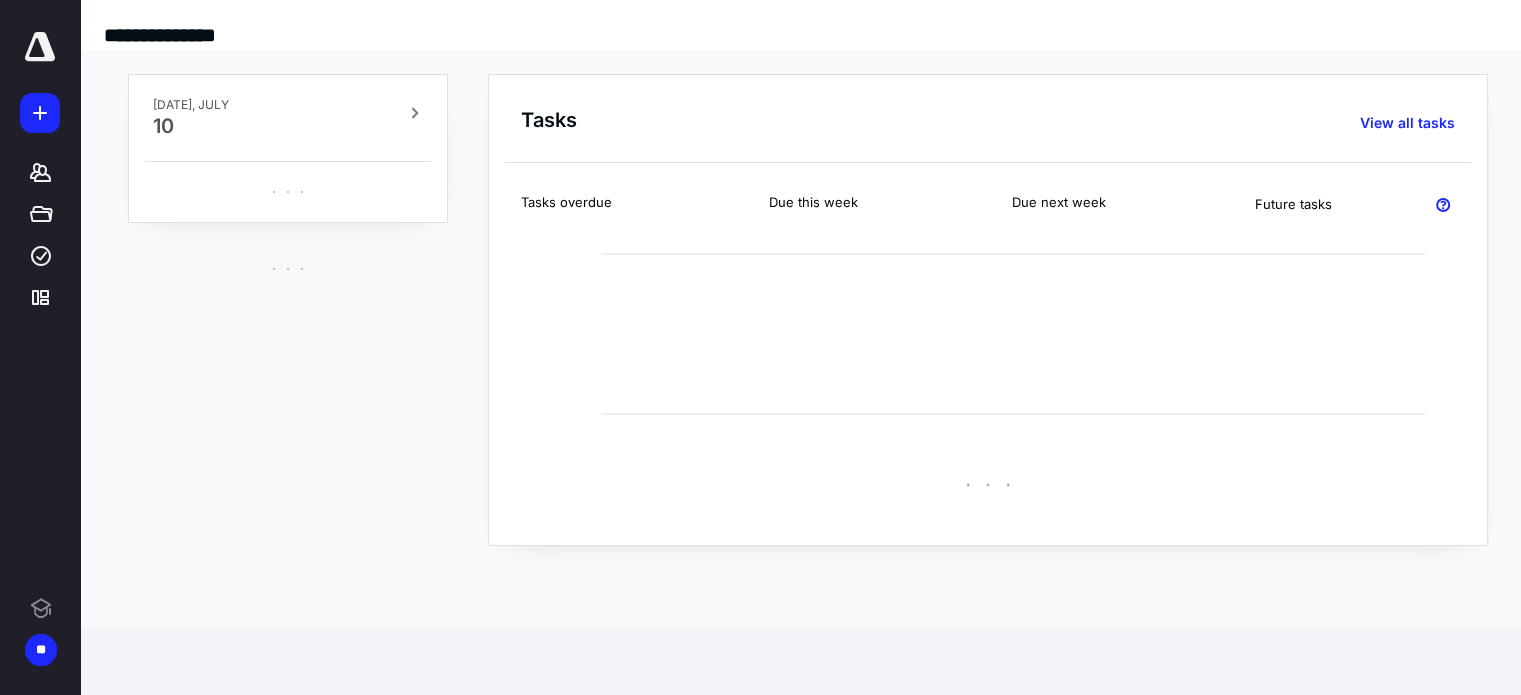 scroll, scrollTop: 0, scrollLeft: 0, axis: both 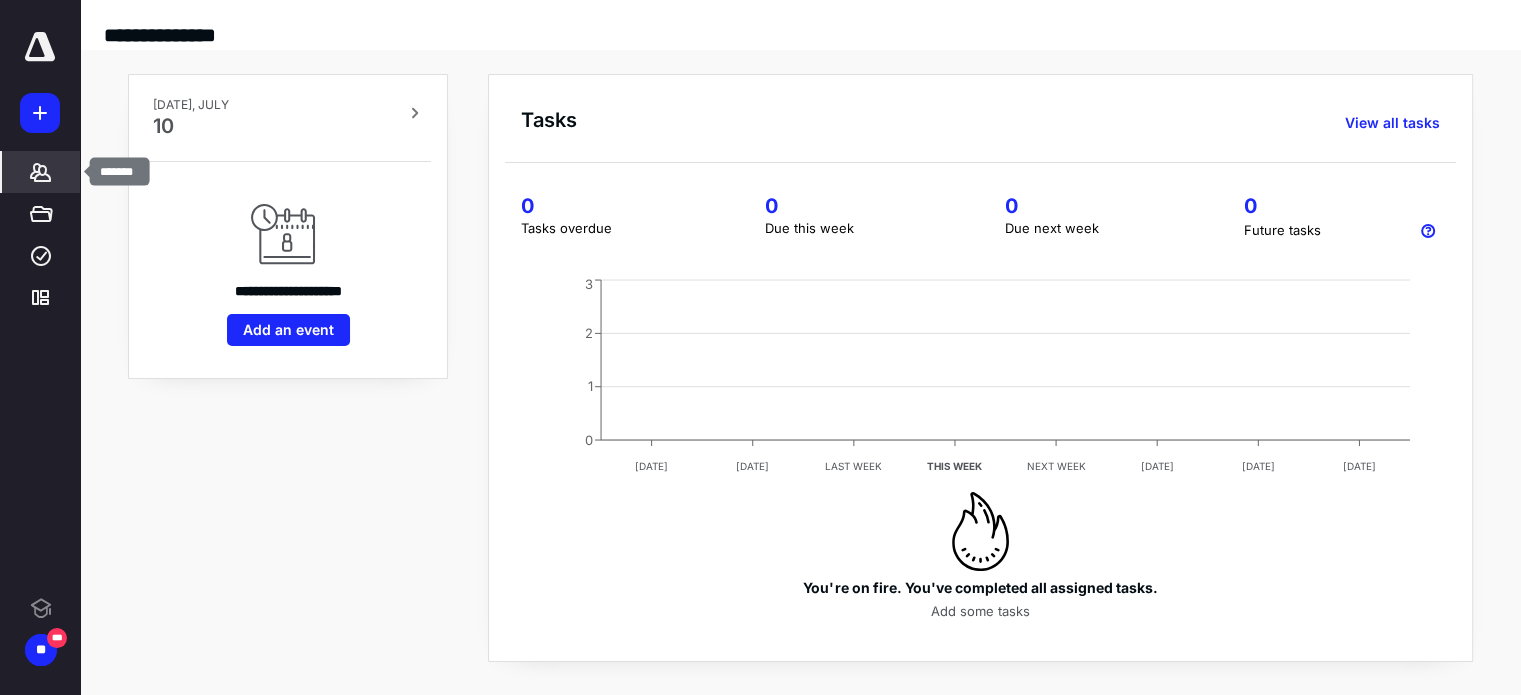 click 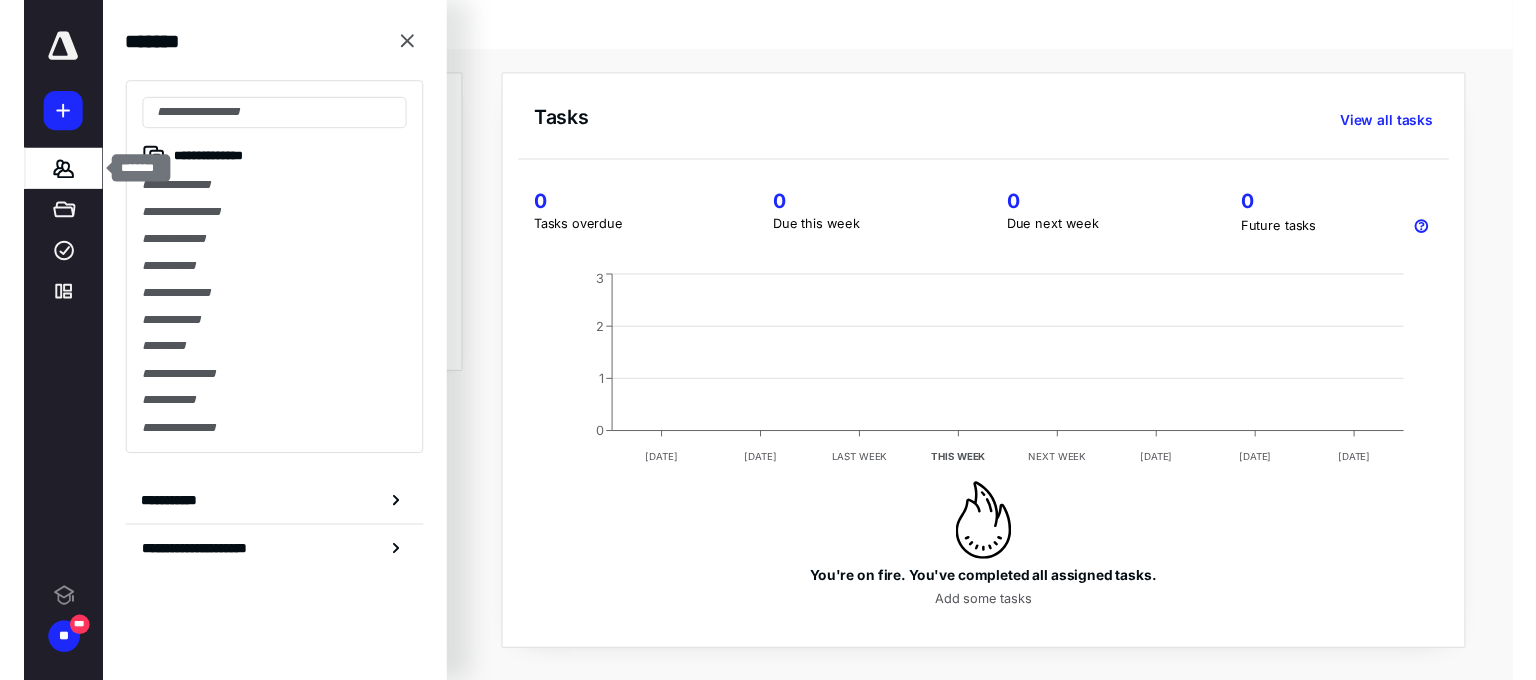 scroll, scrollTop: 0, scrollLeft: 0, axis: both 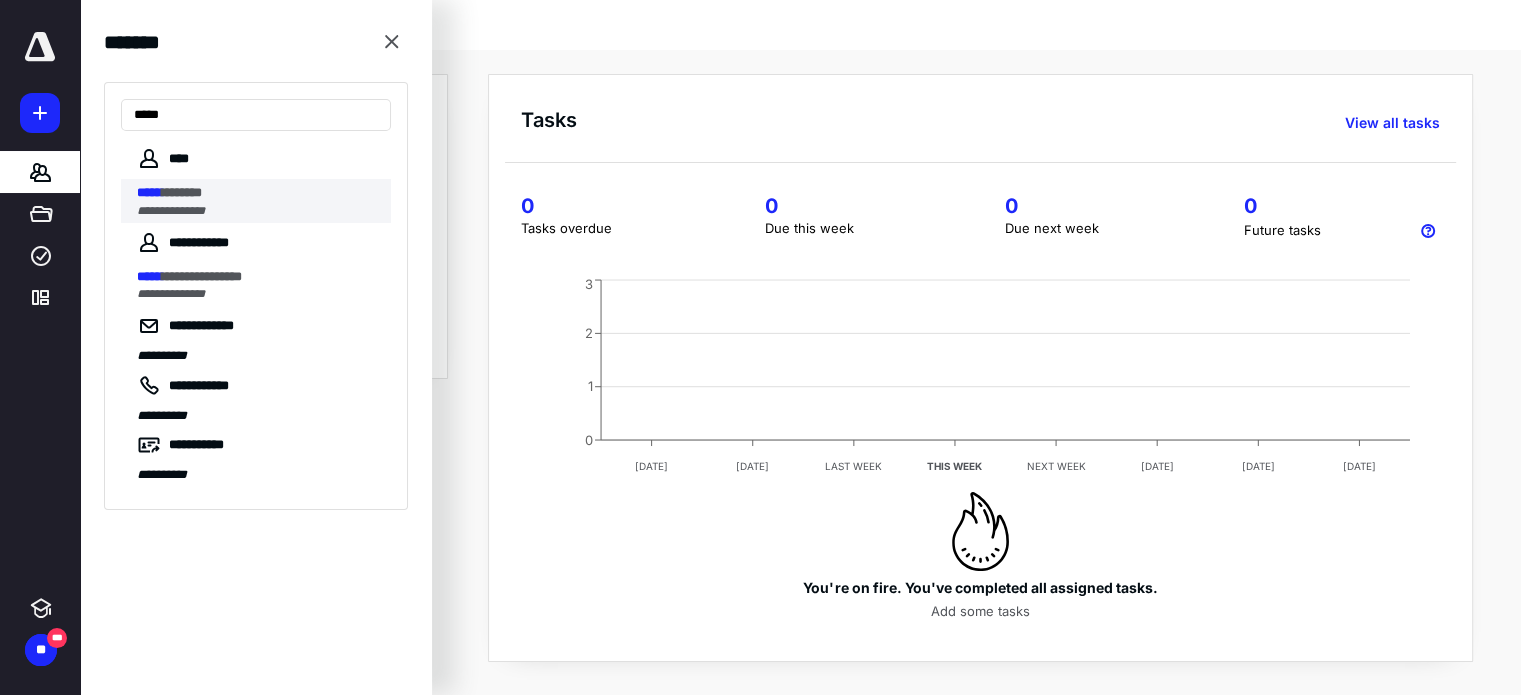 type on "*****" 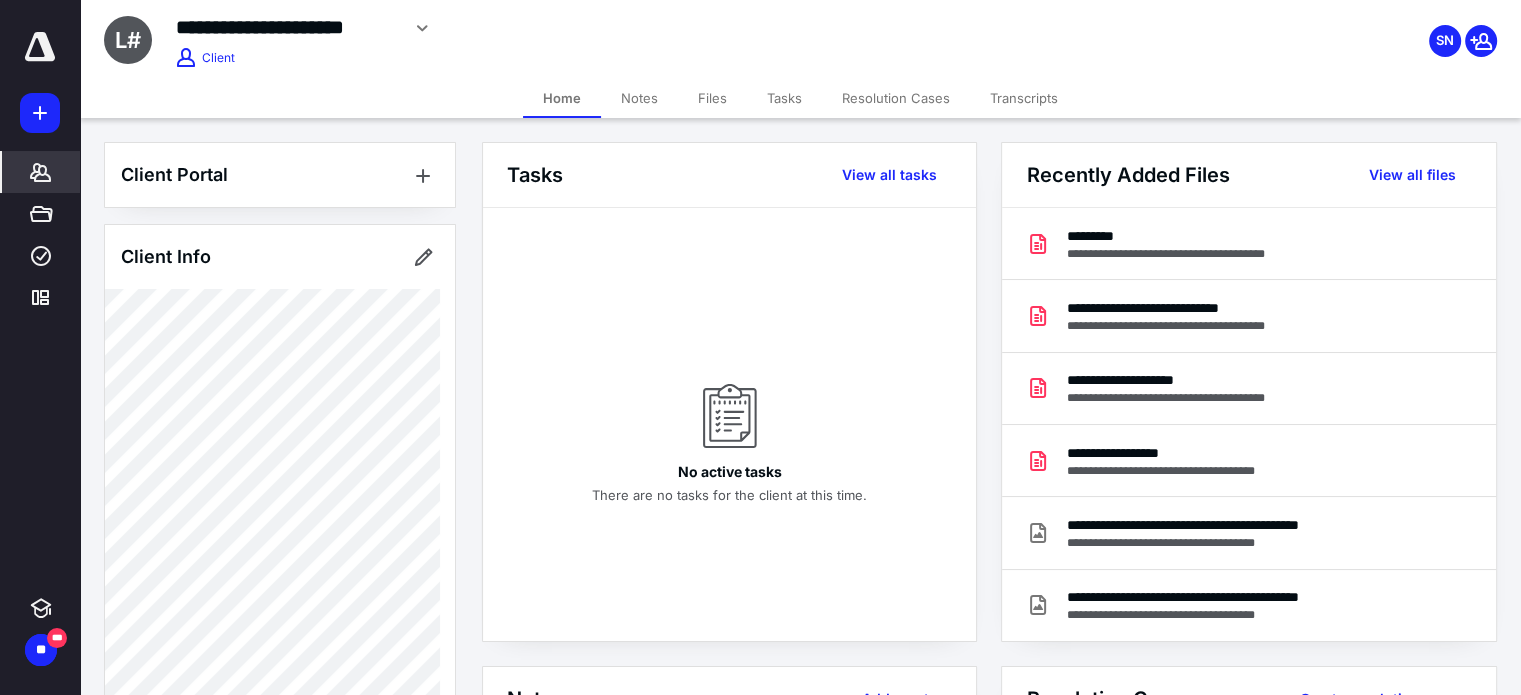 click on "Transcripts" at bounding box center (1024, 98) 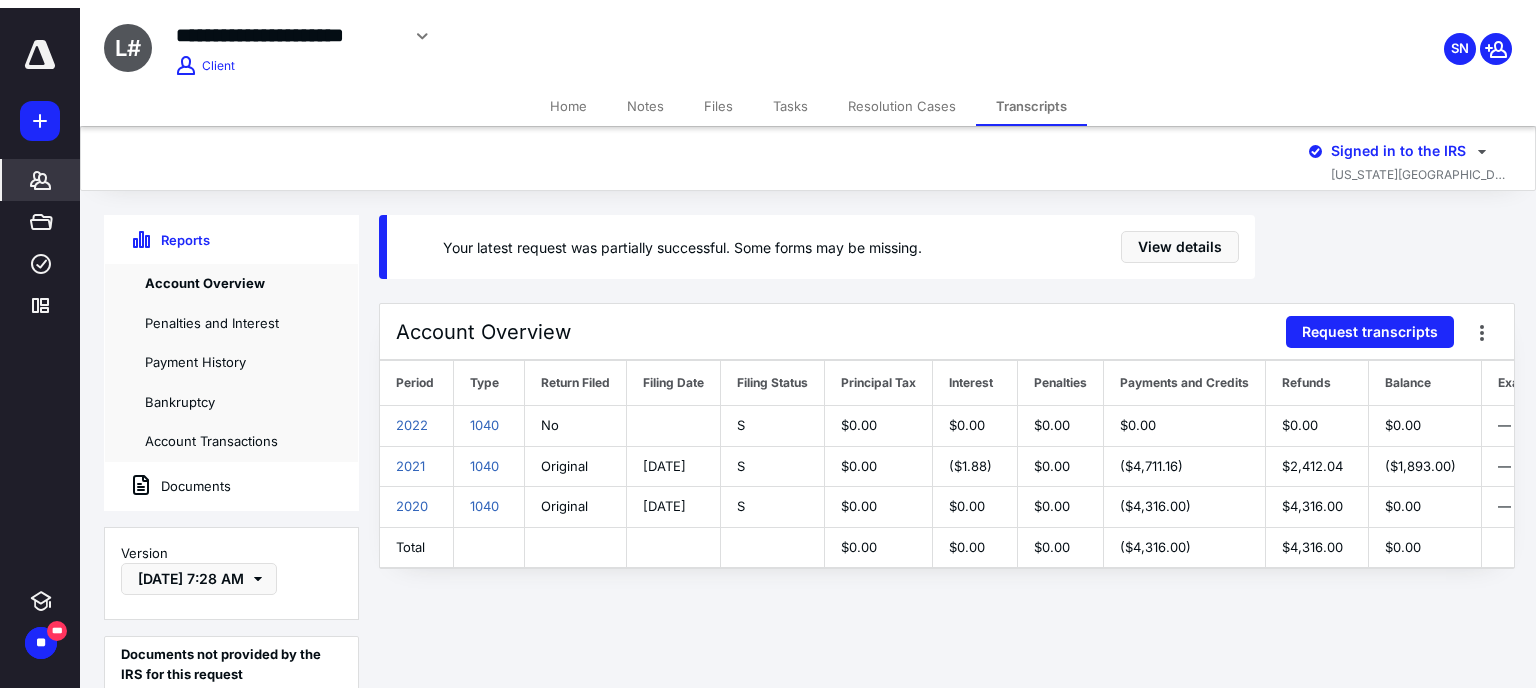 scroll, scrollTop: 0, scrollLeft: 238, axis: horizontal 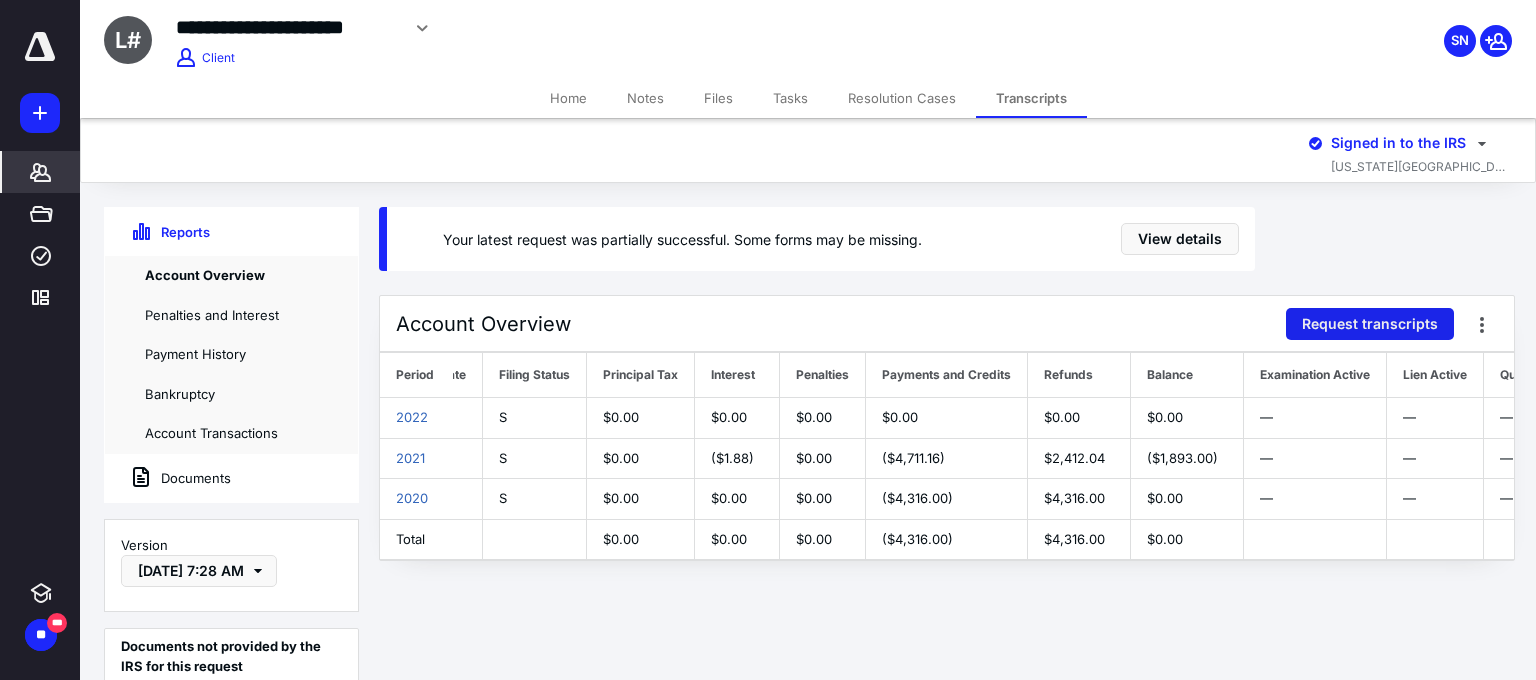 click on "Request transcripts" at bounding box center [1370, 324] 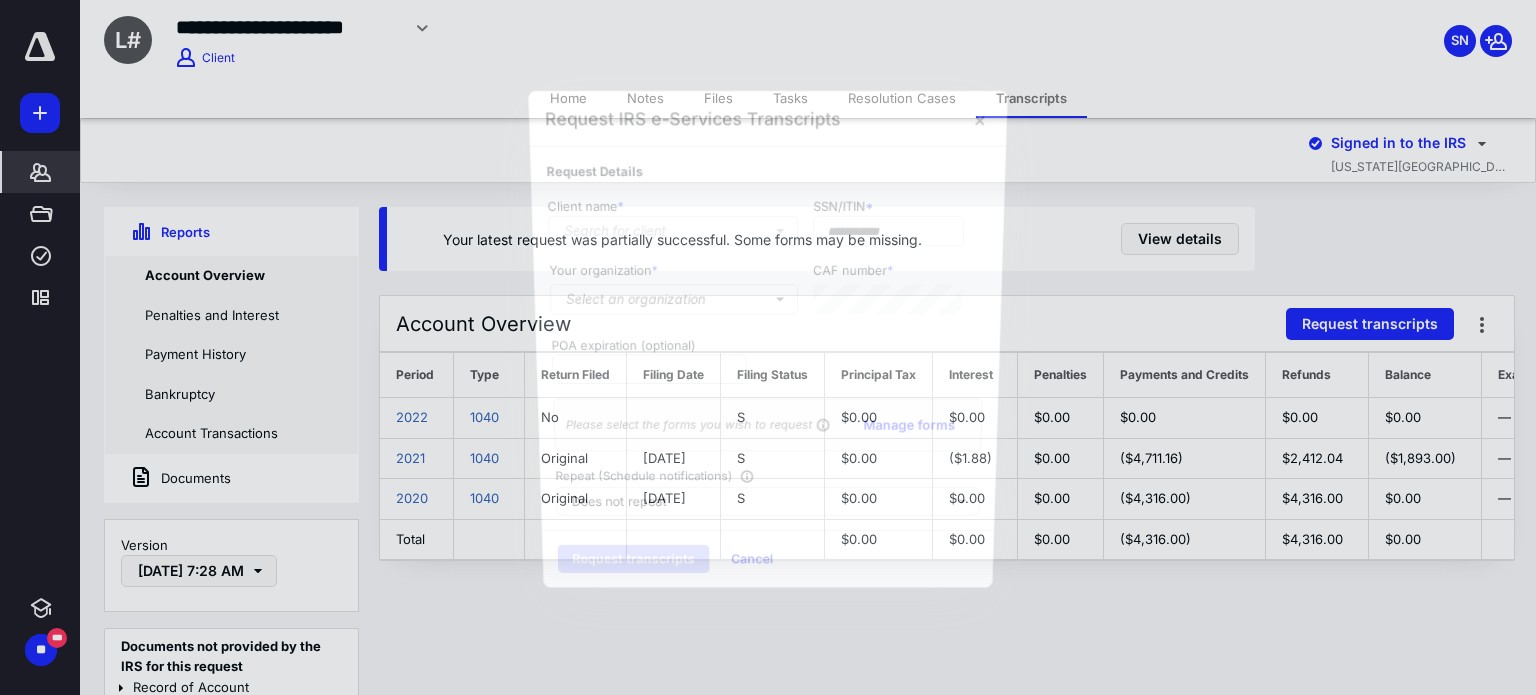 type on "**********" 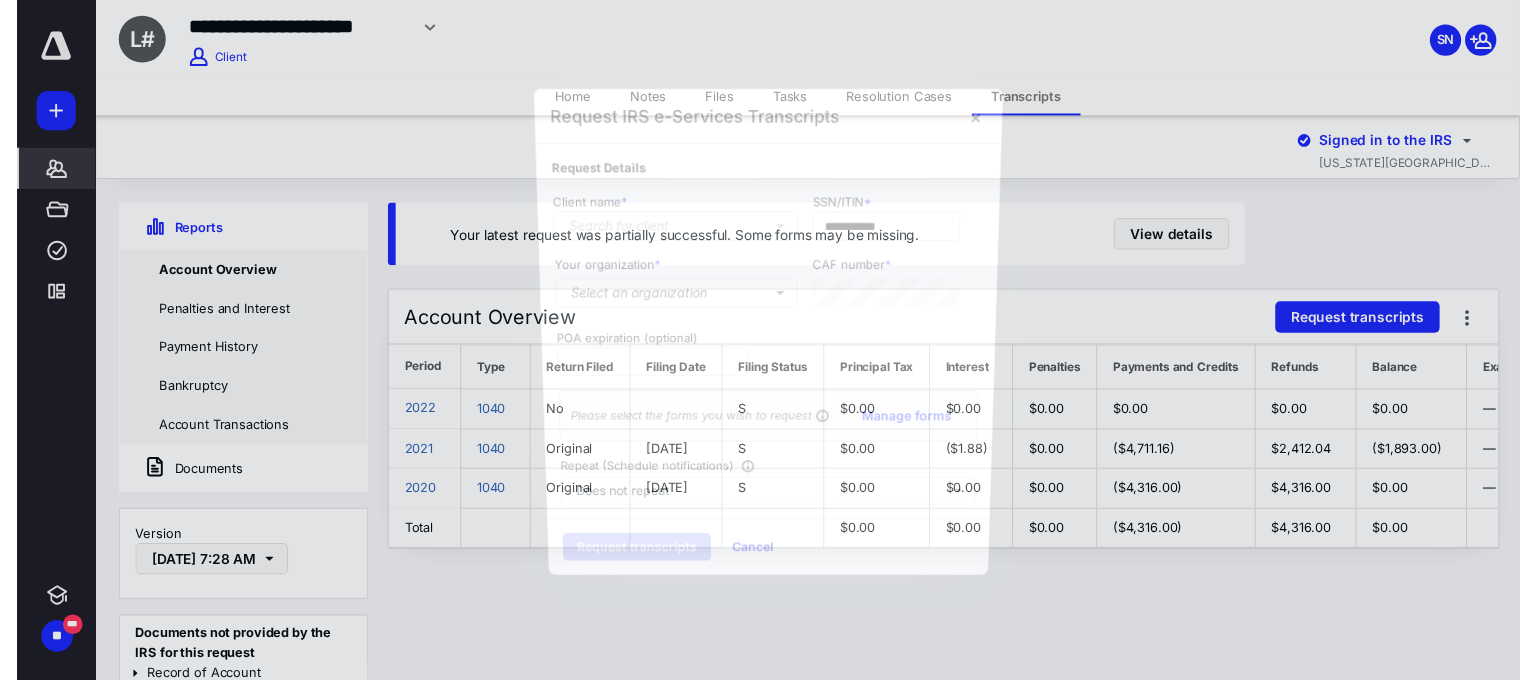 scroll, scrollTop: 0, scrollLeft: 238, axis: horizontal 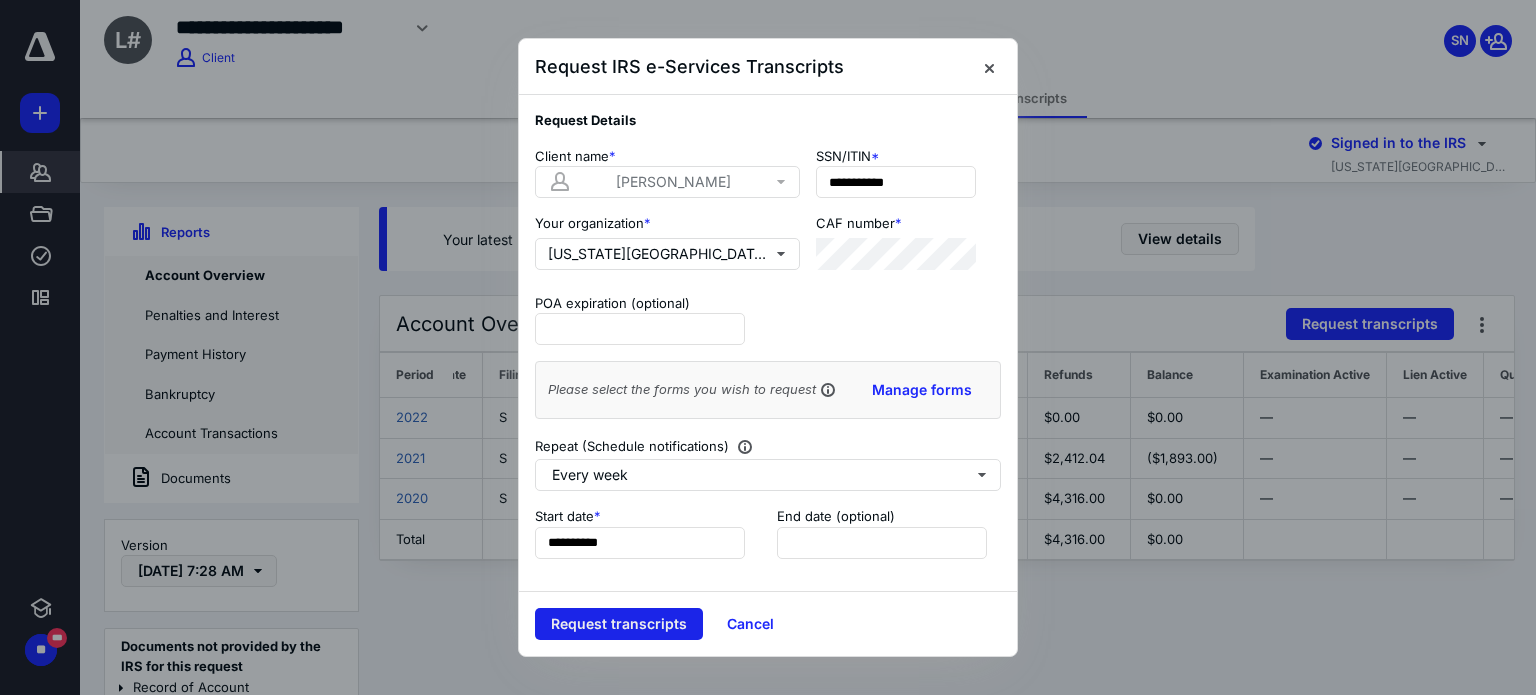 click on "Request transcripts" at bounding box center [619, 624] 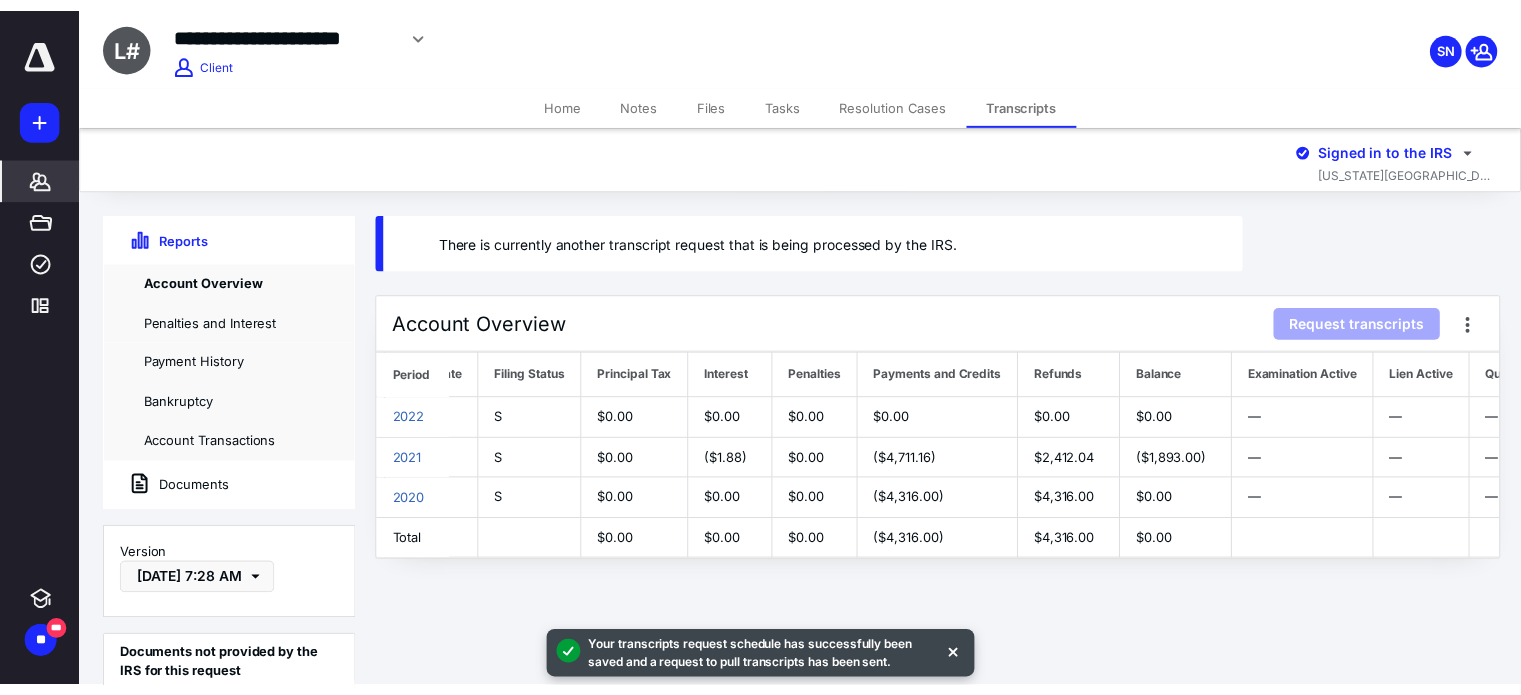 scroll, scrollTop: 0, scrollLeft: 91, axis: horizontal 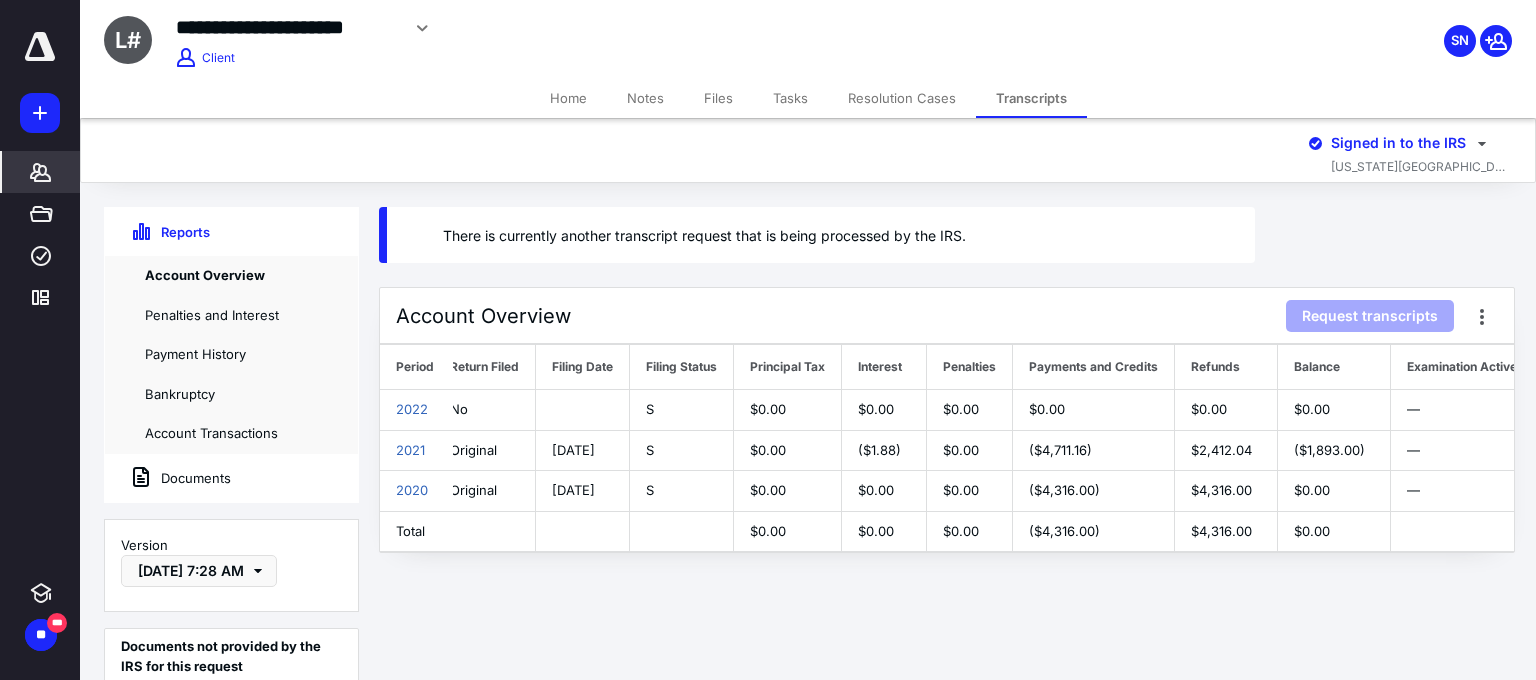click on "Notes" at bounding box center (645, 98) 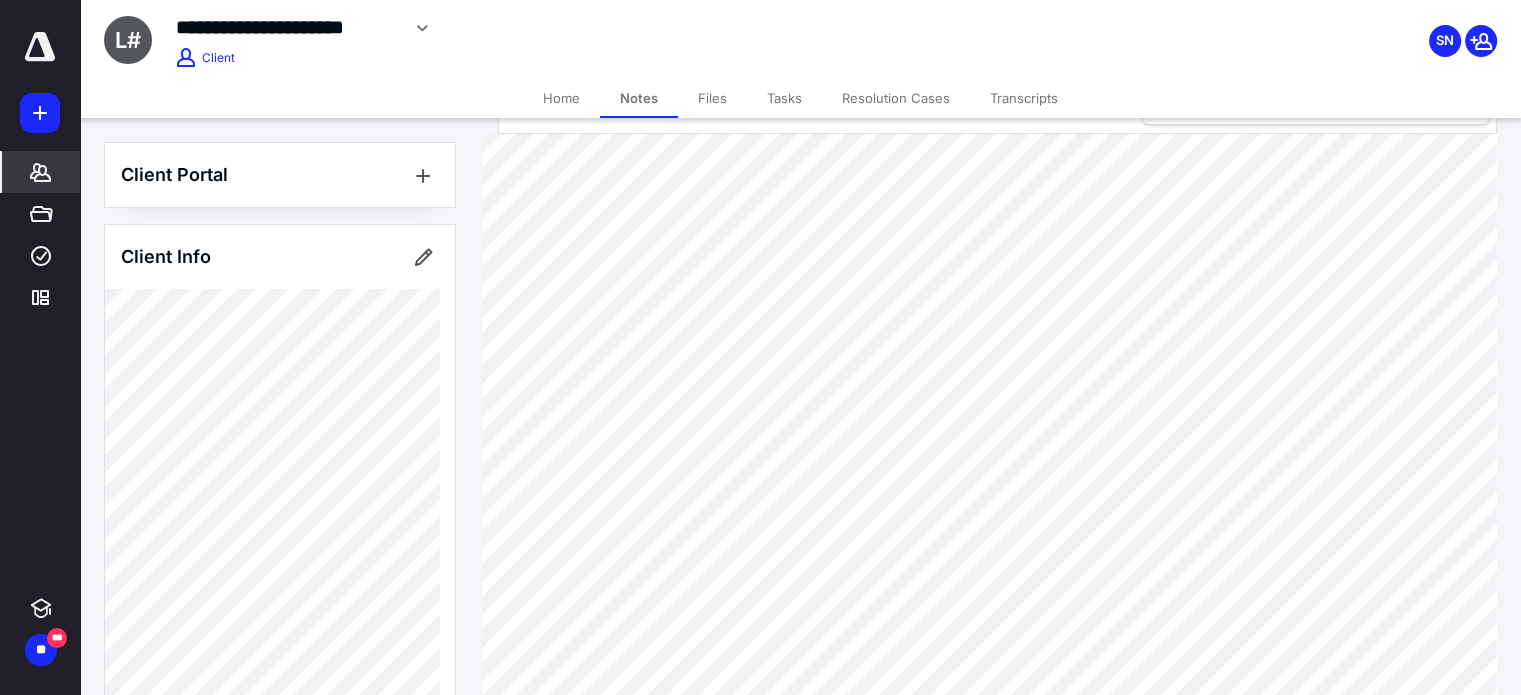 scroll, scrollTop: 138, scrollLeft: 0, axis: vertical 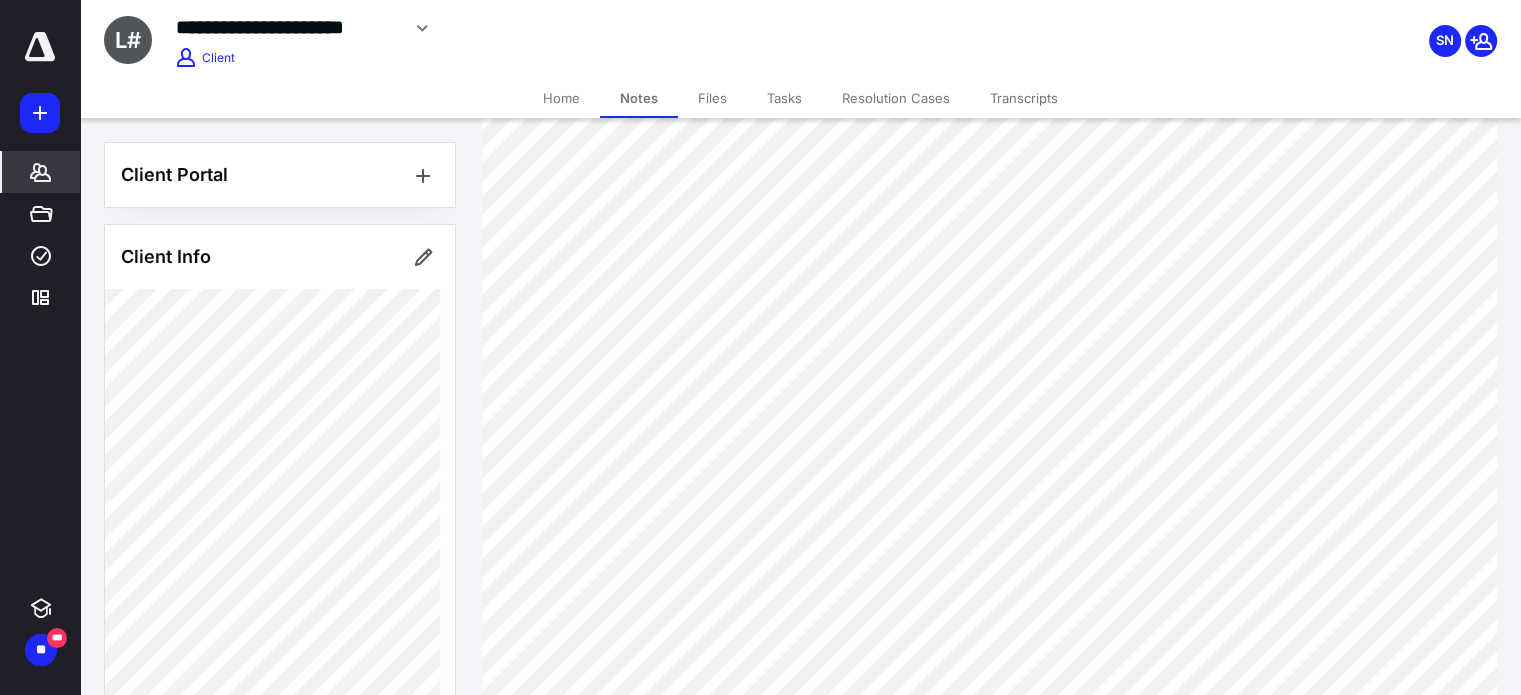 click on "Transcripts" at bounding box center [1024, 98] 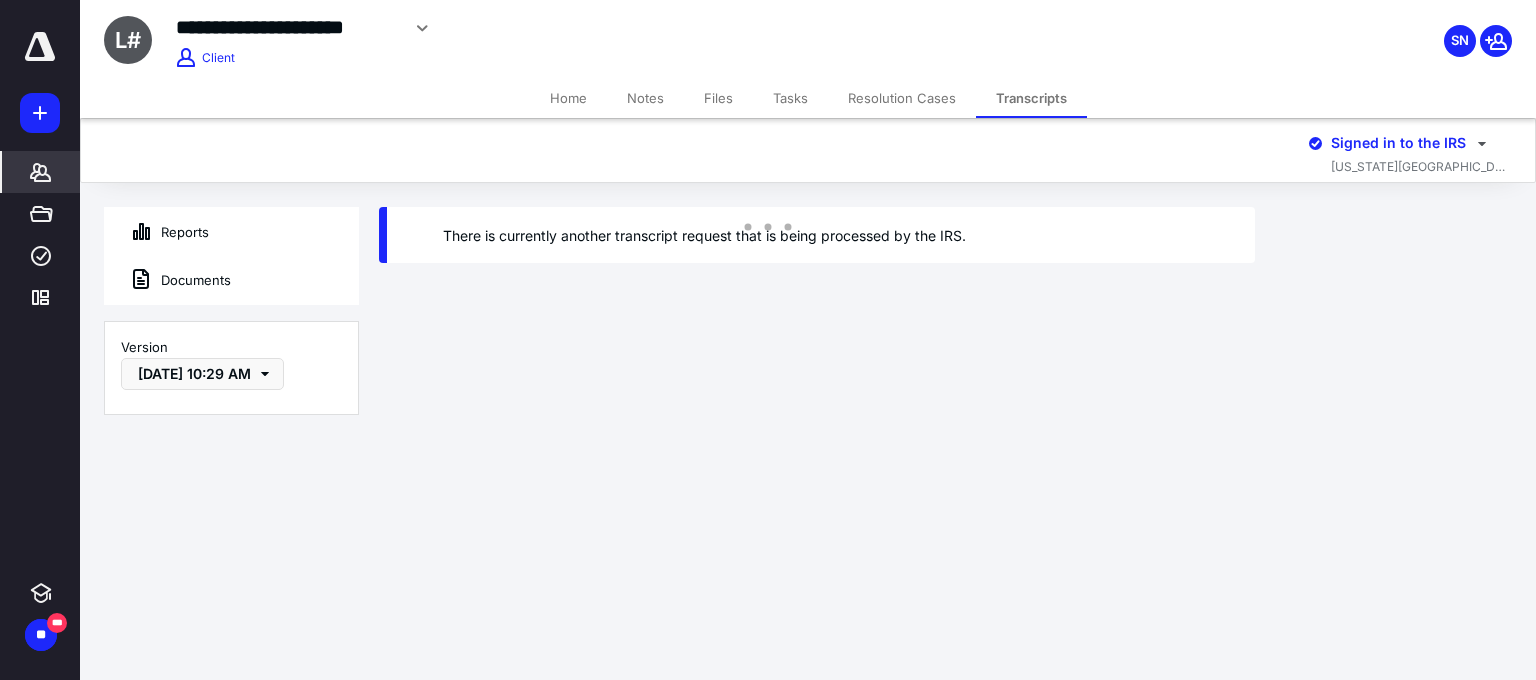 scroll, scrollTop: 0, scrollLeft: 4, axis: horizontal 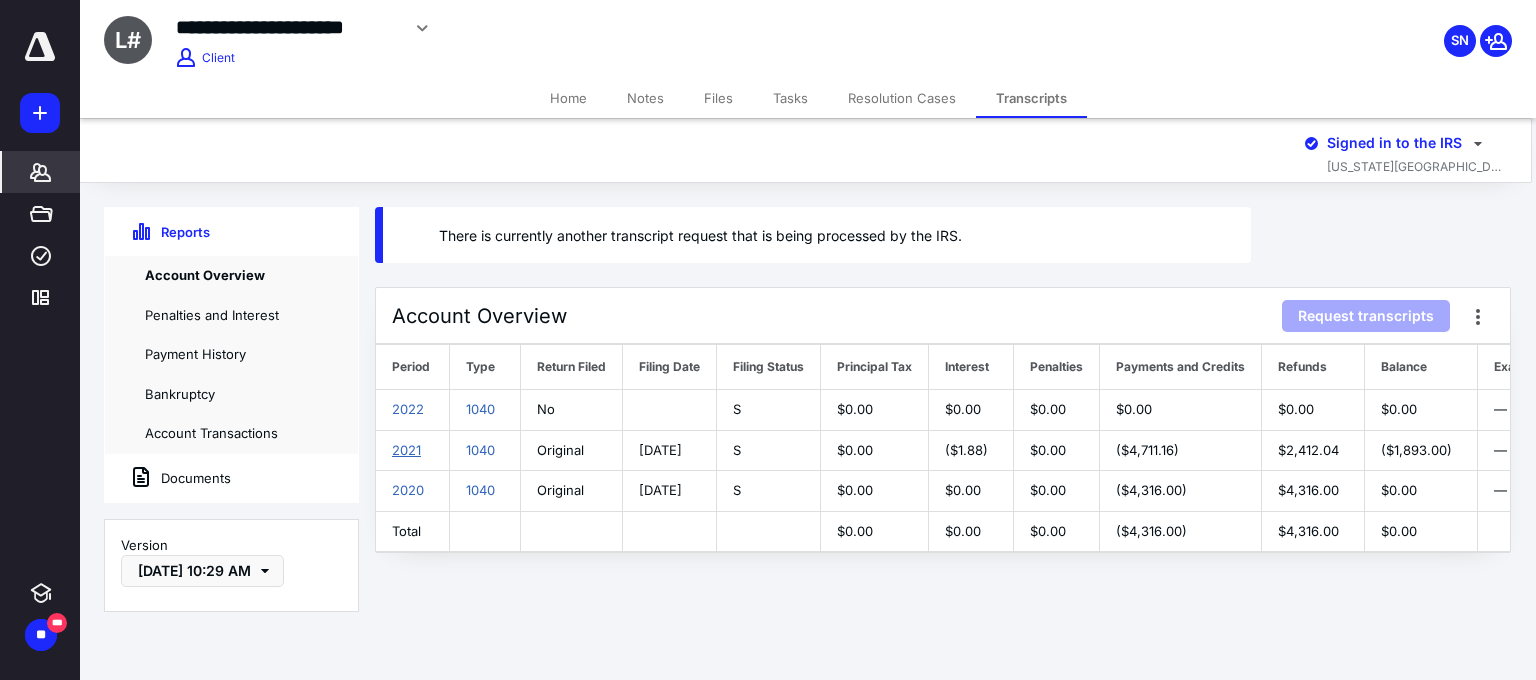 click on "2021" at bounding box center (406, 450) 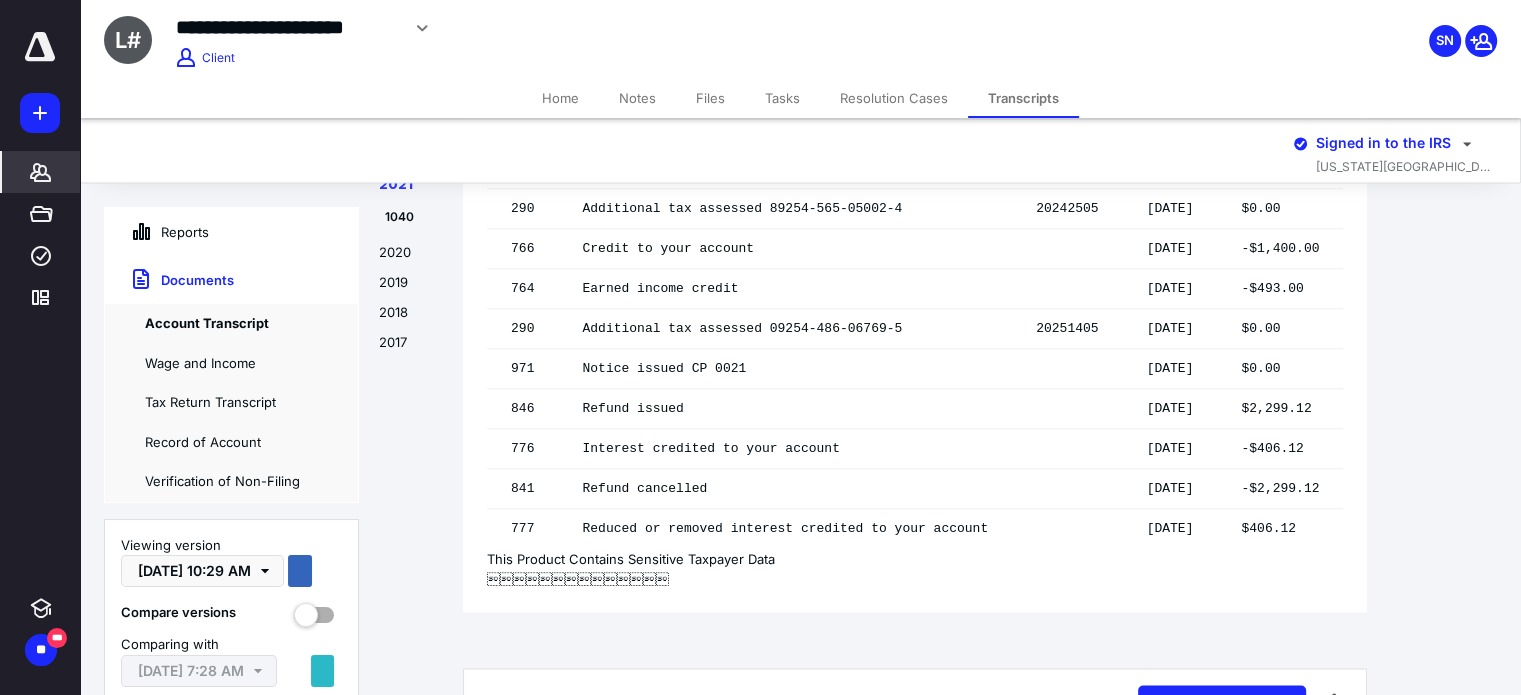 scroll, scrollTop: 3252, scrollLeft: 0, axis: vertical 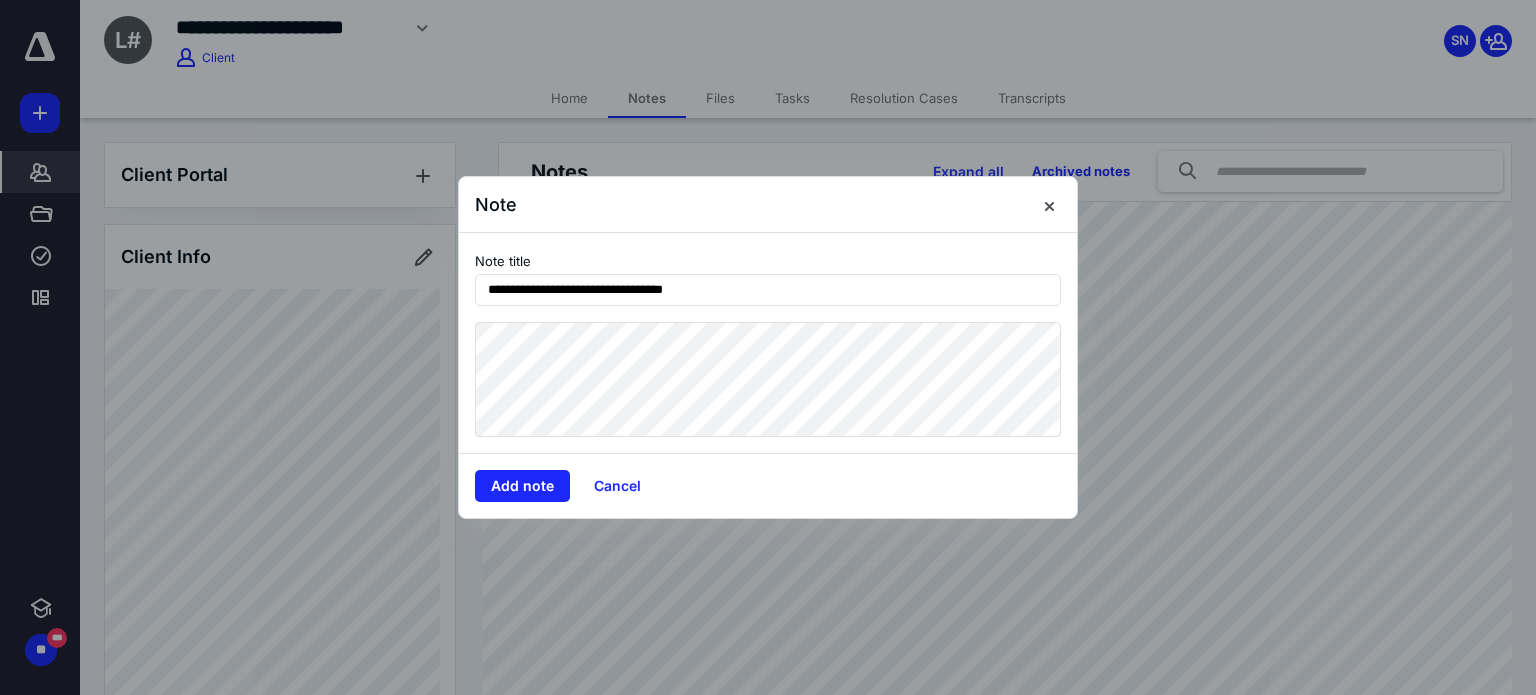 type on "**********" 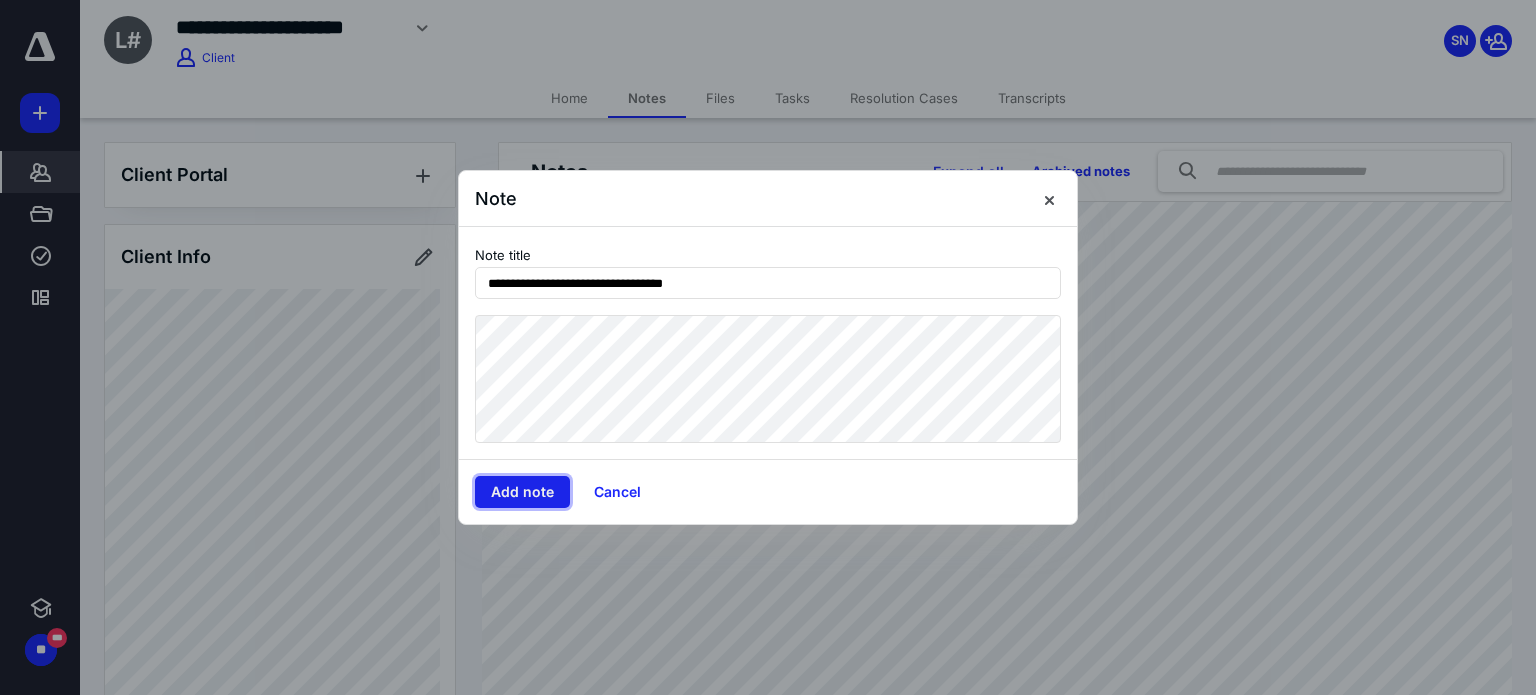 click on "Add note" at bounding box center [522, 492] 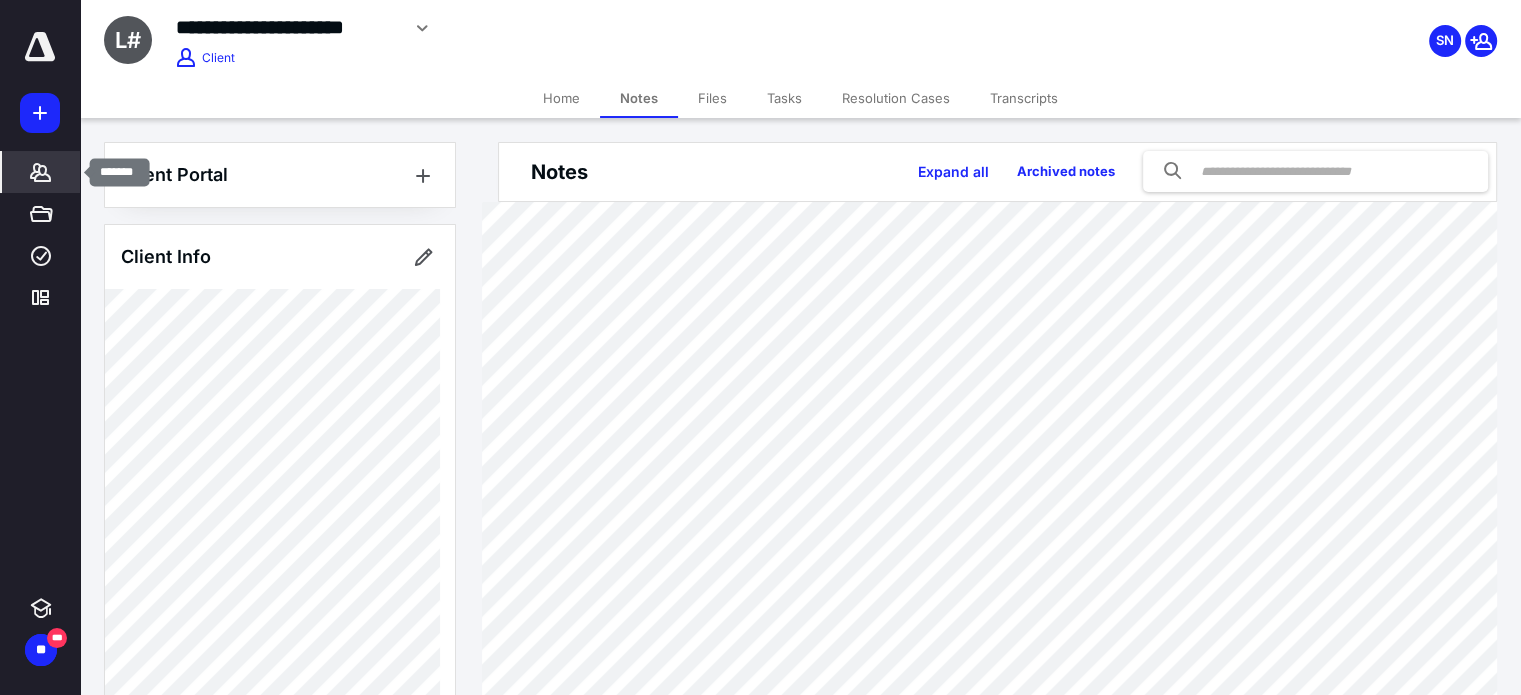 click 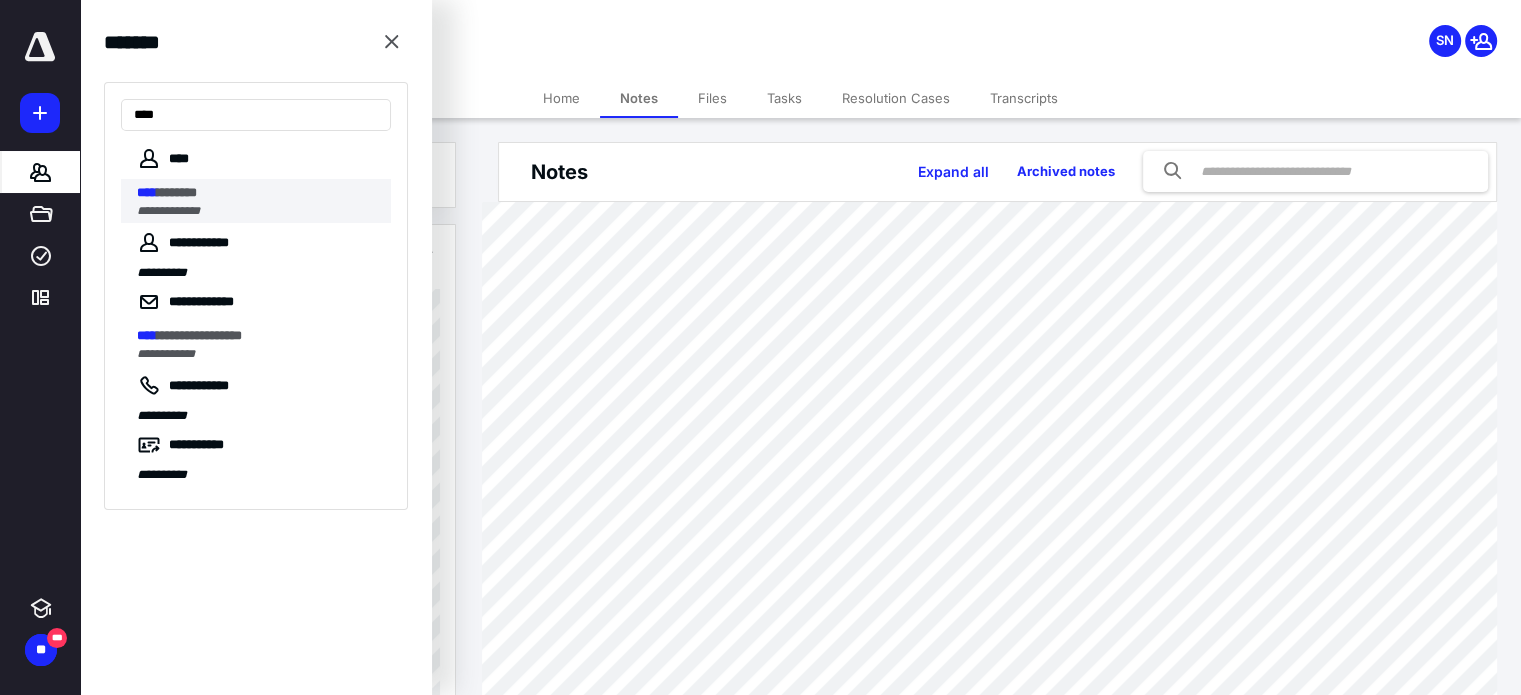 type on "****" 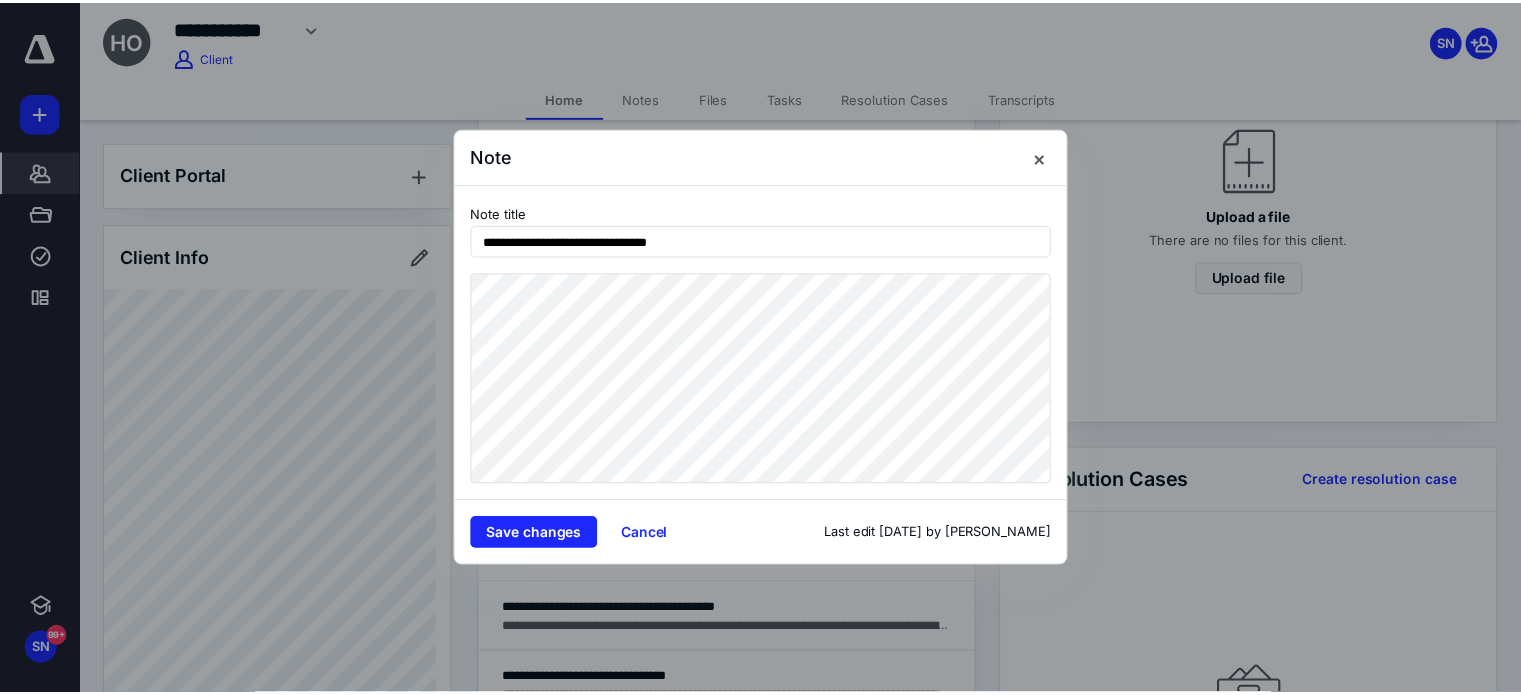 scroll, scrollTop: 0, scrollLeft: 0, axis: both 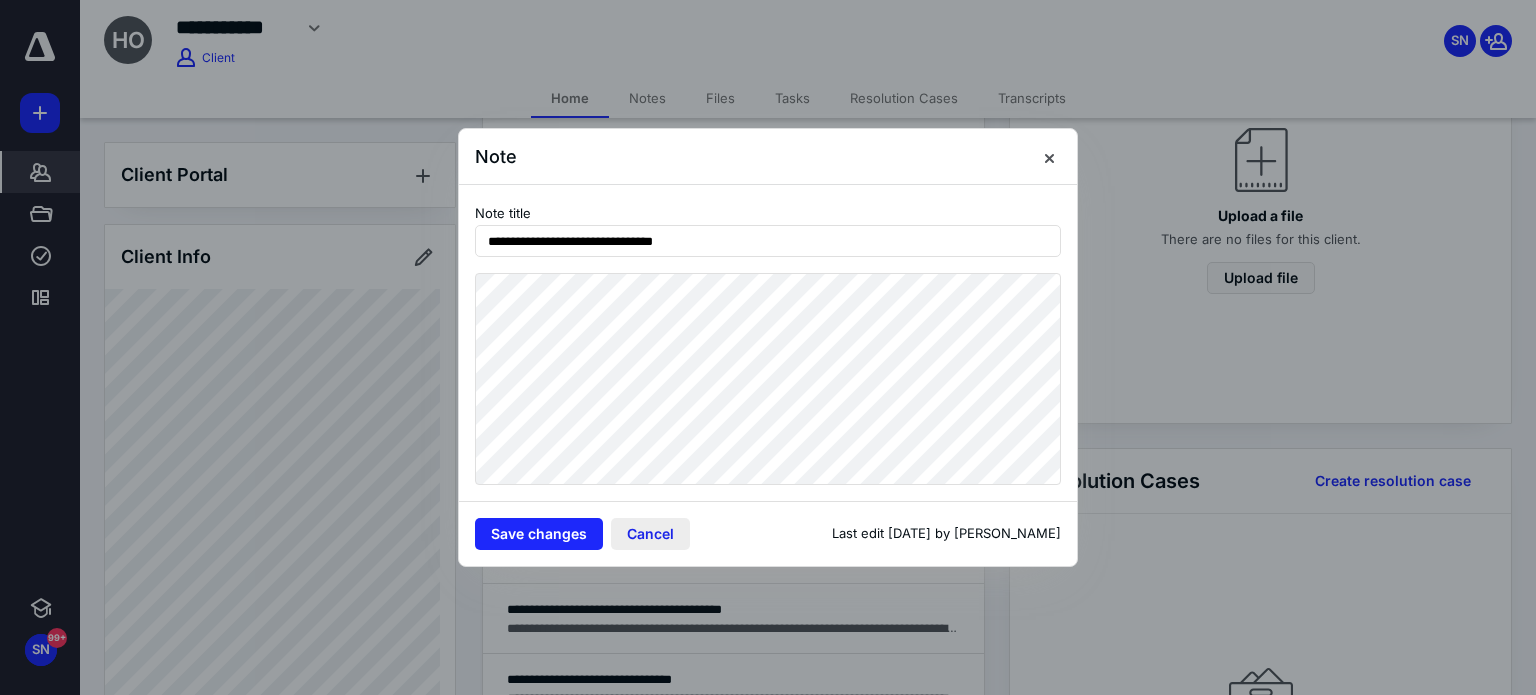 click on "Cancel" at bounding box center (650, 534) 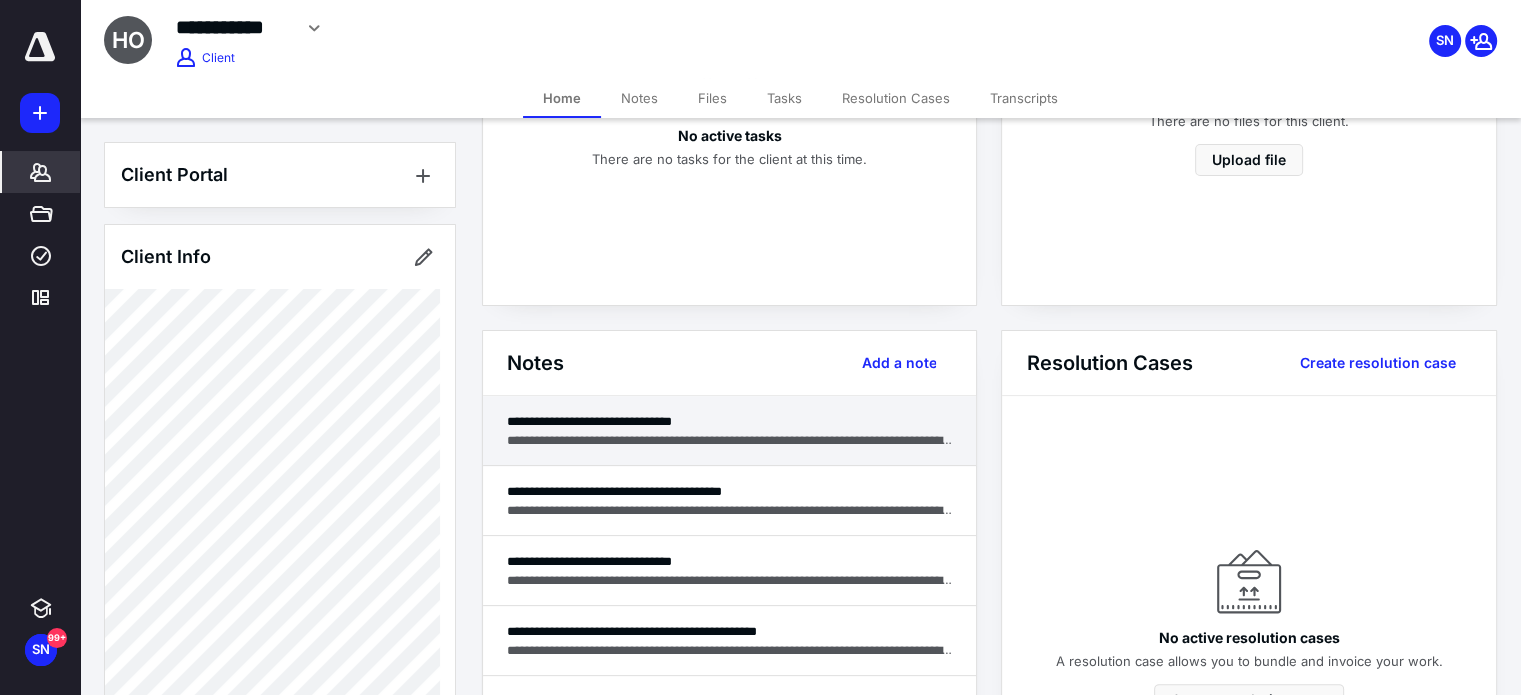 scroll, scrollTop: 336, scrollLeft: 0, axis: vertical 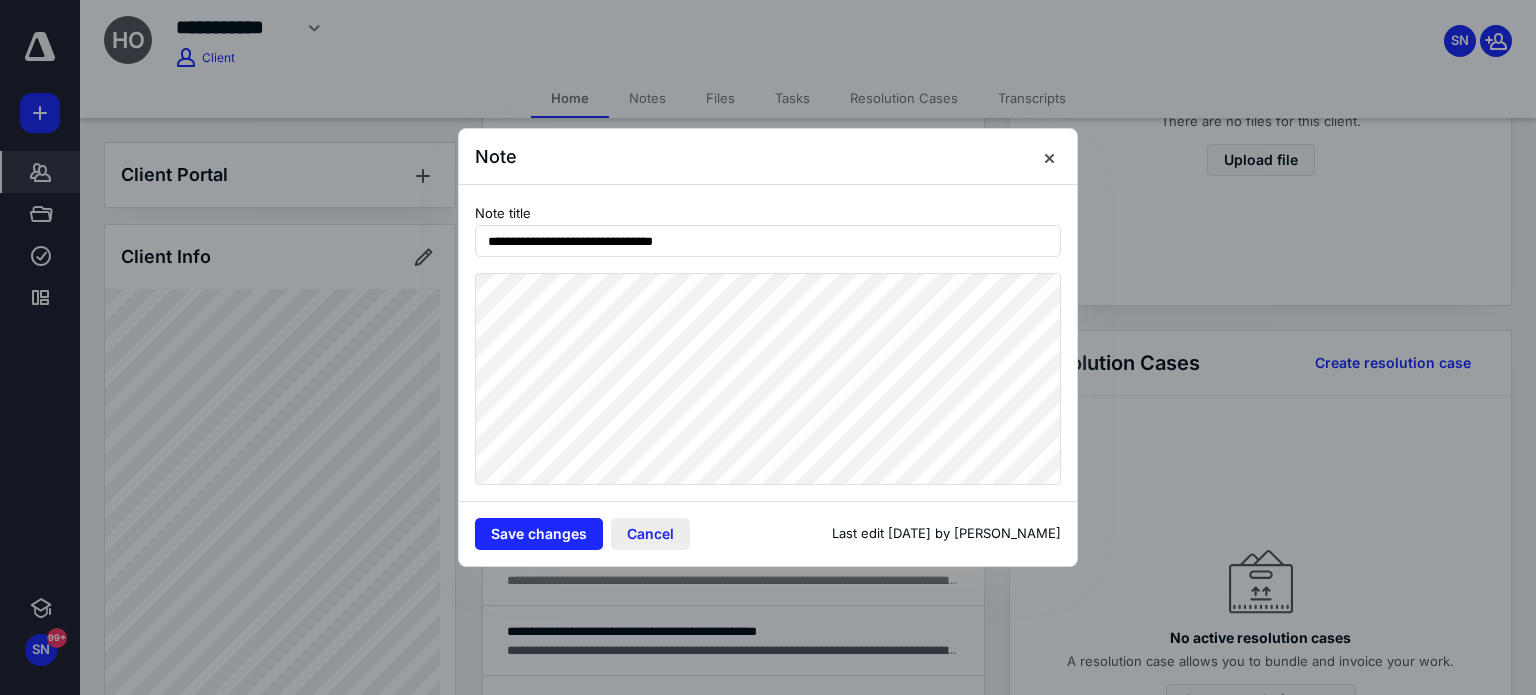 click on "Cancel" at bounding box center (650, 534) 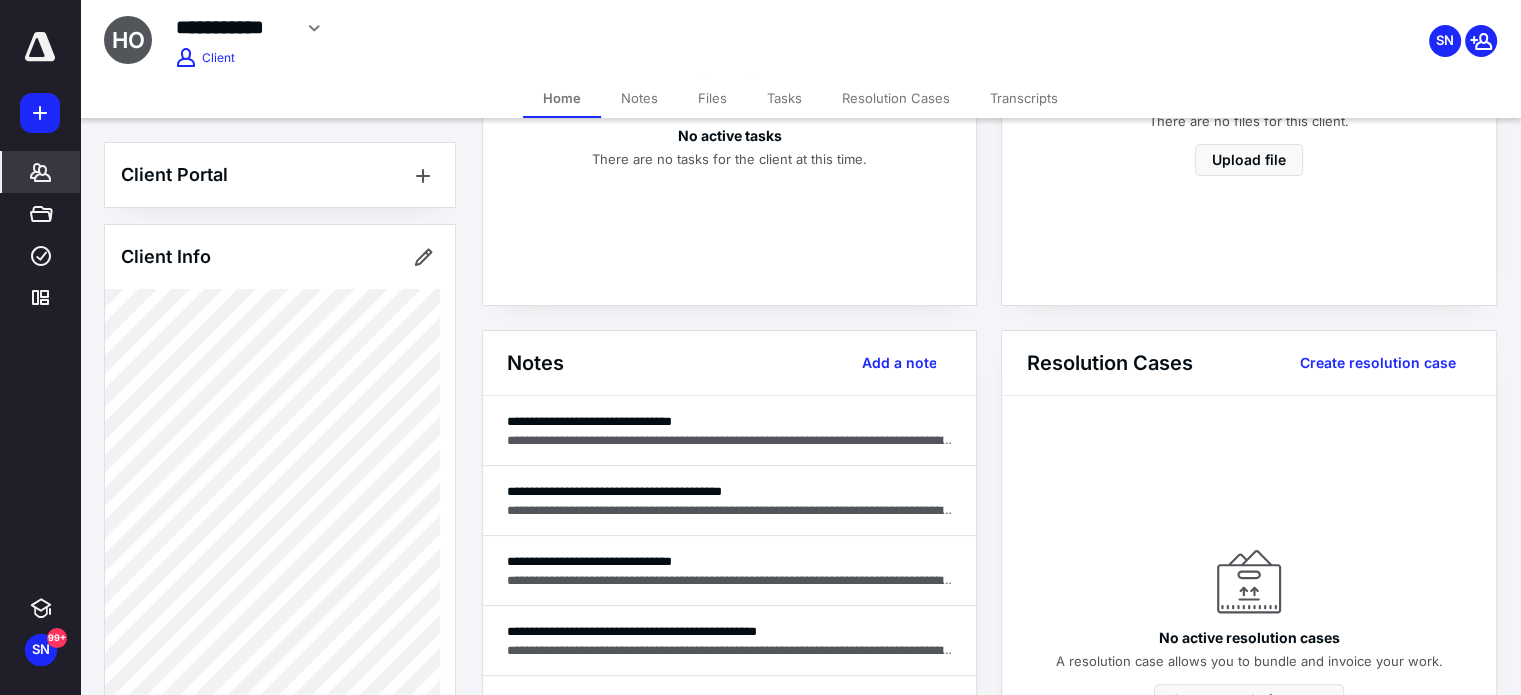 click on "Transcripts" at bounding box center (1024, 98) 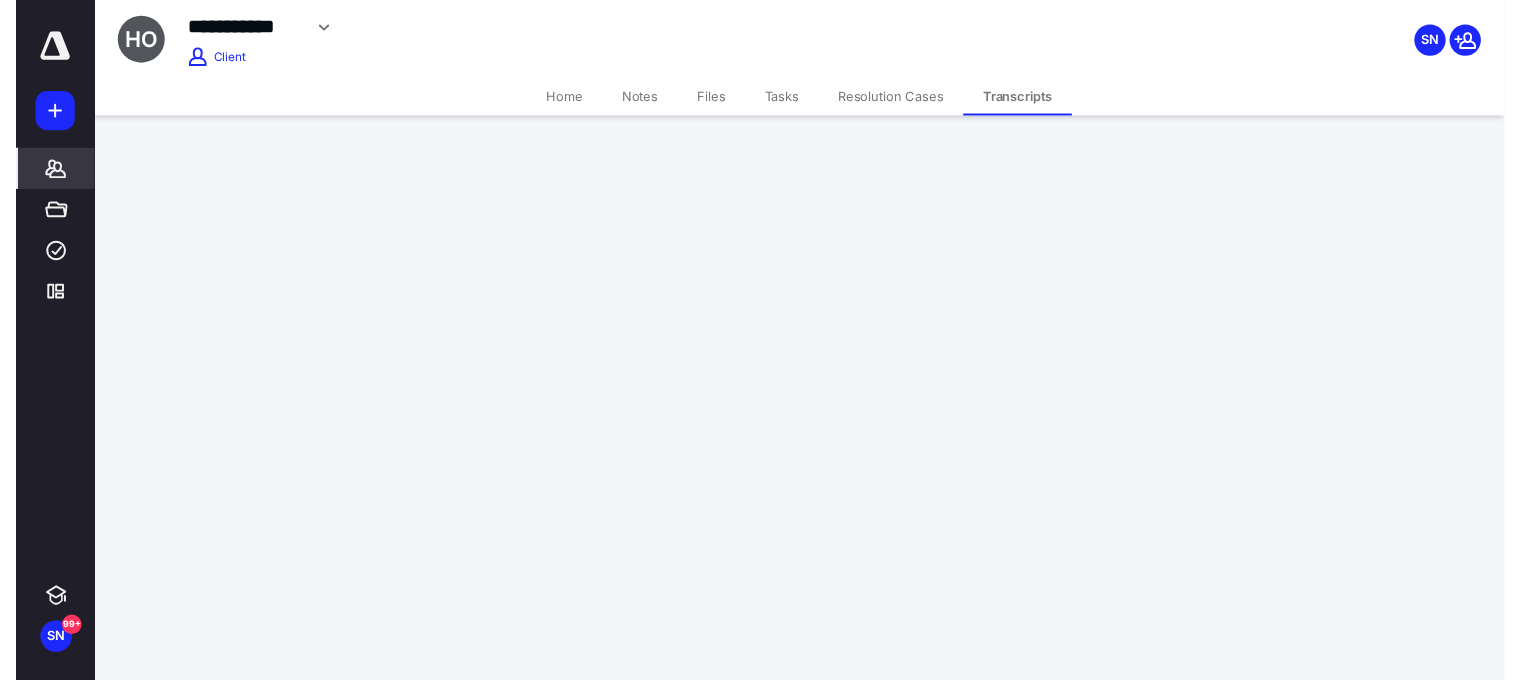 scroll, scrollTop: 0, scrollLeft: 0, axis: both 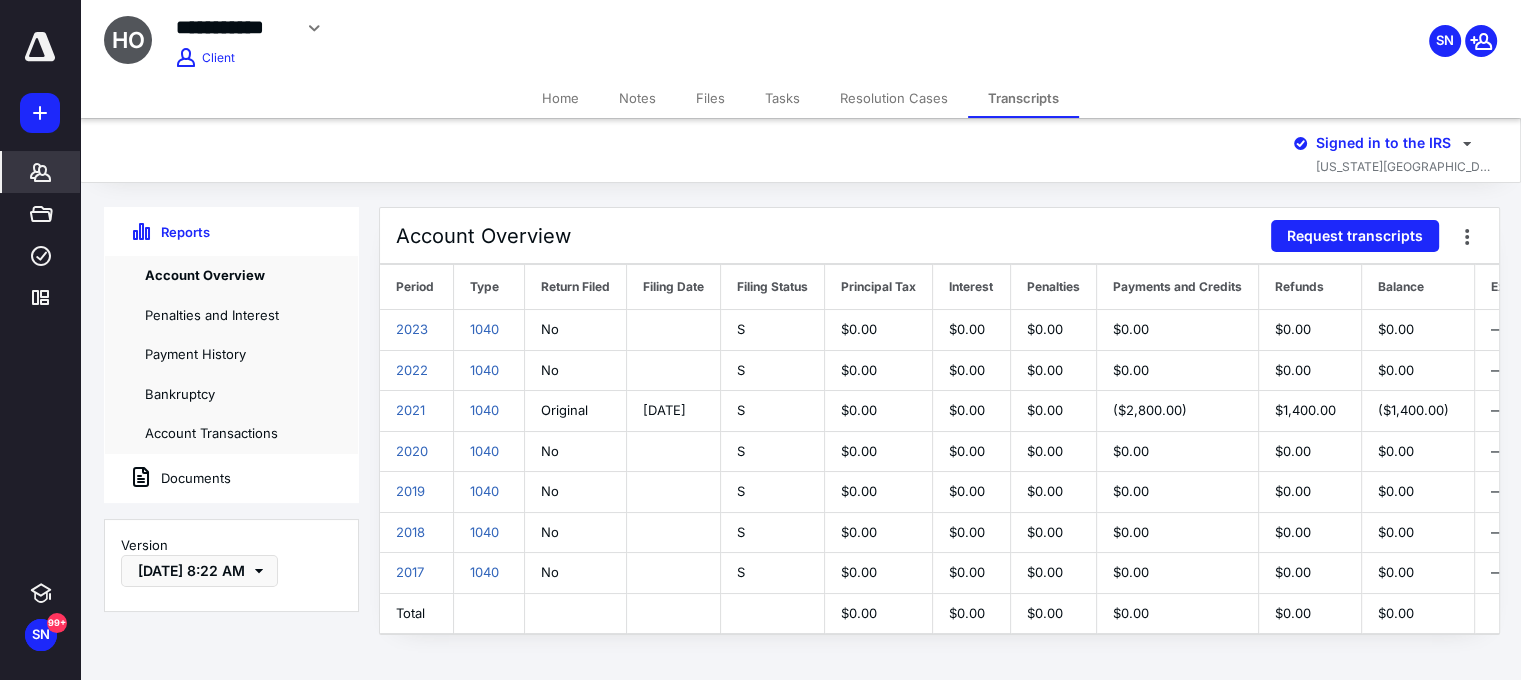 click on "Files" at bounding box center [710, 98] 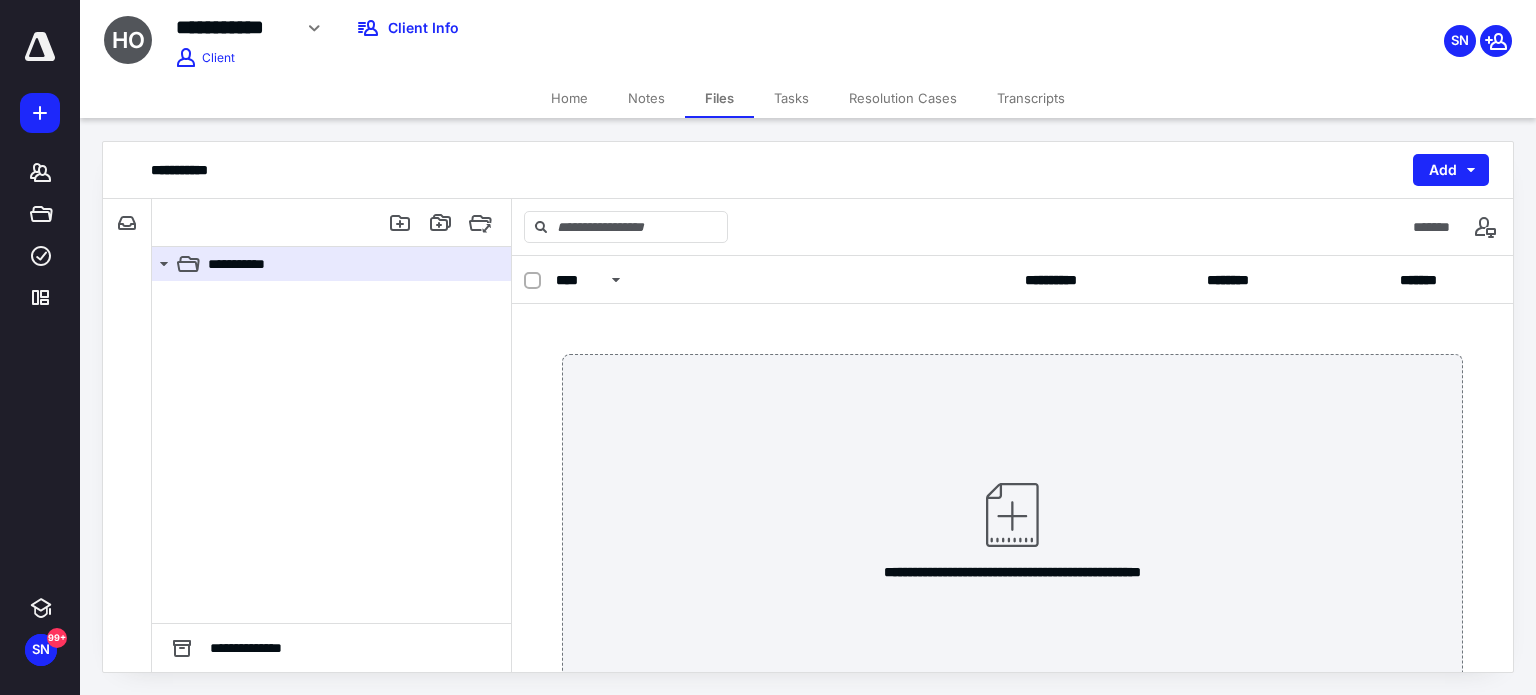 click on "Transcripts" at bounding box center [1031, 98] 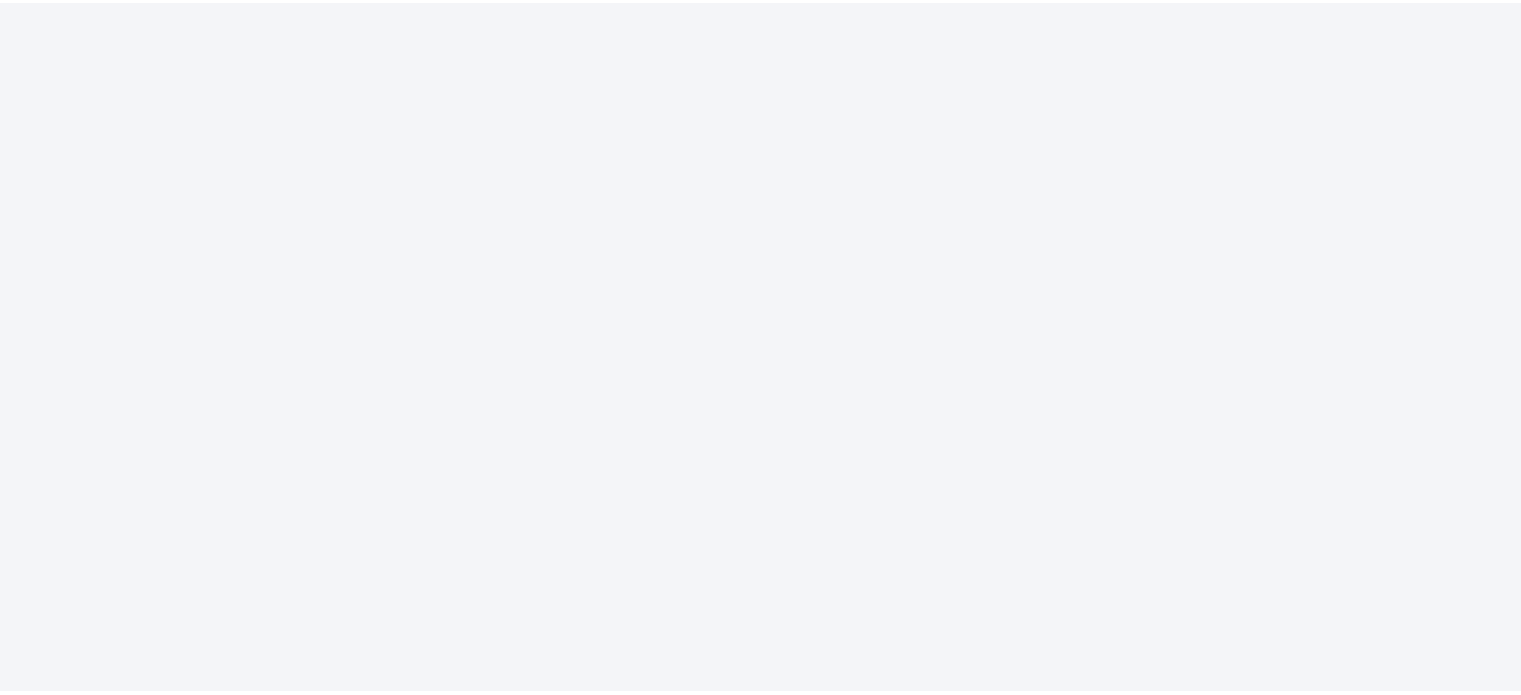 scroll, scrollTop: 0, scrollLeft: 0, axis: both 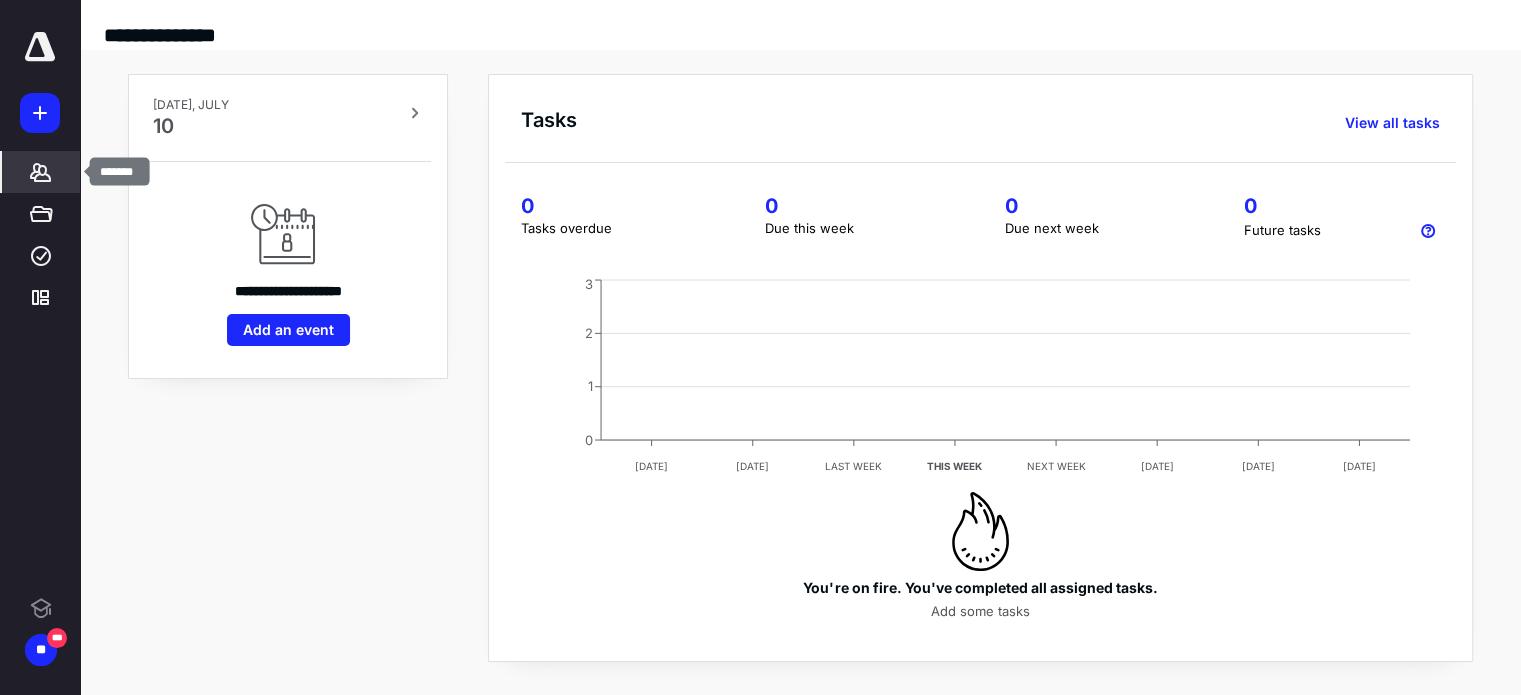 click 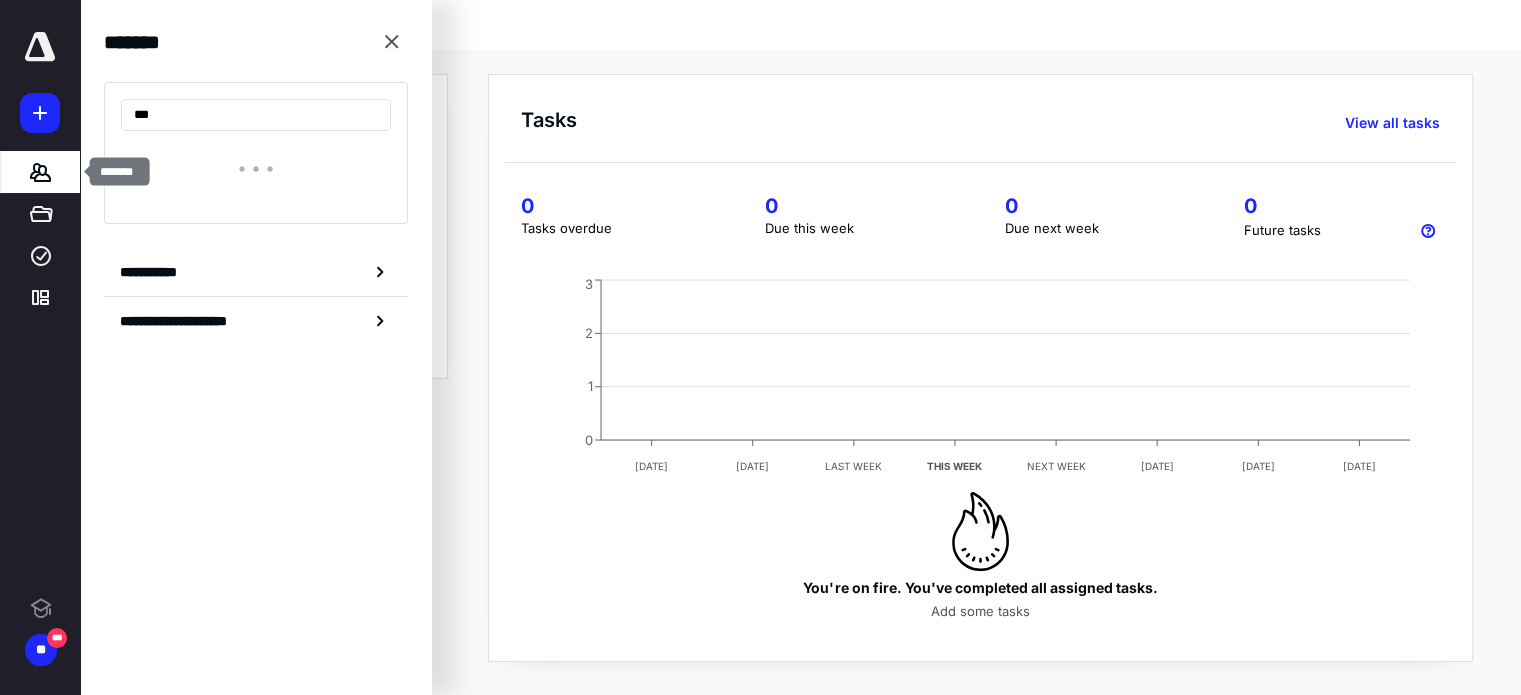 scroll, scrollTop: 0, scrollLeft: 0, axis: both 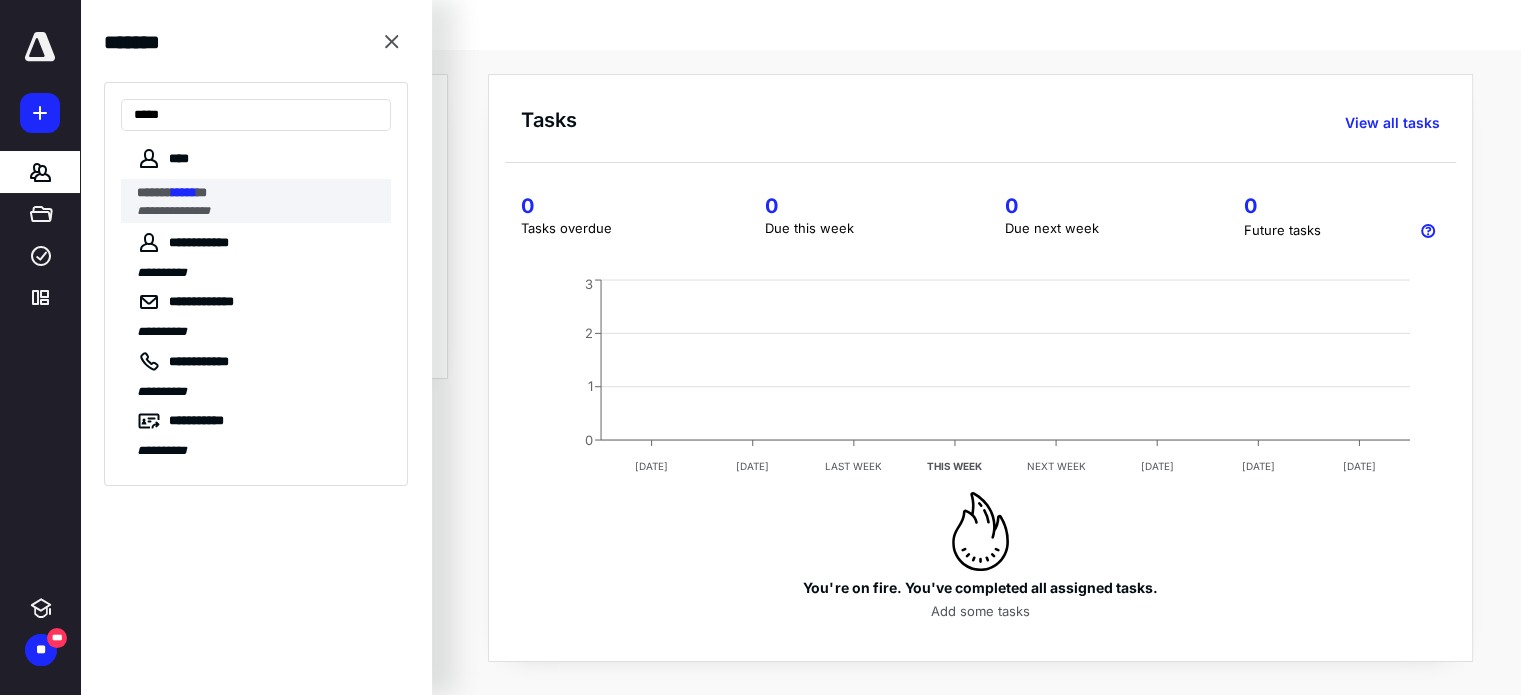 type on "*****" 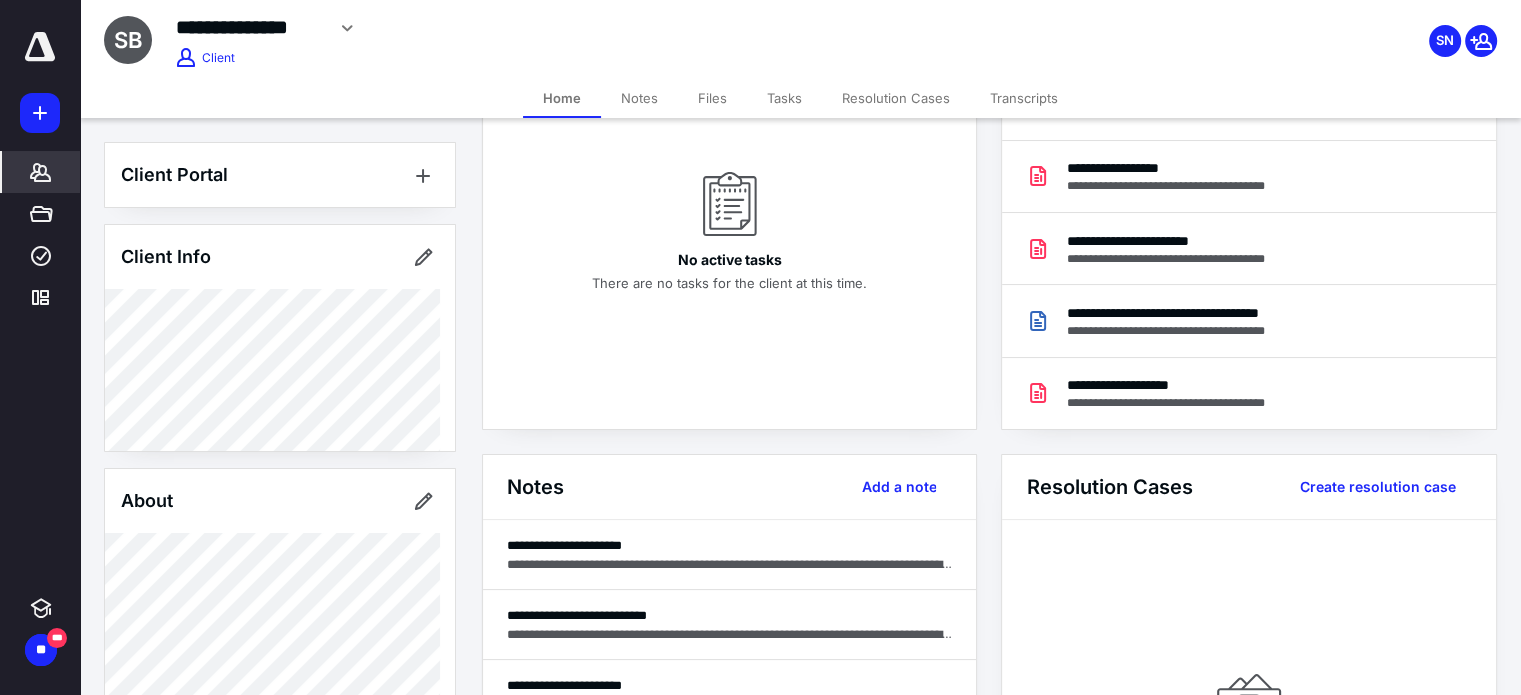 scroll, scrollTop: 214, scrollLeft: 0, axis: vertical 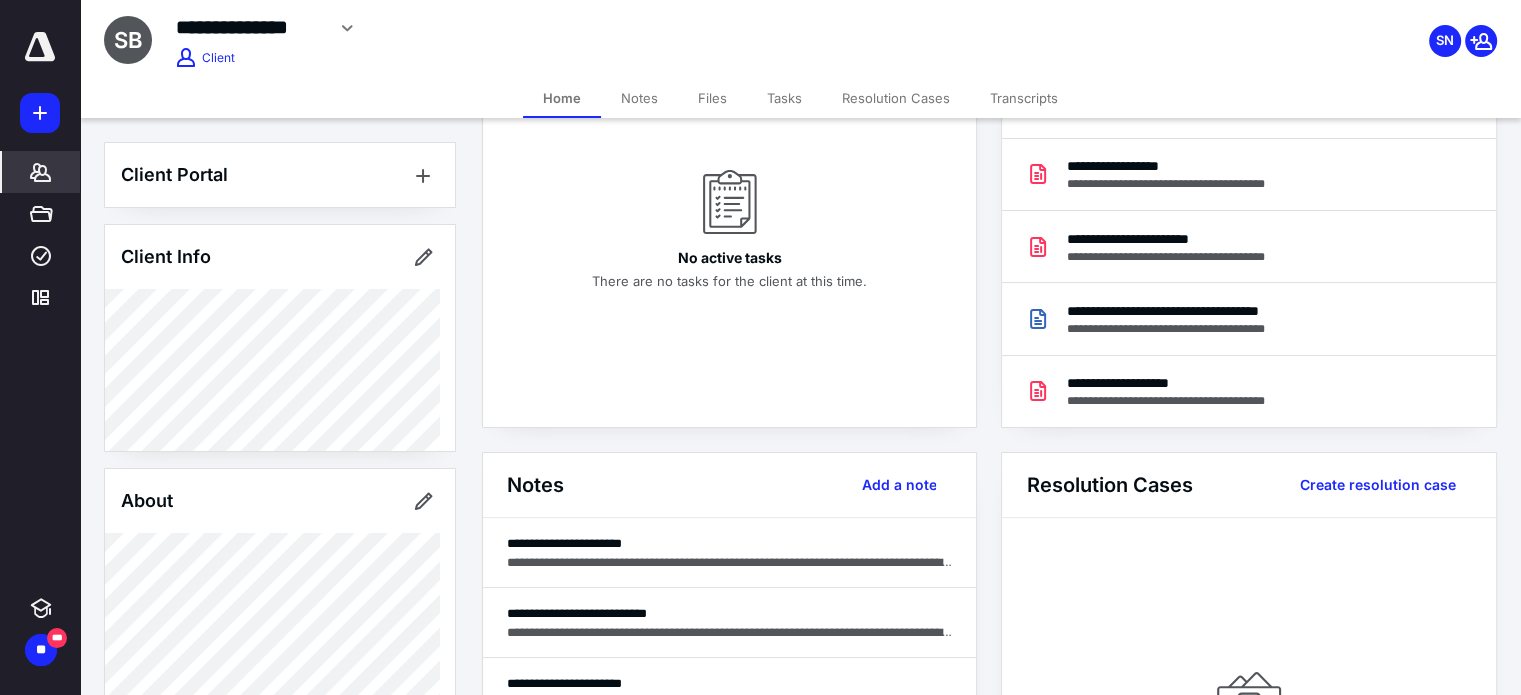 click on "Files" at bounding box center [712, 98] 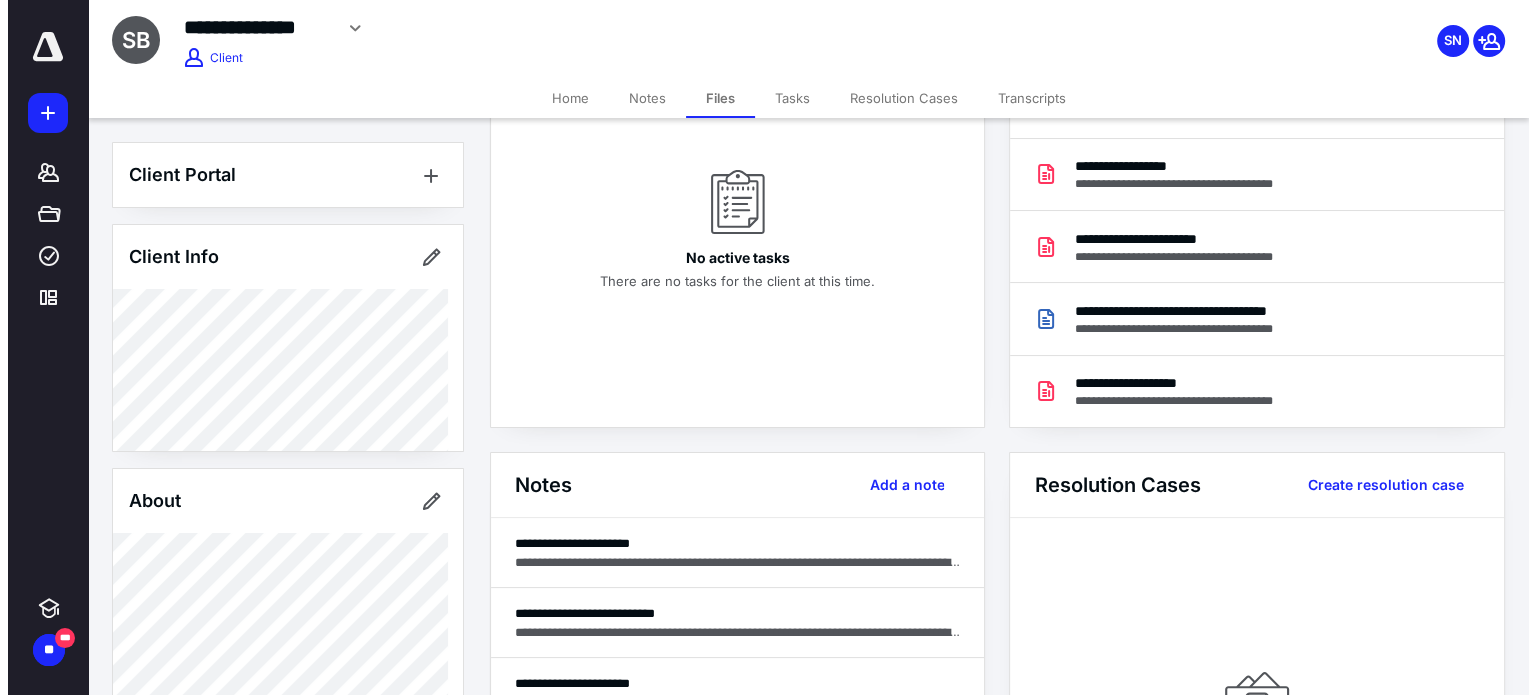 scroll, scrollTop: 0, scrollLeft: 0, axis: both 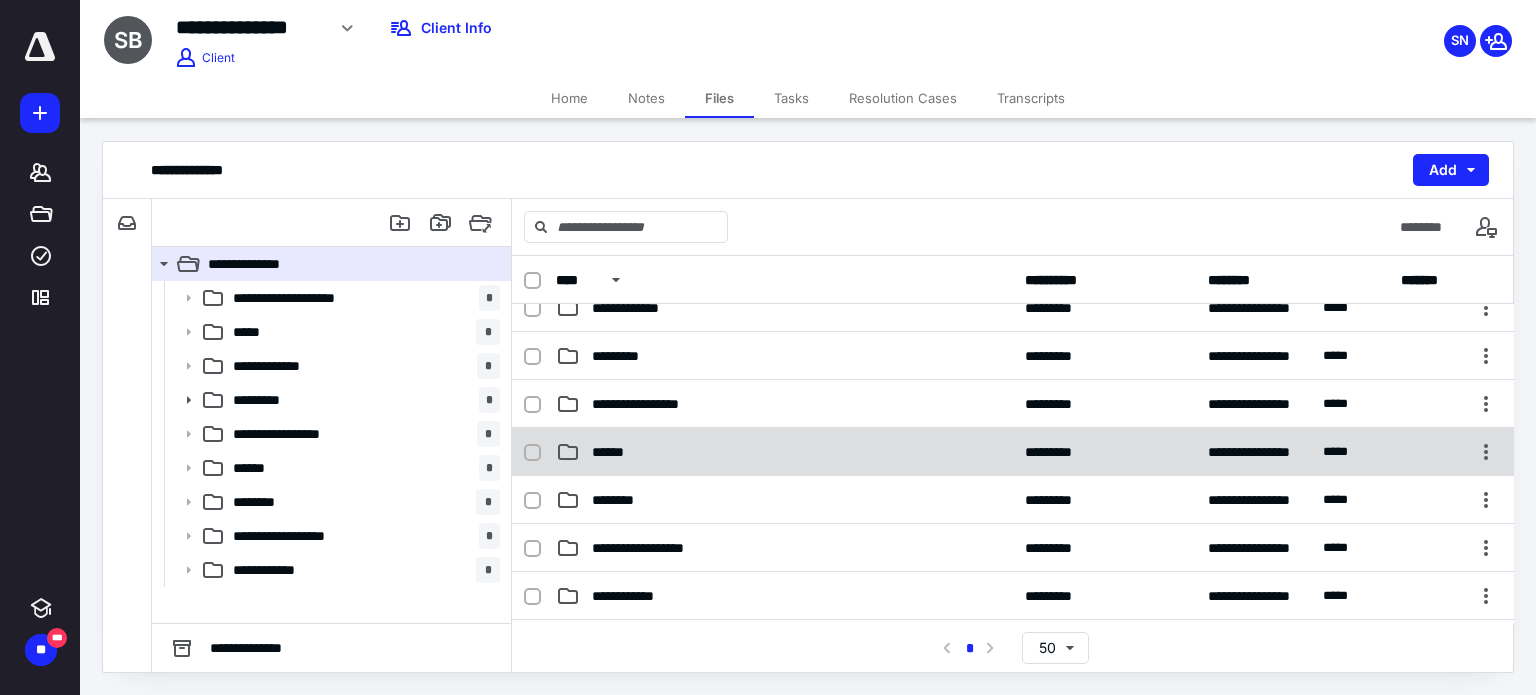 click on "******" at bounding box center [612, 452] 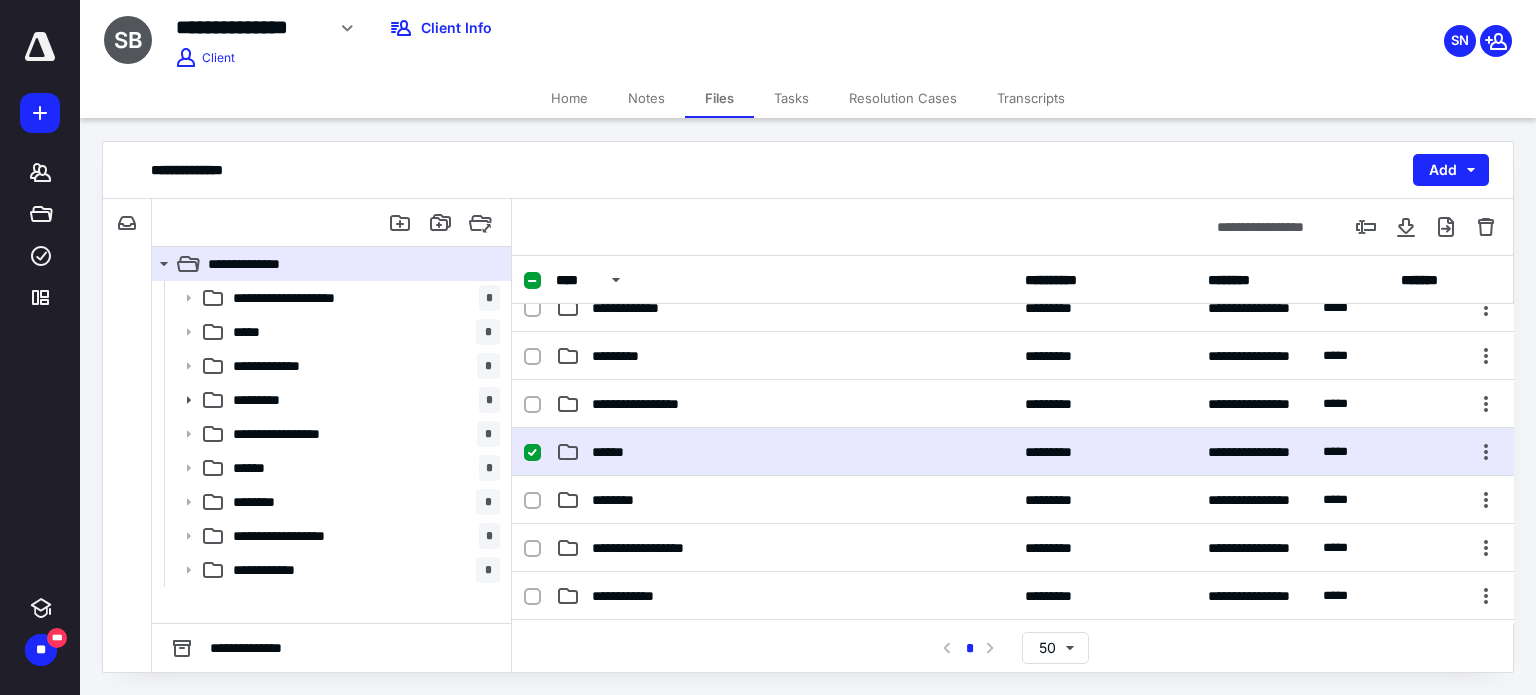 click on "******" at bounding box center [612, 452] 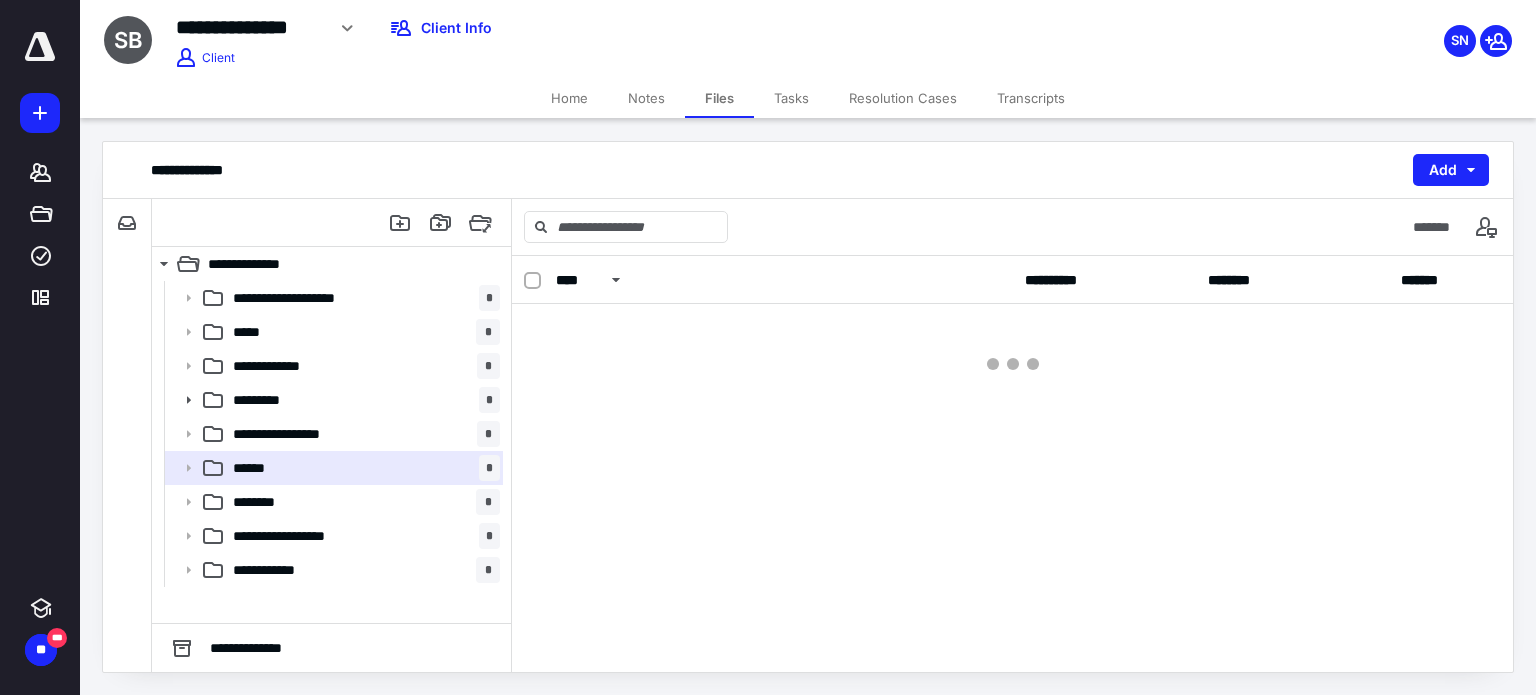 scroll, scrollTop: 0, scrollLeft: 0, axis: both 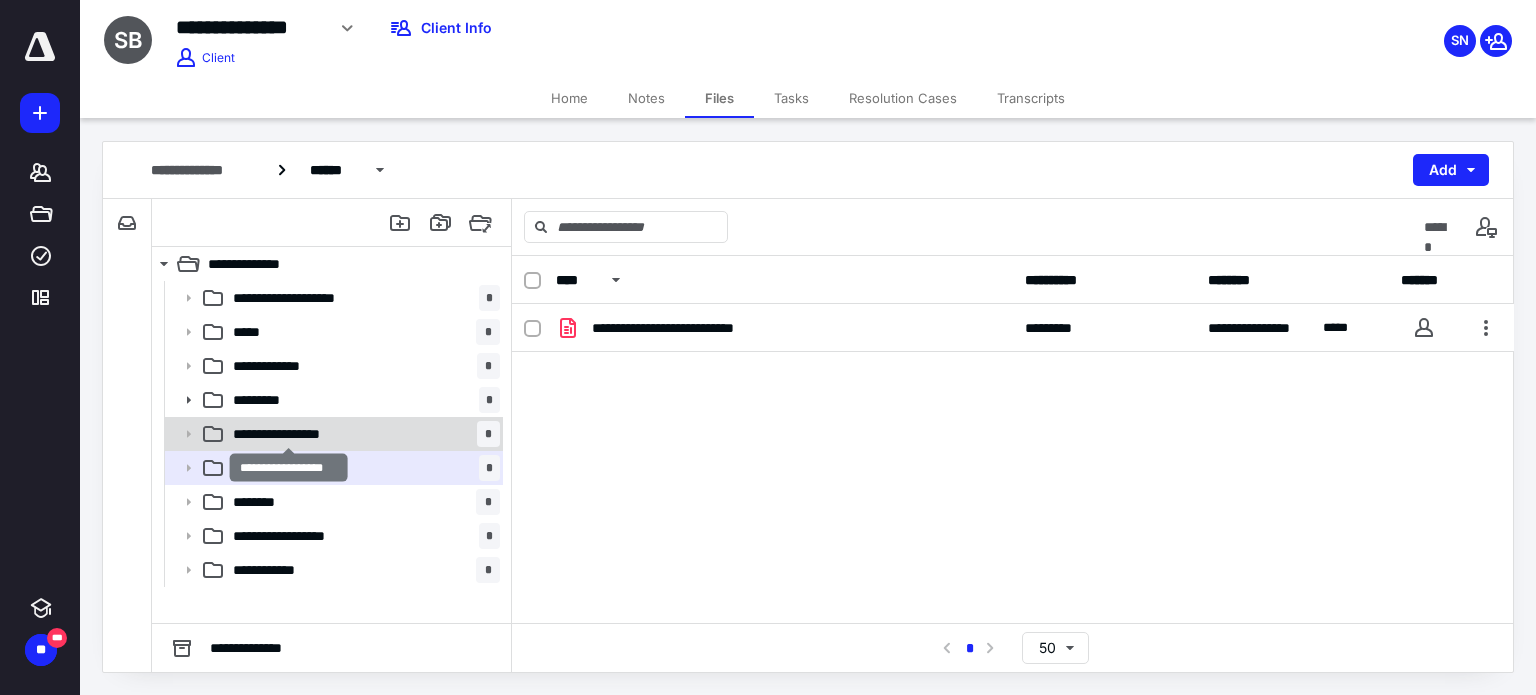 click on "**********" at bounding box center [289, 434] 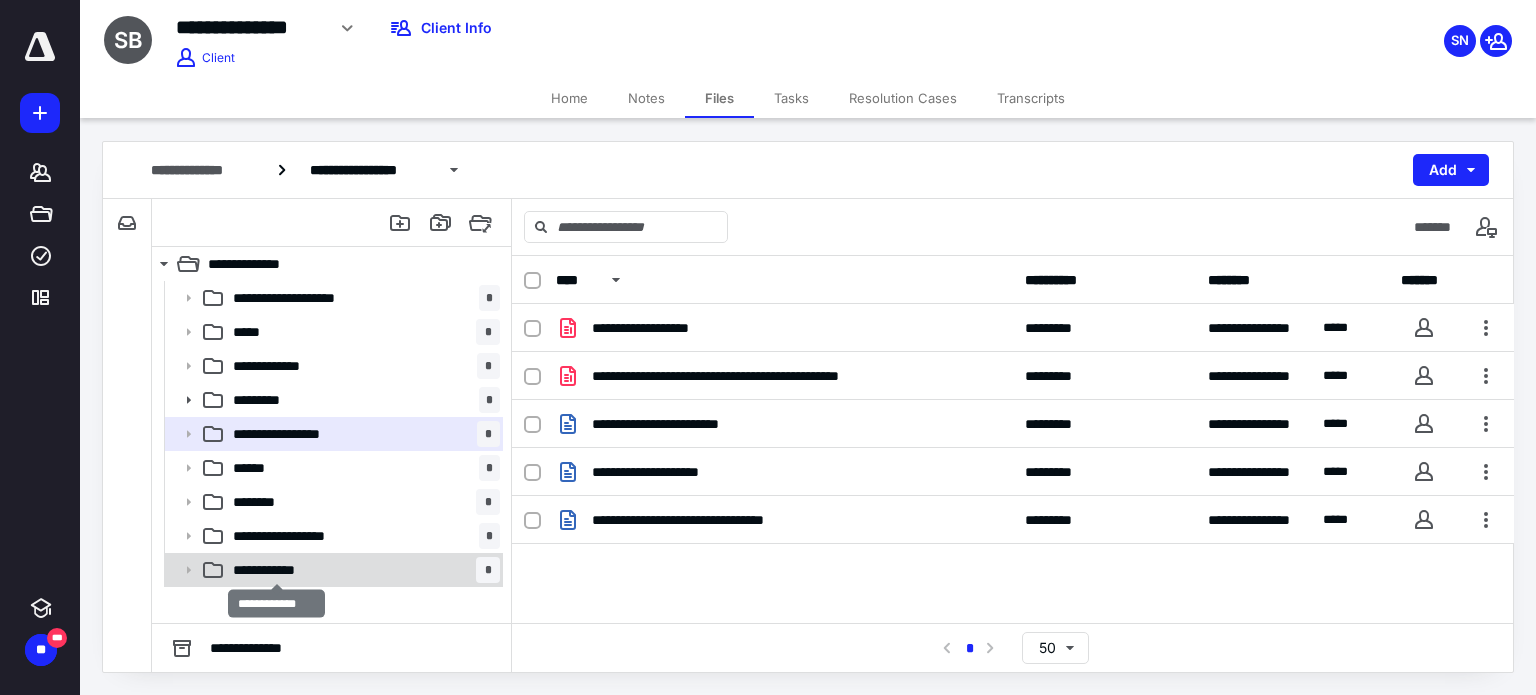 click on "**********" at bounding box center [277, 570] 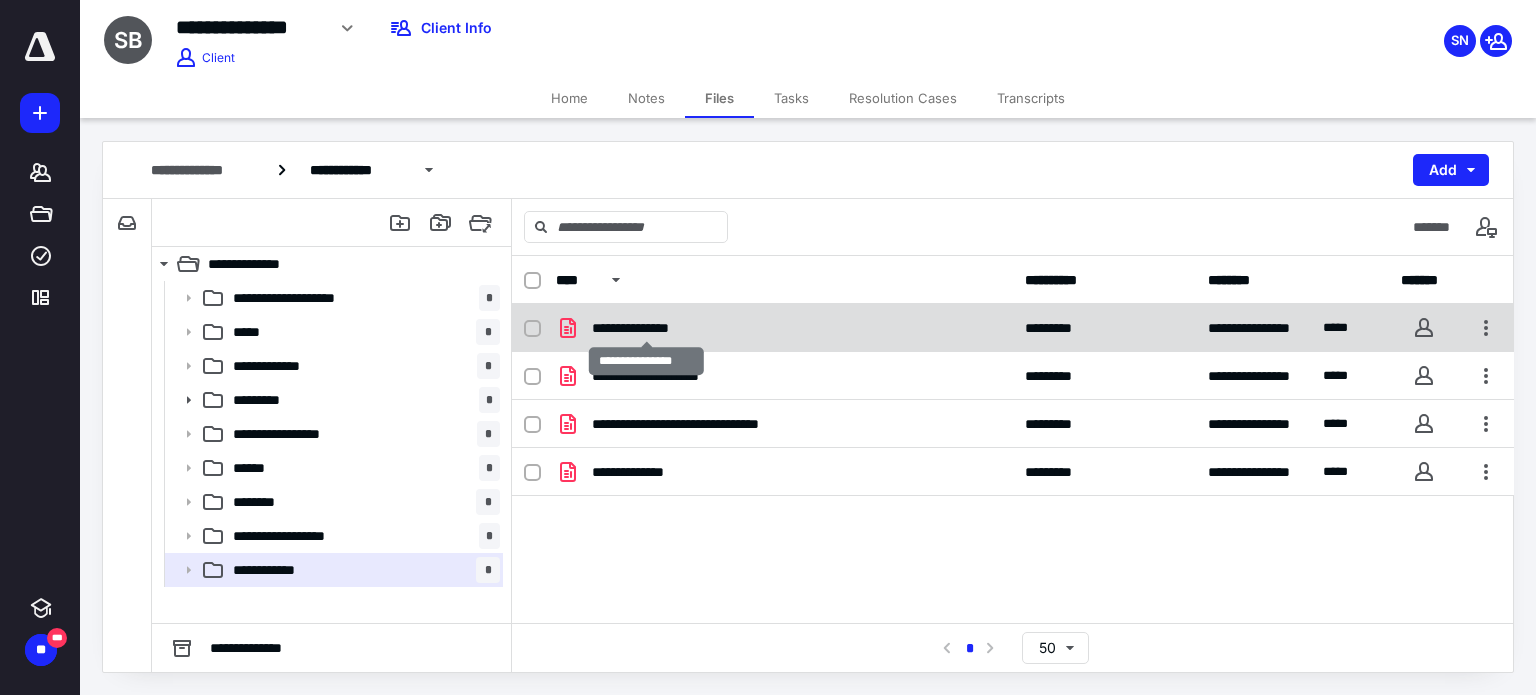 click on "**********" at bounding box center [647, 328] 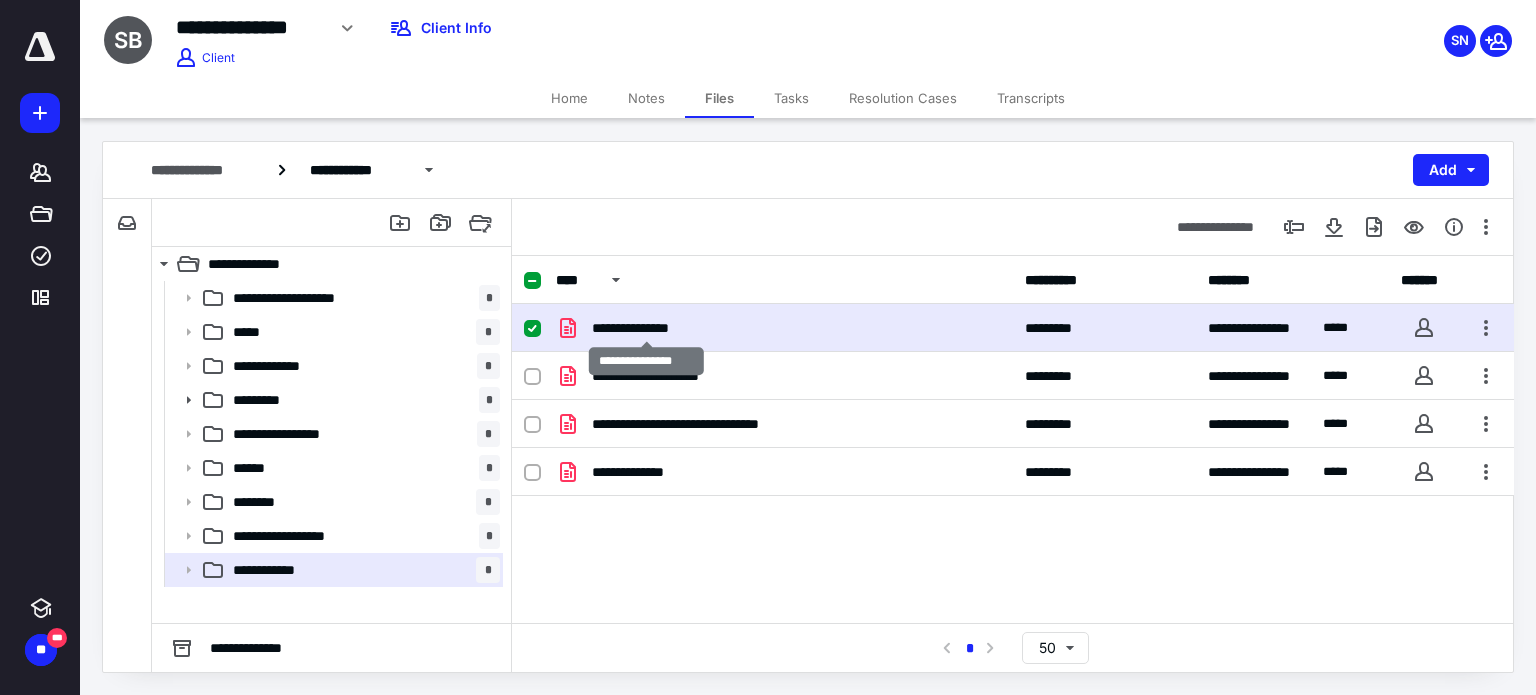 click on "**********" at bounding box center [647, 328] 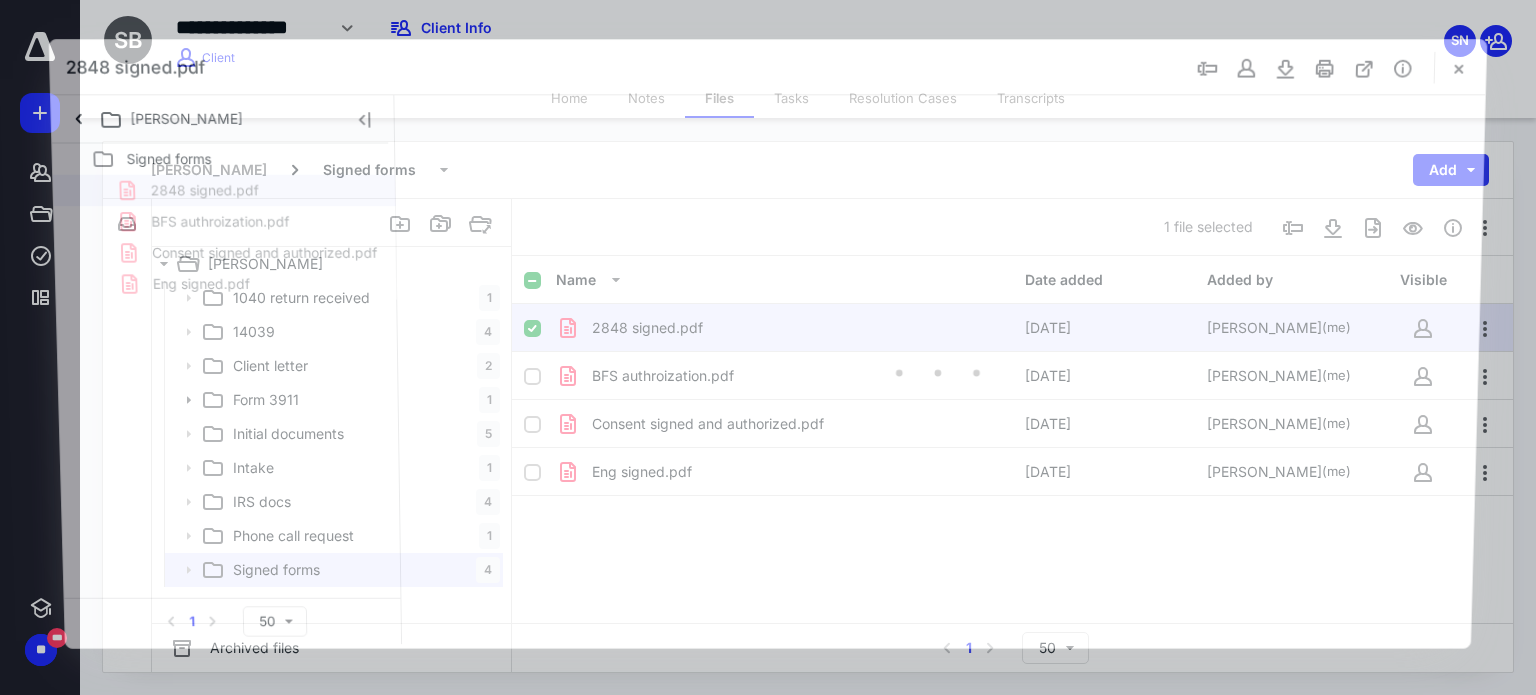 scroll, scrollTop: 0, scrollLeft: 0, axis: both 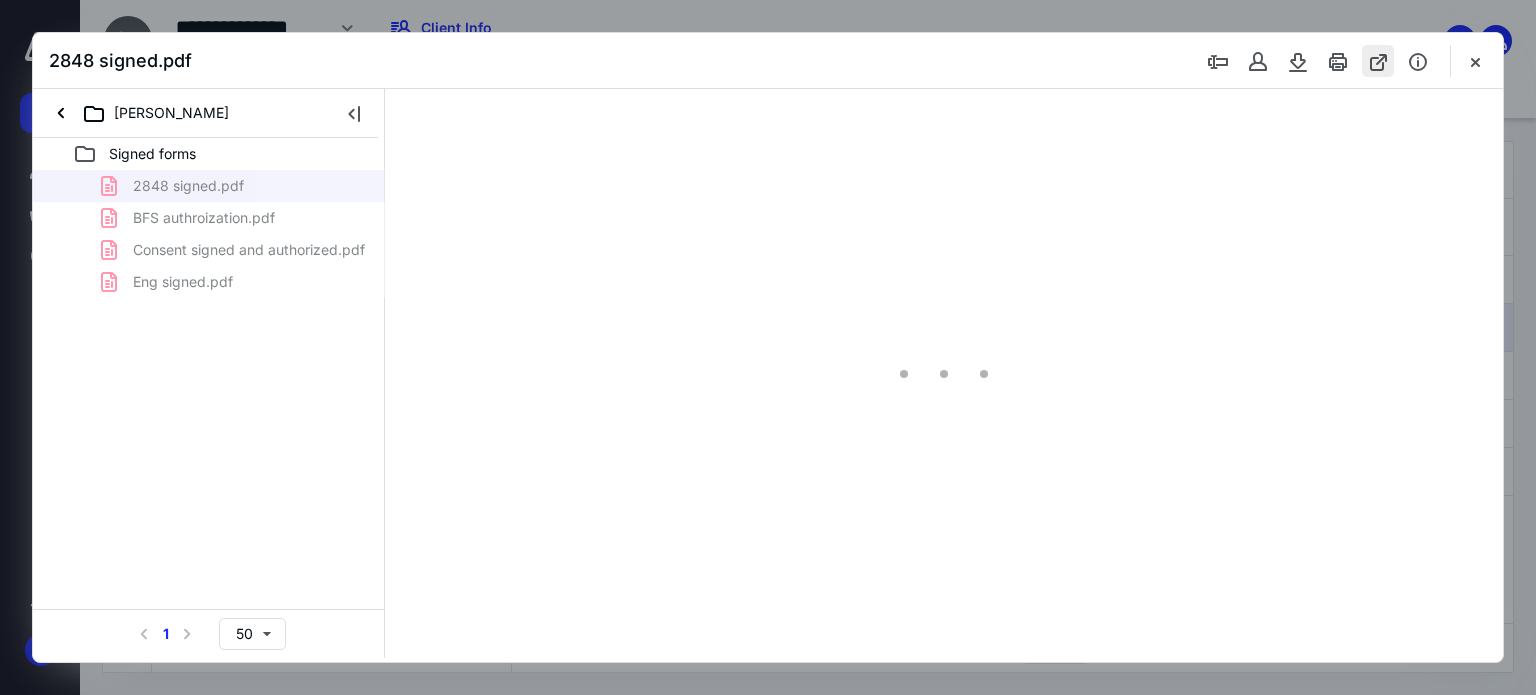 type on "67" 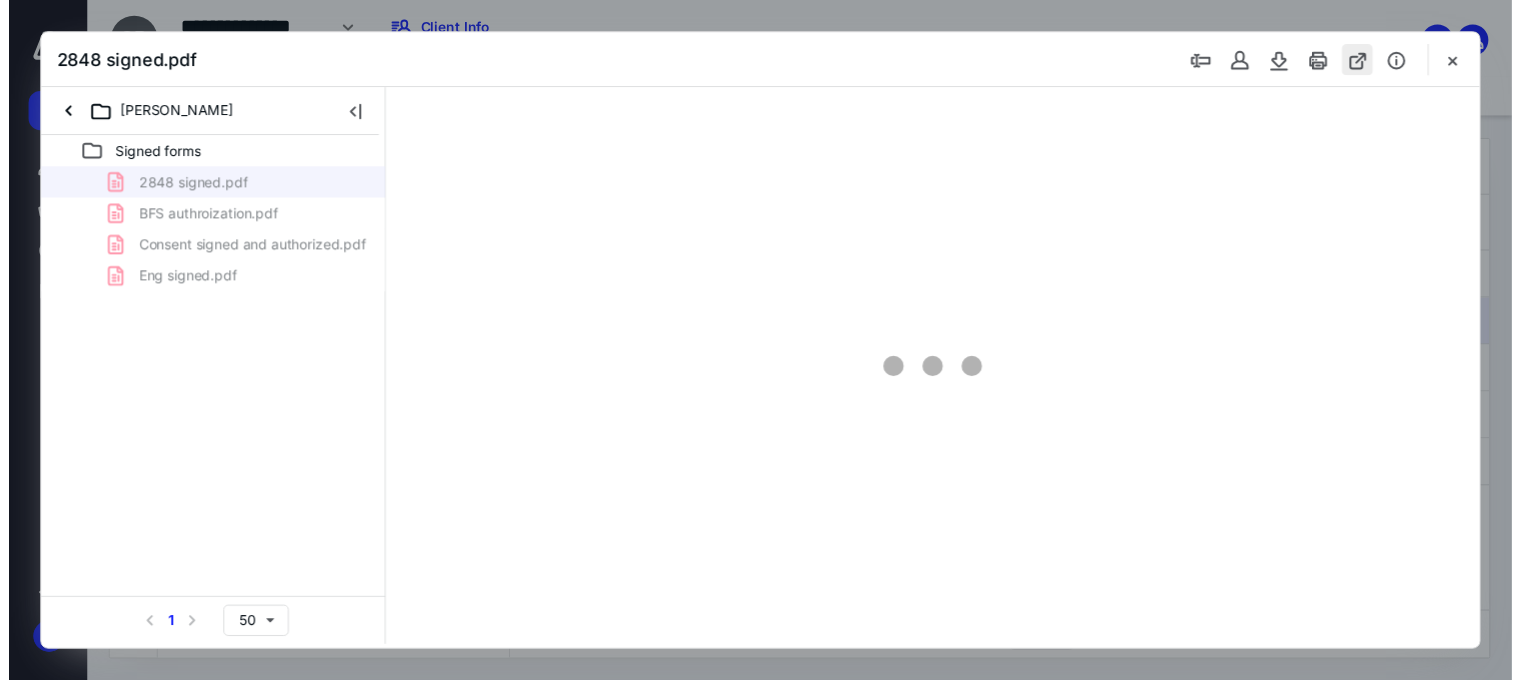 scroll, scrollTop: 39, scrollLeft: 0, axis: vertical 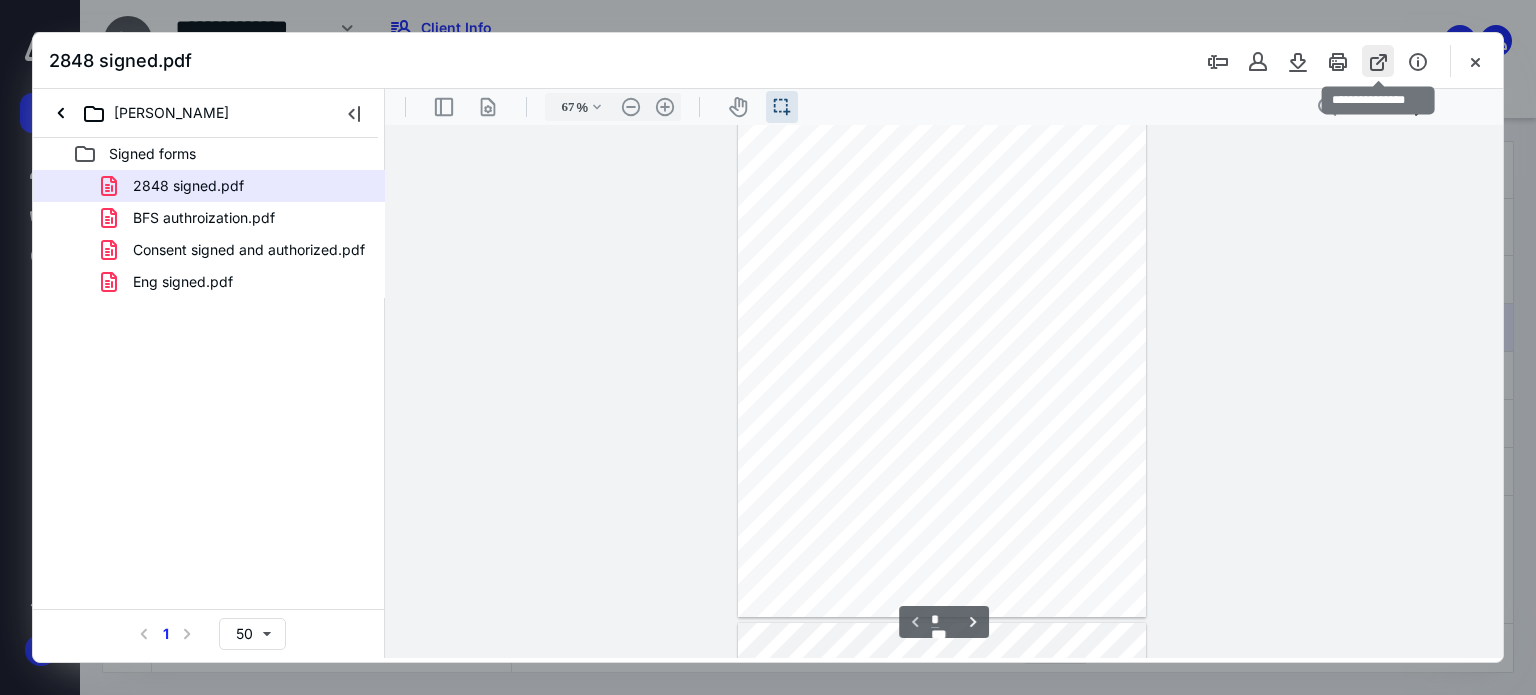 click at bounding box center (1378, 61) 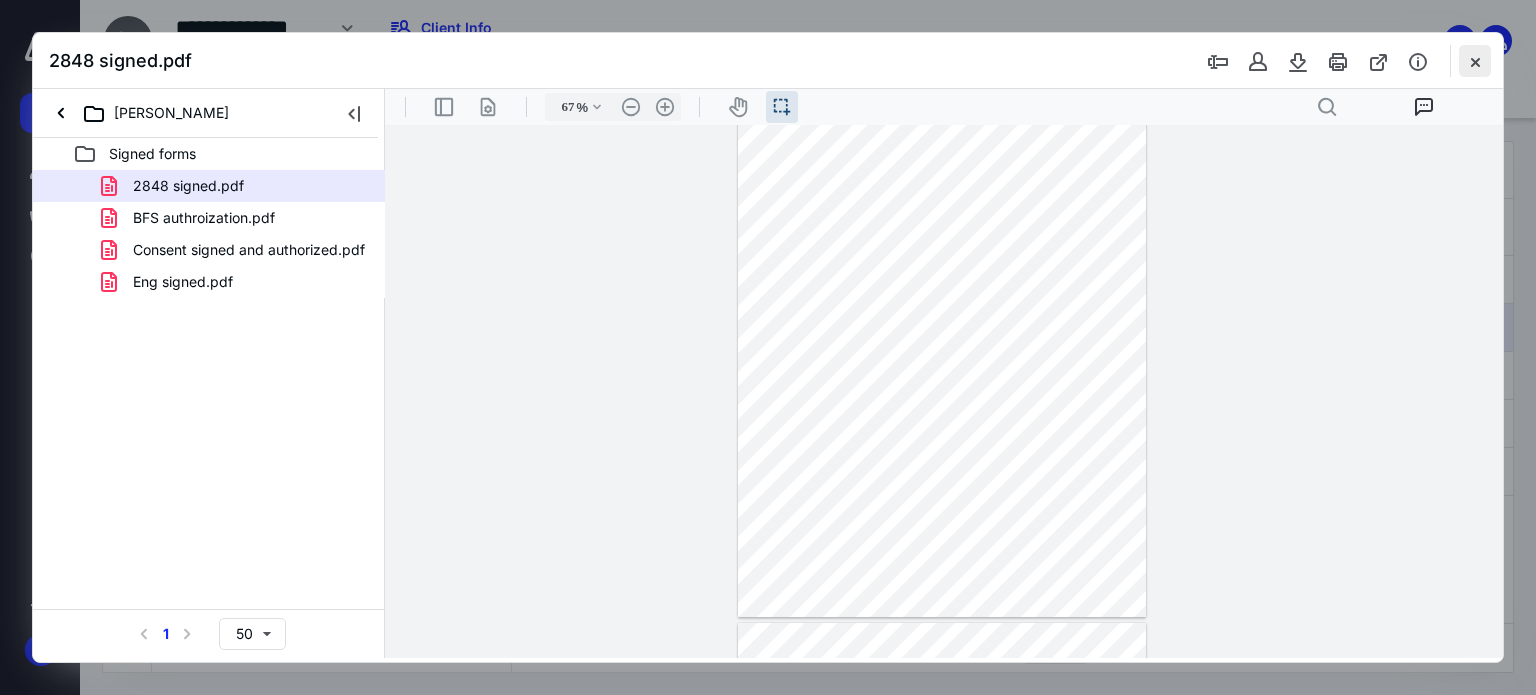click at bounding box center (1475, 61) 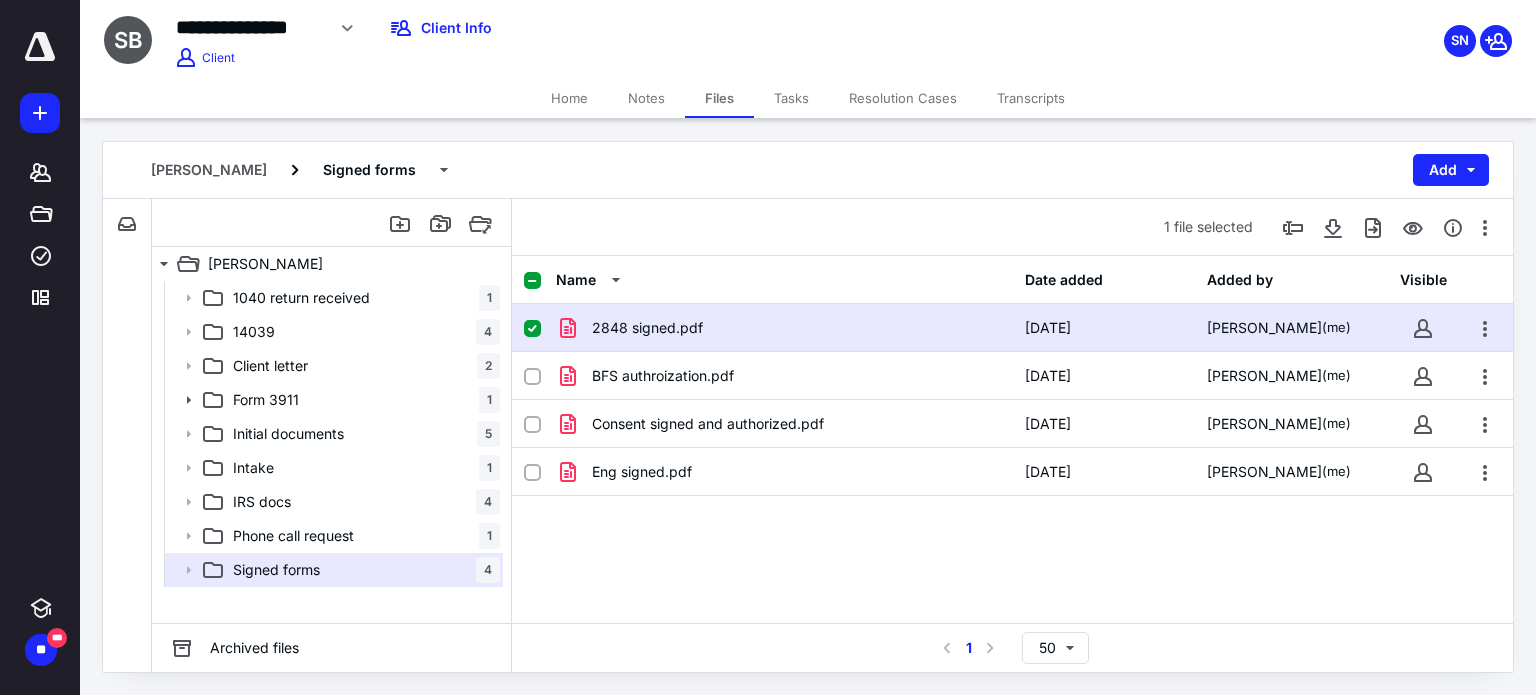 click on "Transcripts" at bounding box center [1031, 98] 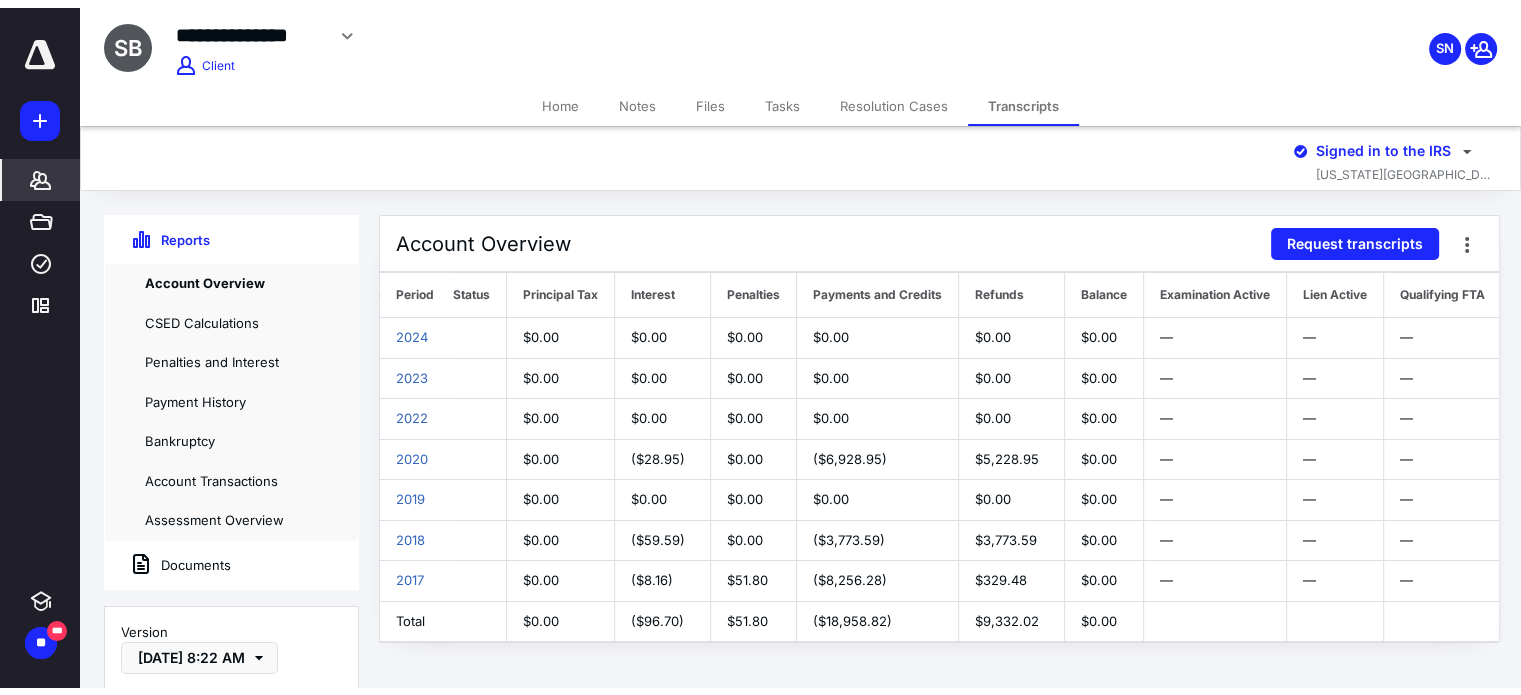 scroll, scrollTop: 0, scrollLeft: 0, axis: both 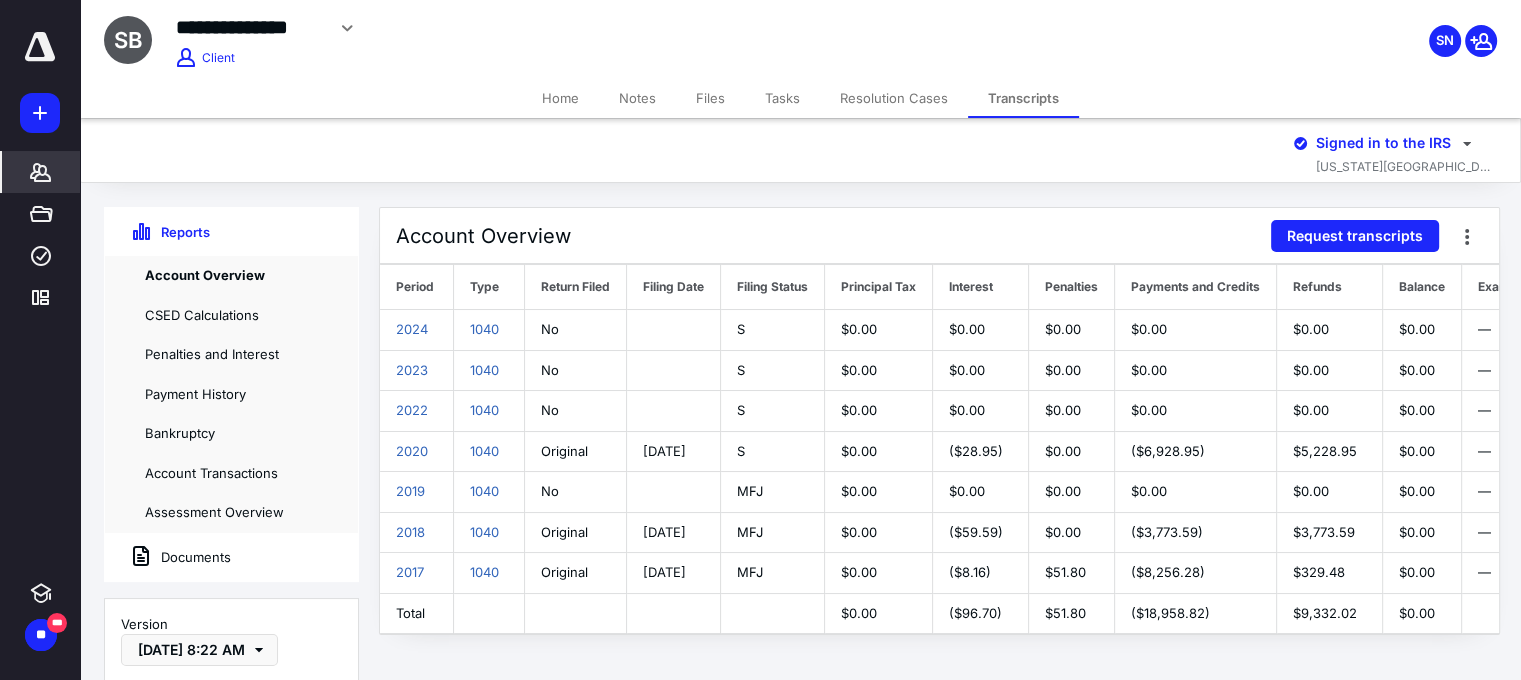 click on "Notes" at bounding box center [637, 98] 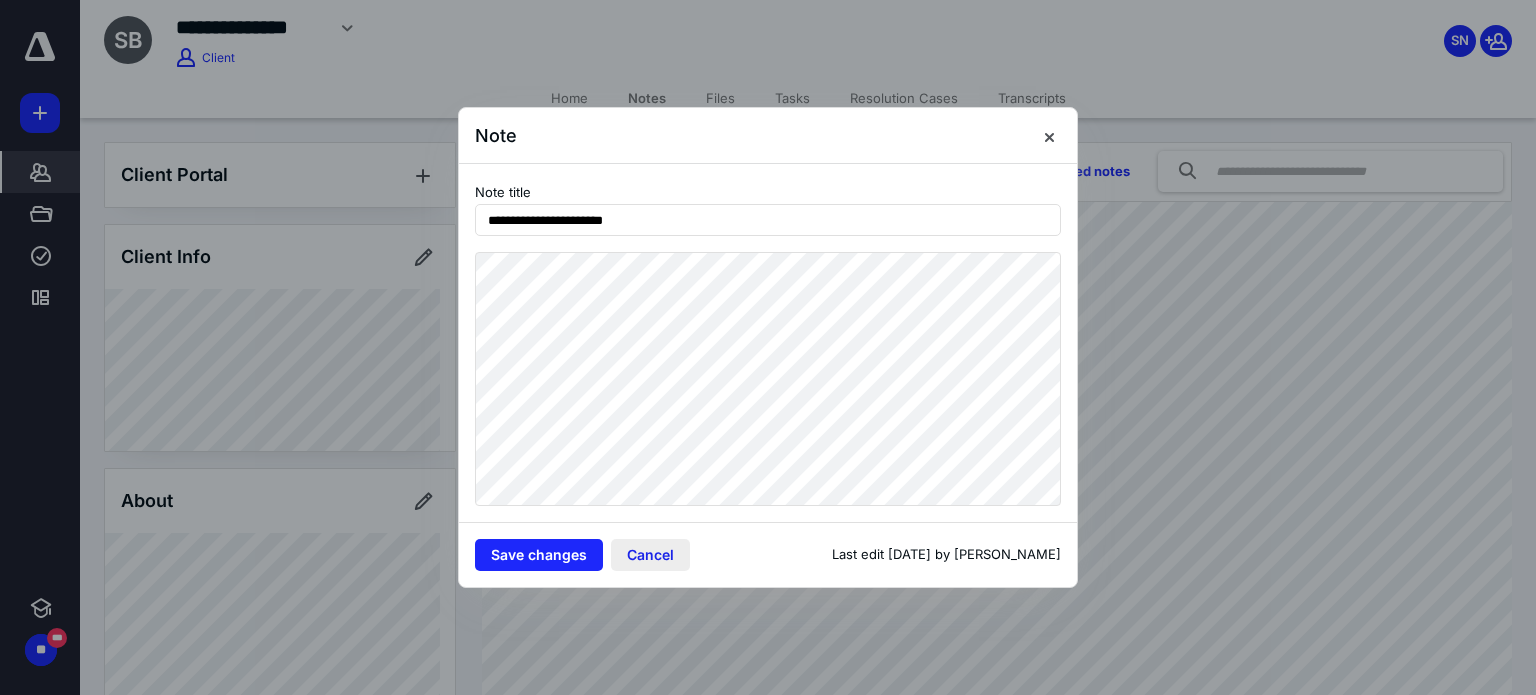 click on "Cancel" at bounding box center [650, 555] 